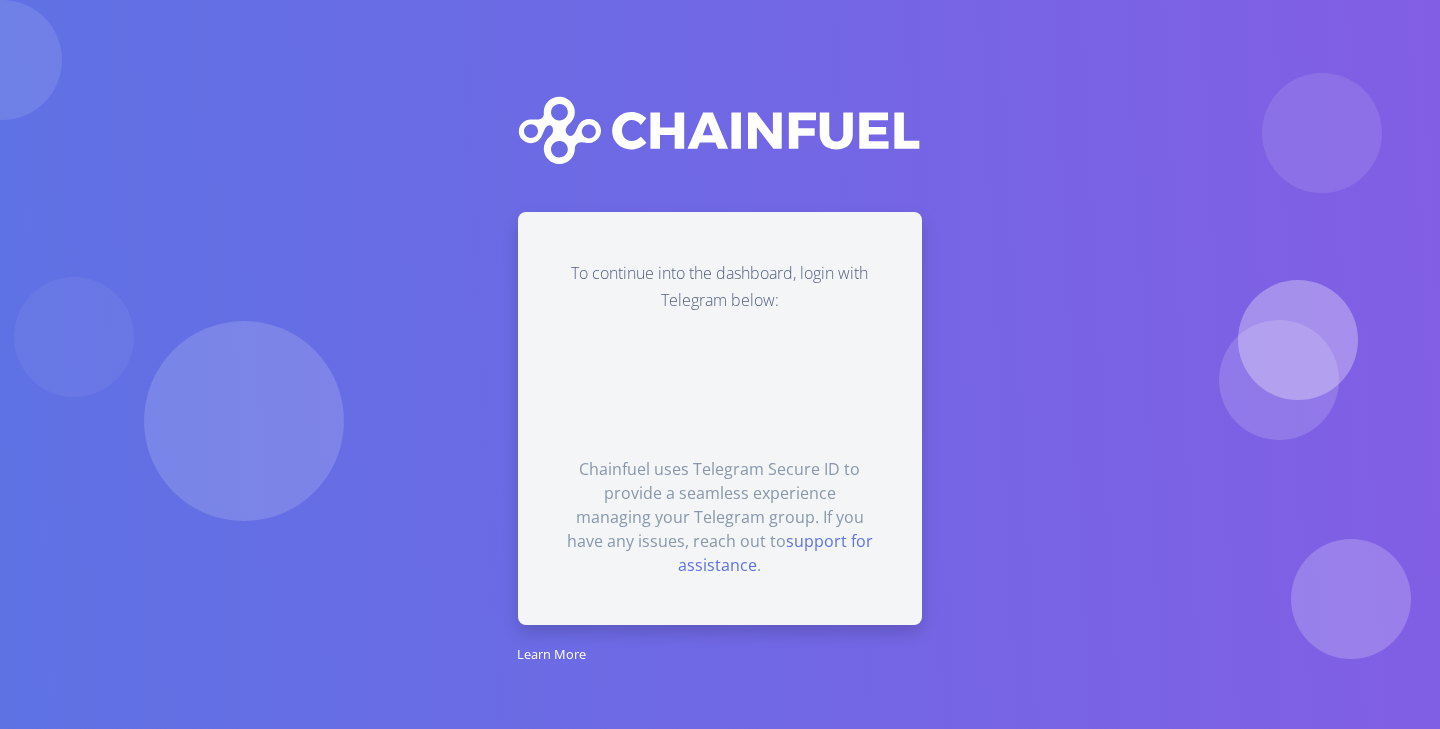 scroll, scrollTop: 0, scrollLeft: 0, axis: both 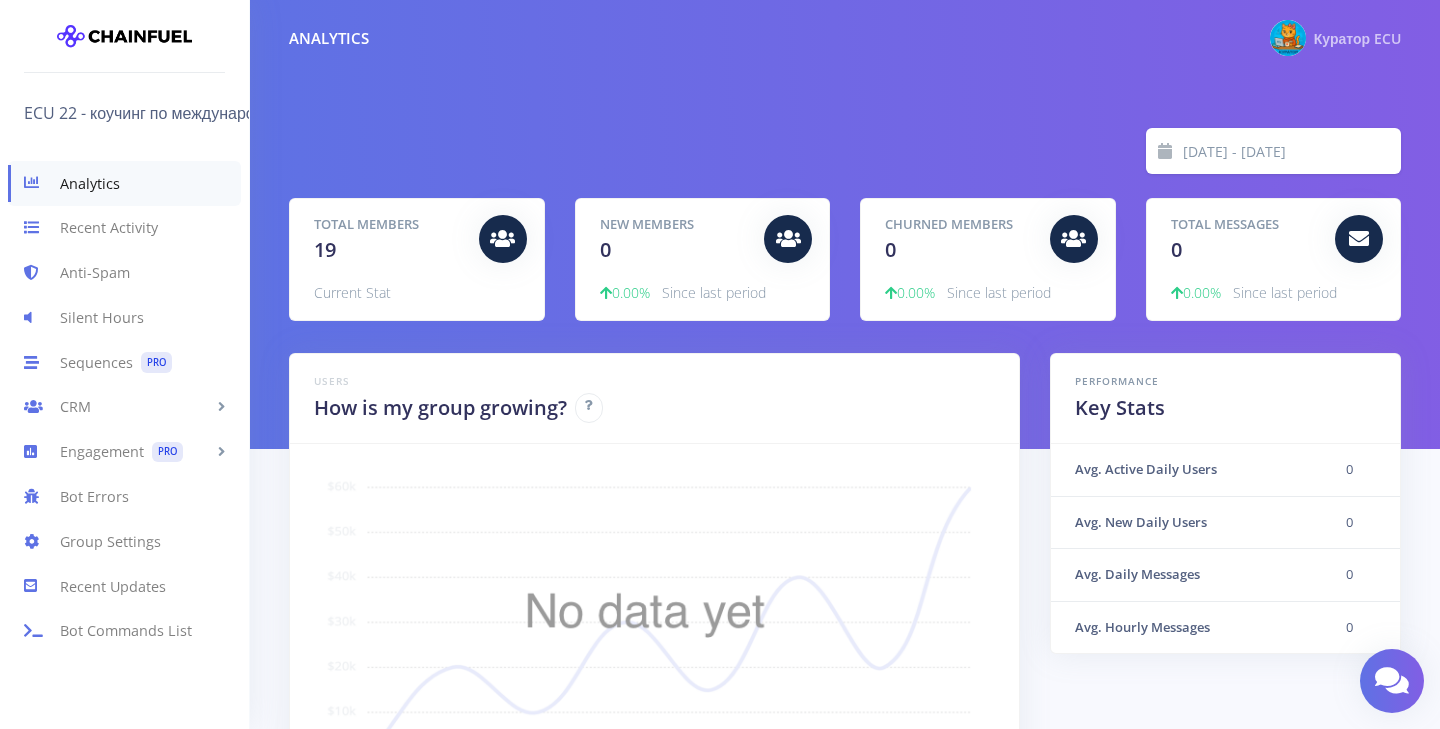 click on "Куратор ECU" at bounding box center (1357, 38) 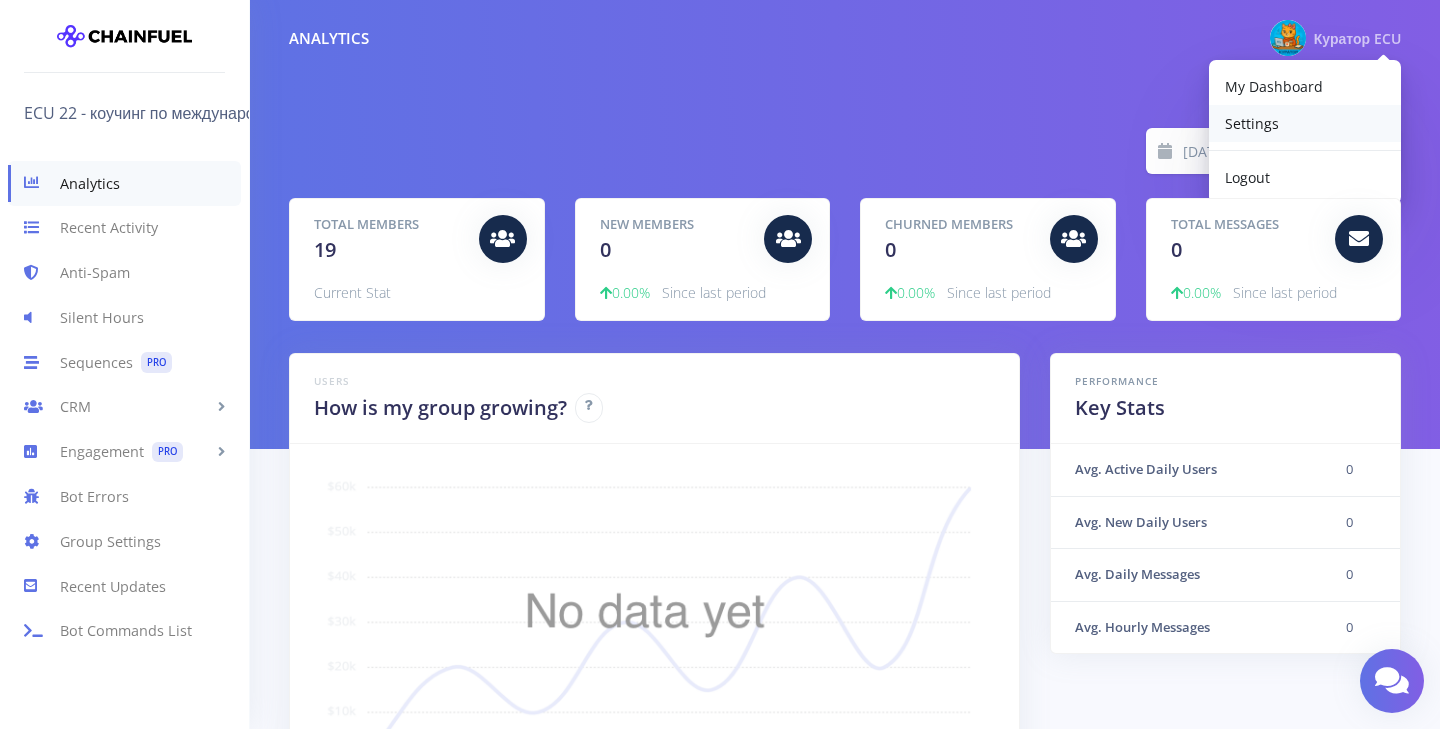 click on "Settings" at bounding box center (1305, 123) 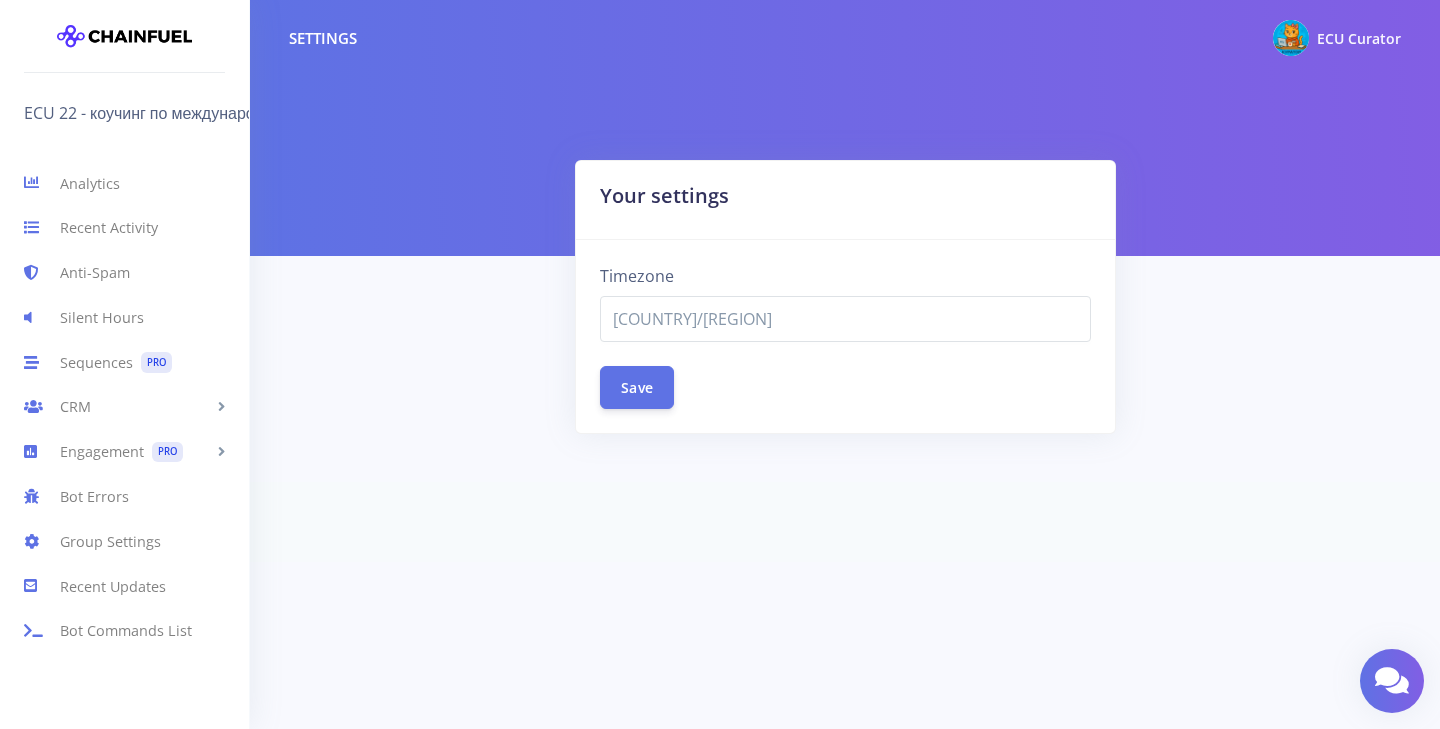 select on "[COUNTRY]/[CITY]" 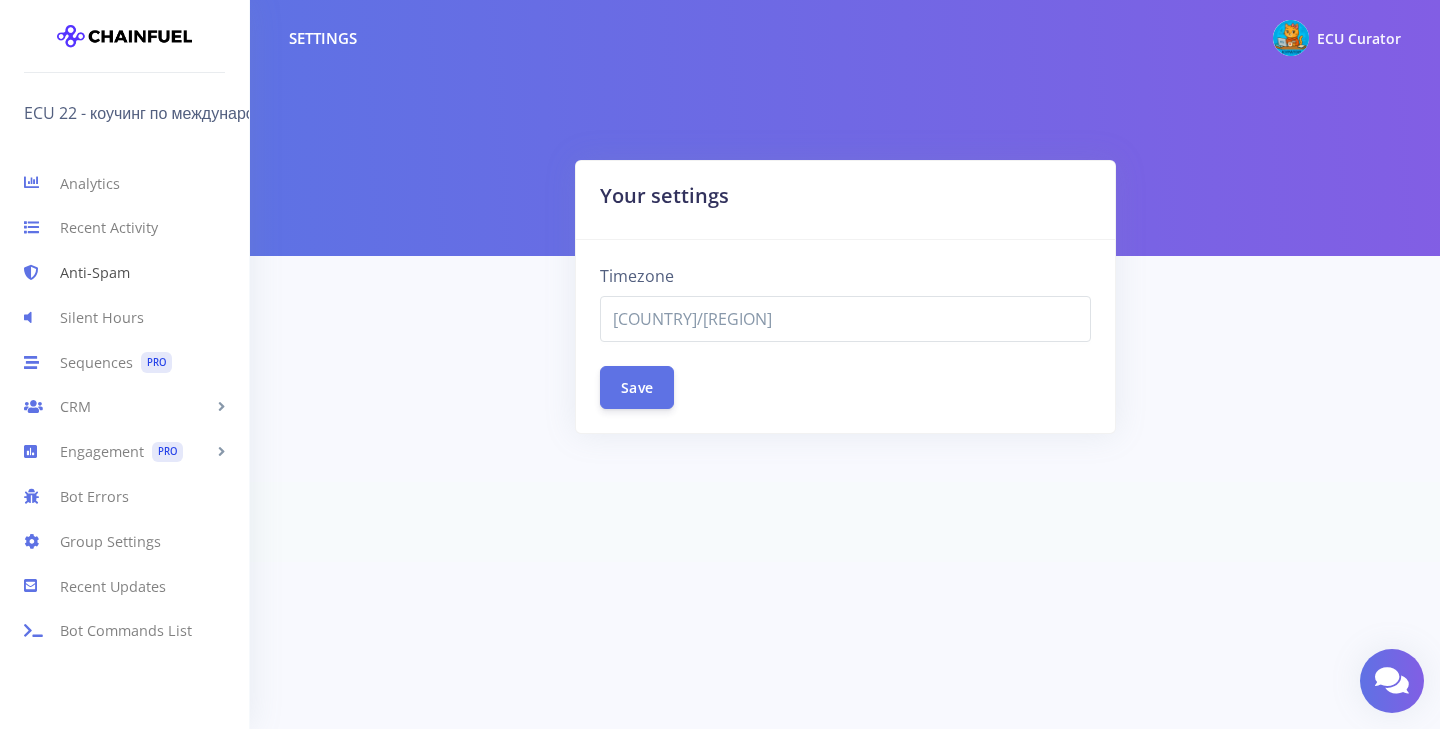 scroll, scrollTop: 0, scrollLeft: 0, axis: both 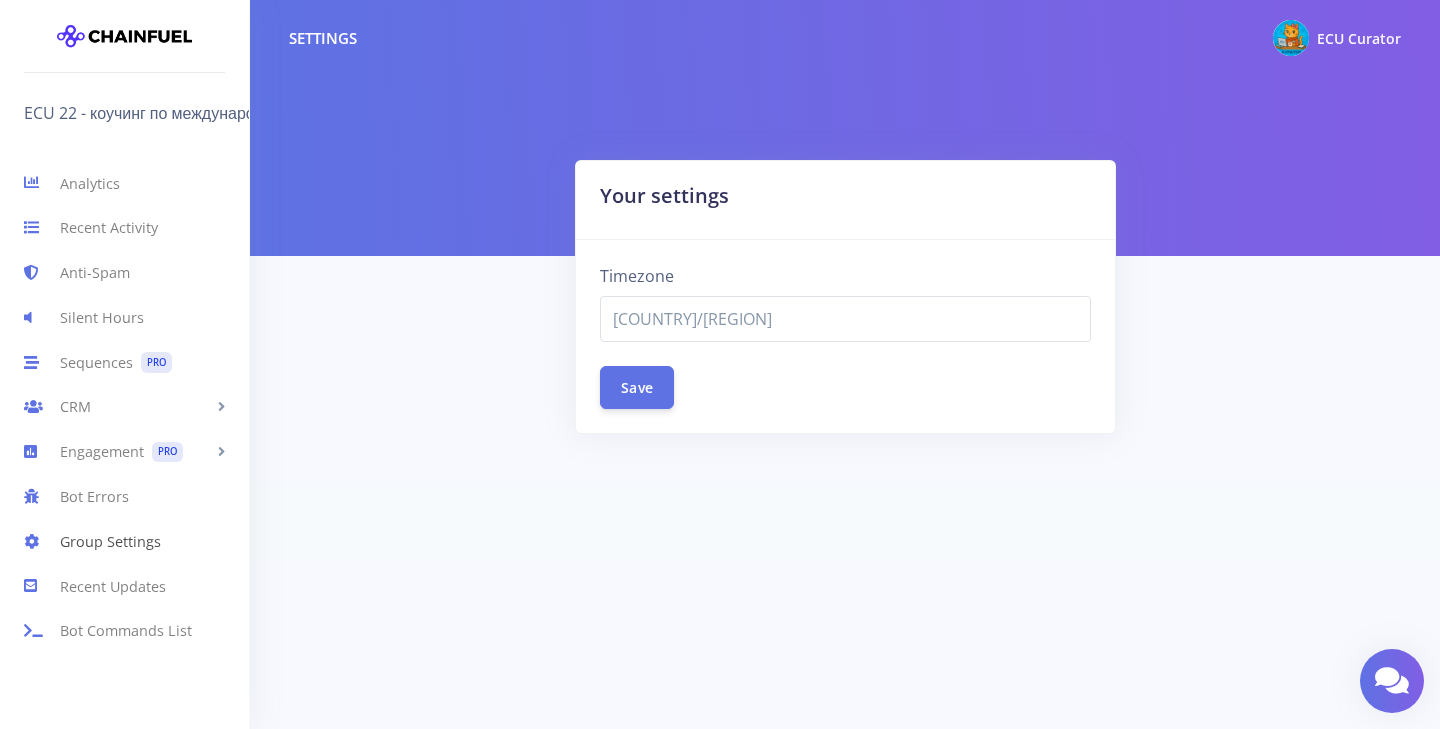 click on "Group Settings" at bounding box center [124, 541] 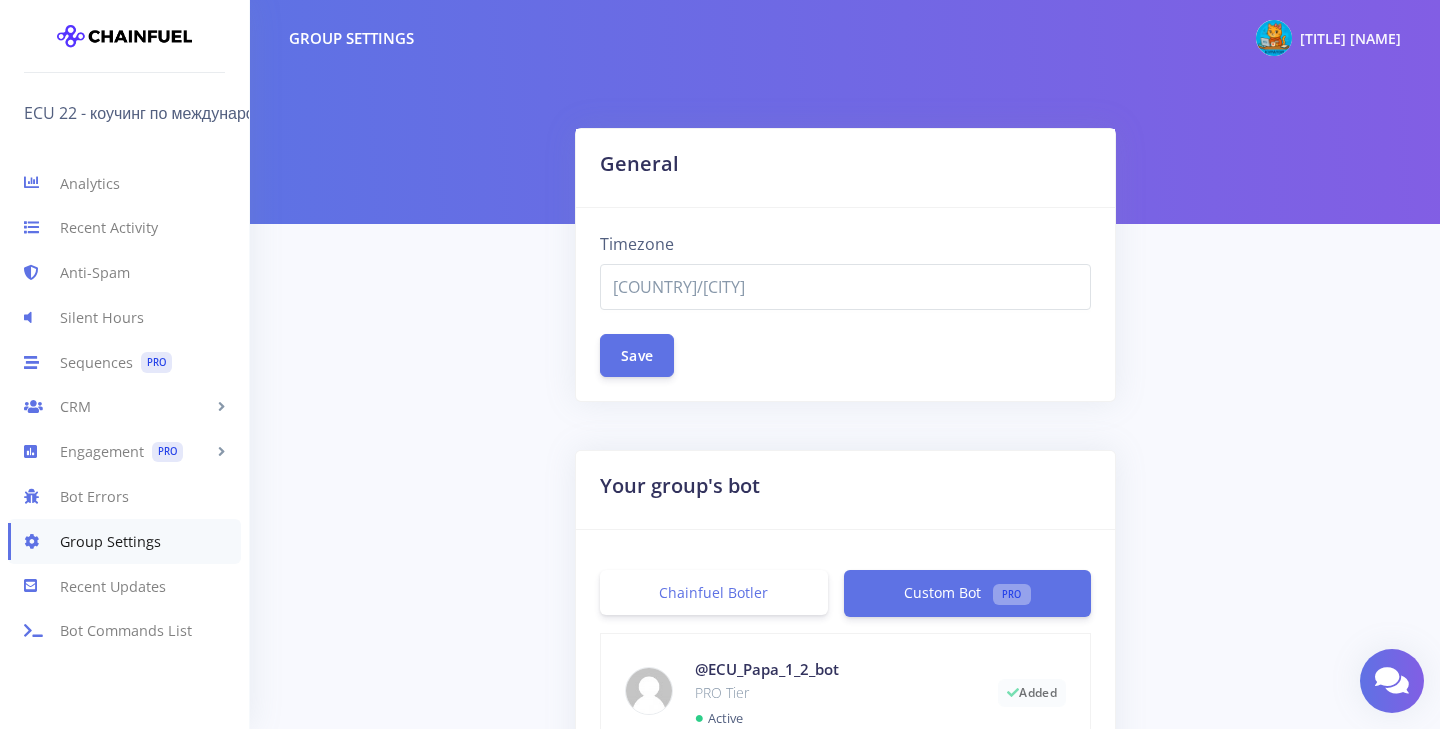 select on "Europe/Kiev" 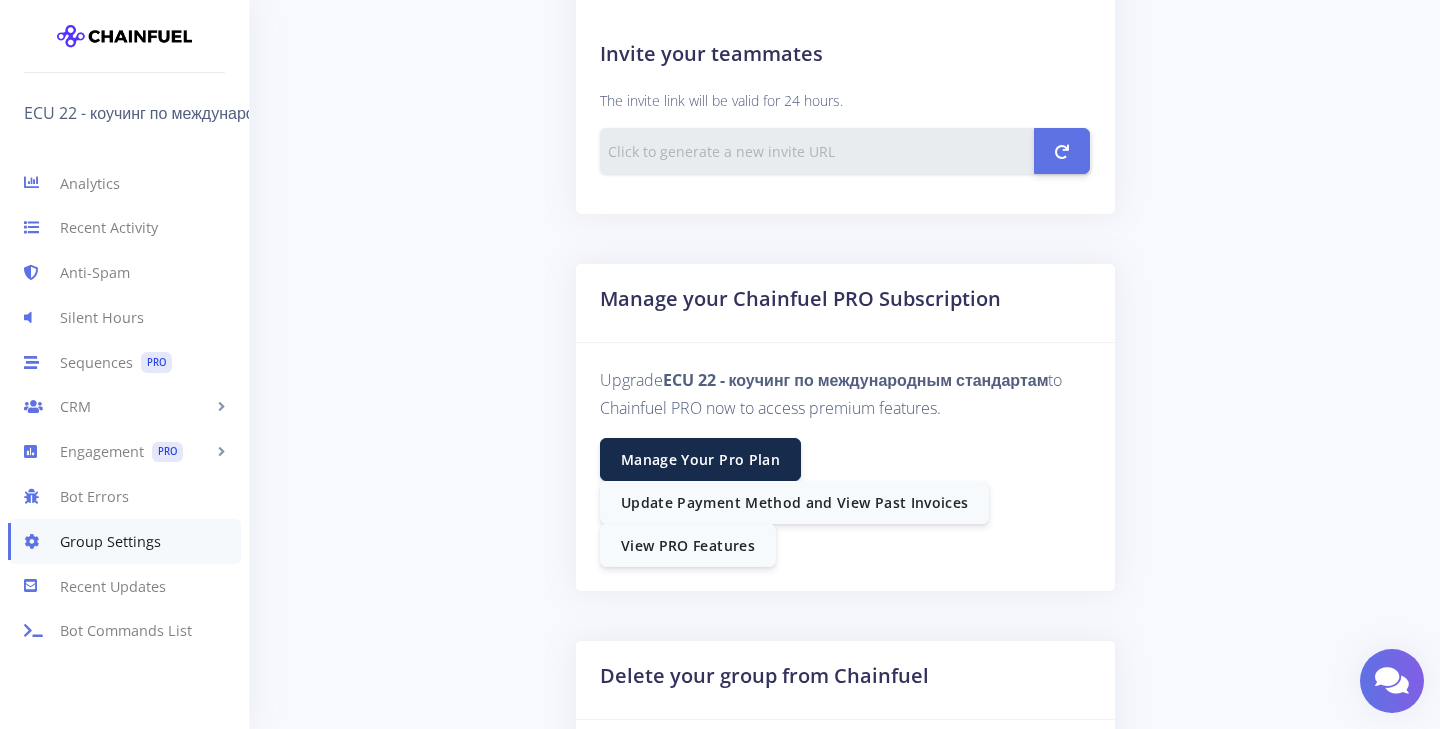 scroll, scrollTop: 1159, scrollLeft: 0, axis: vertical 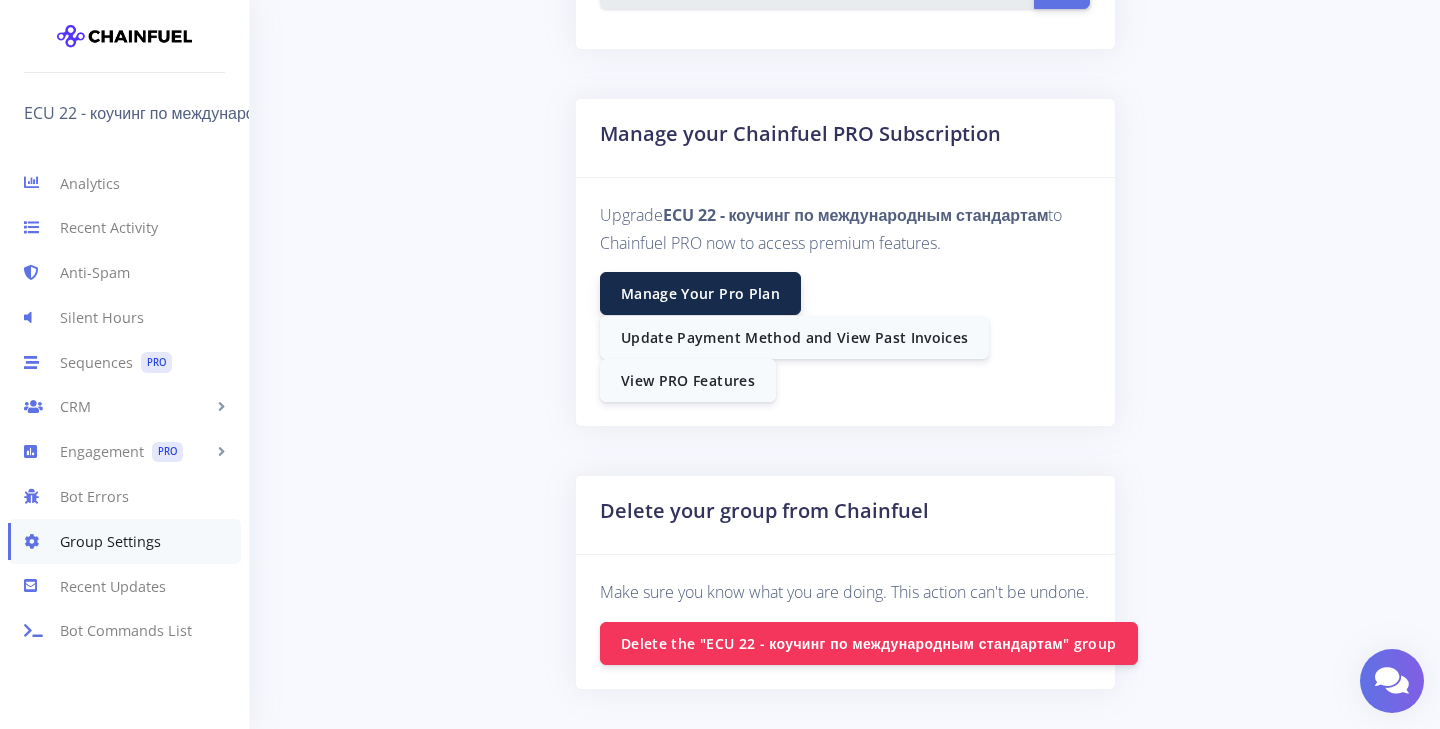 click on "Manage Your Pro Plan" at bounding box center (700, 293) 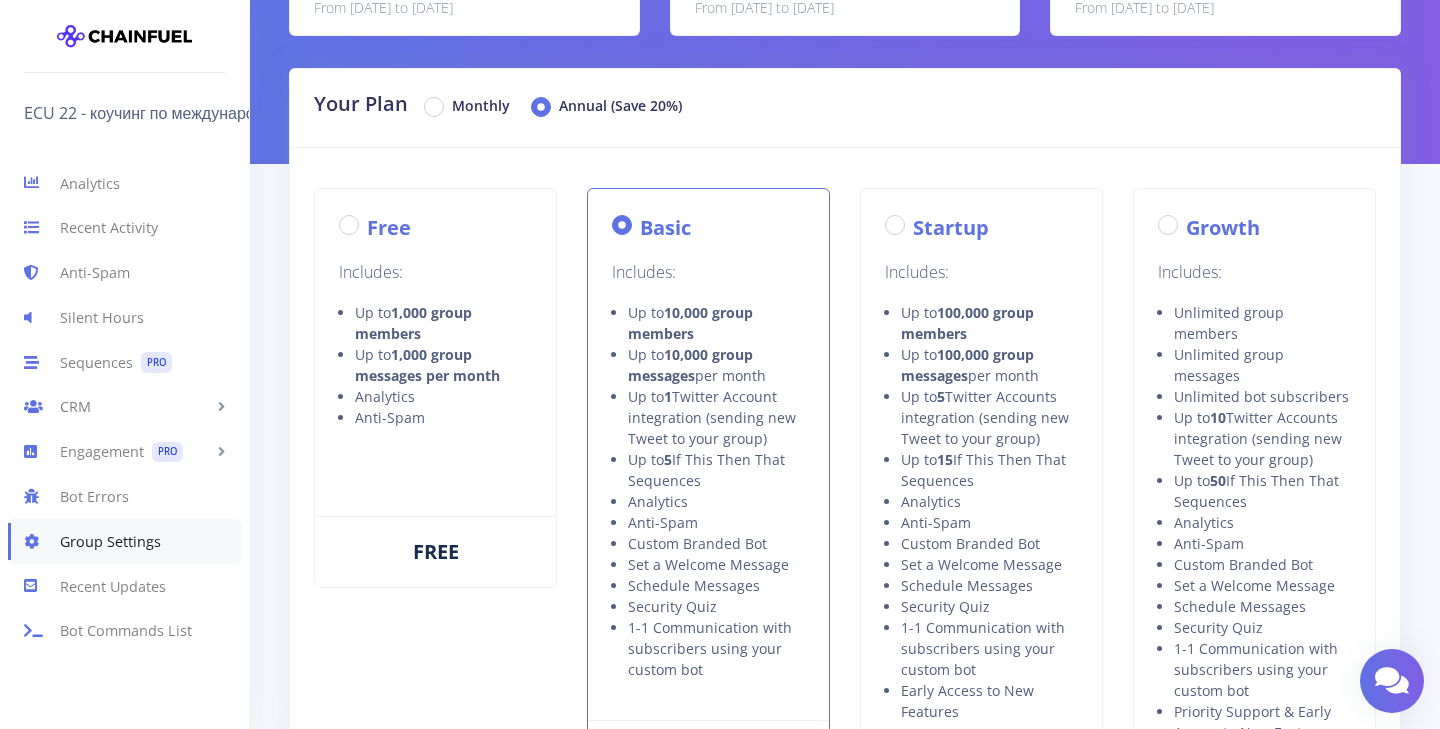 scroll, scrollTop: 193, scrollLeft: 0, axis: vertical 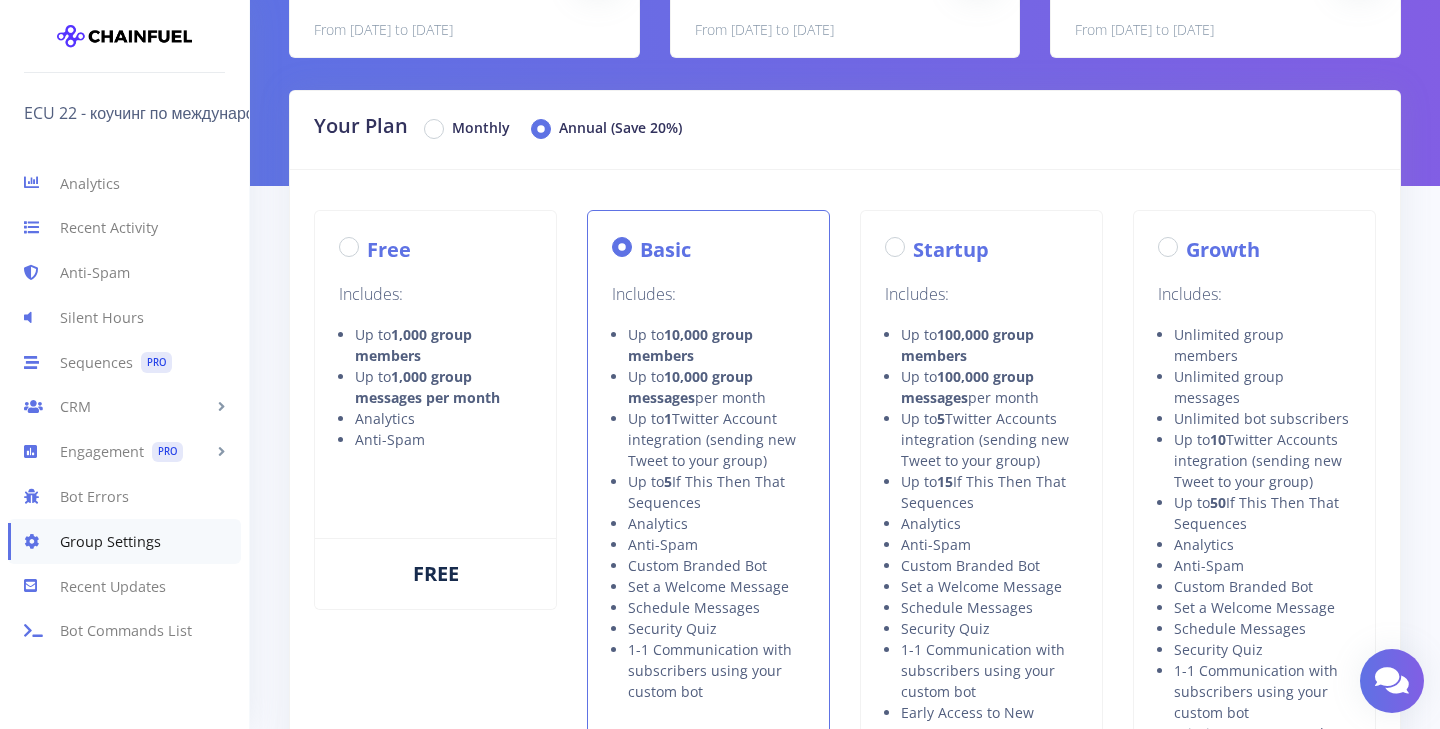 click on "Free
Includes:
Up to  1,000 group members
Up to  1,000 group messages per month
Analytics
Anti-Spam" at bounding box center (435, 350) 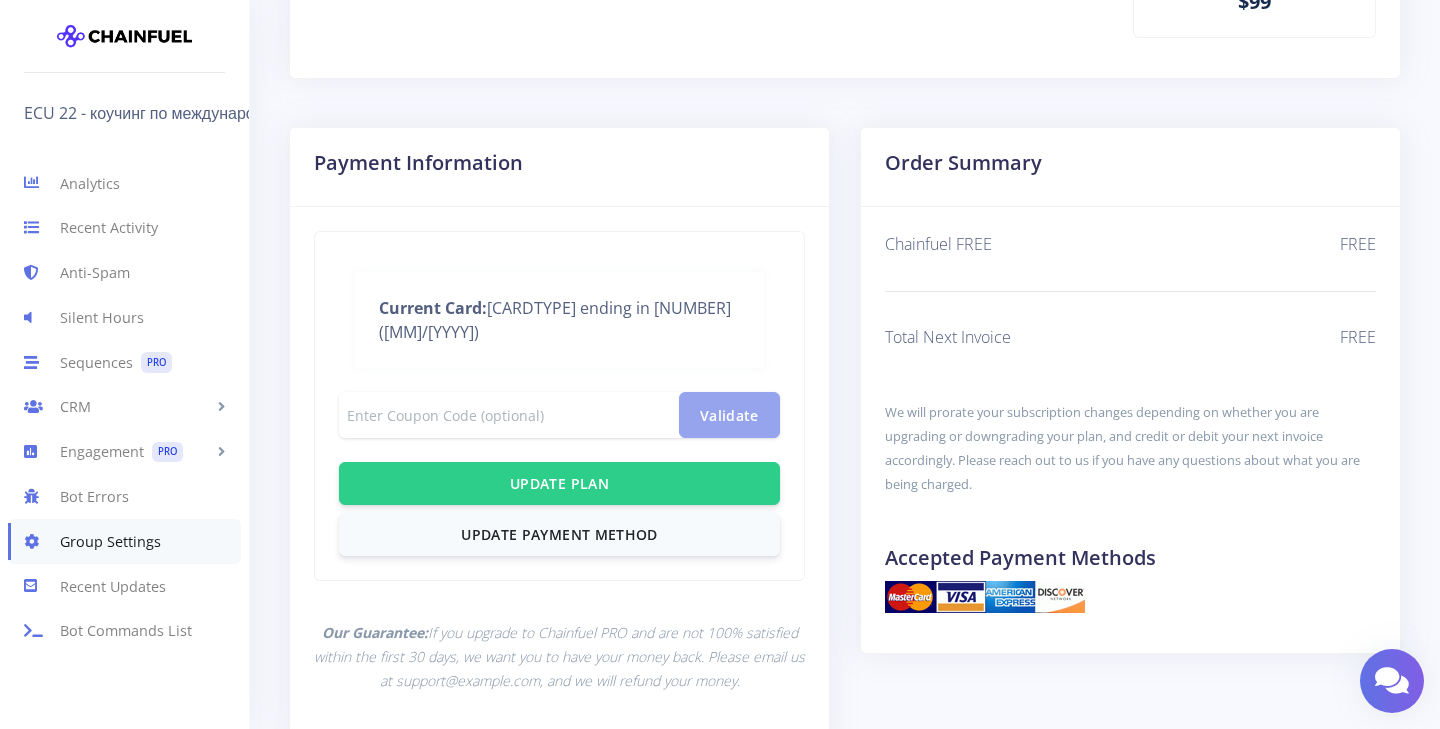 scroll, scrollTop: 1054, scrollLeft: 0, axis: vertical 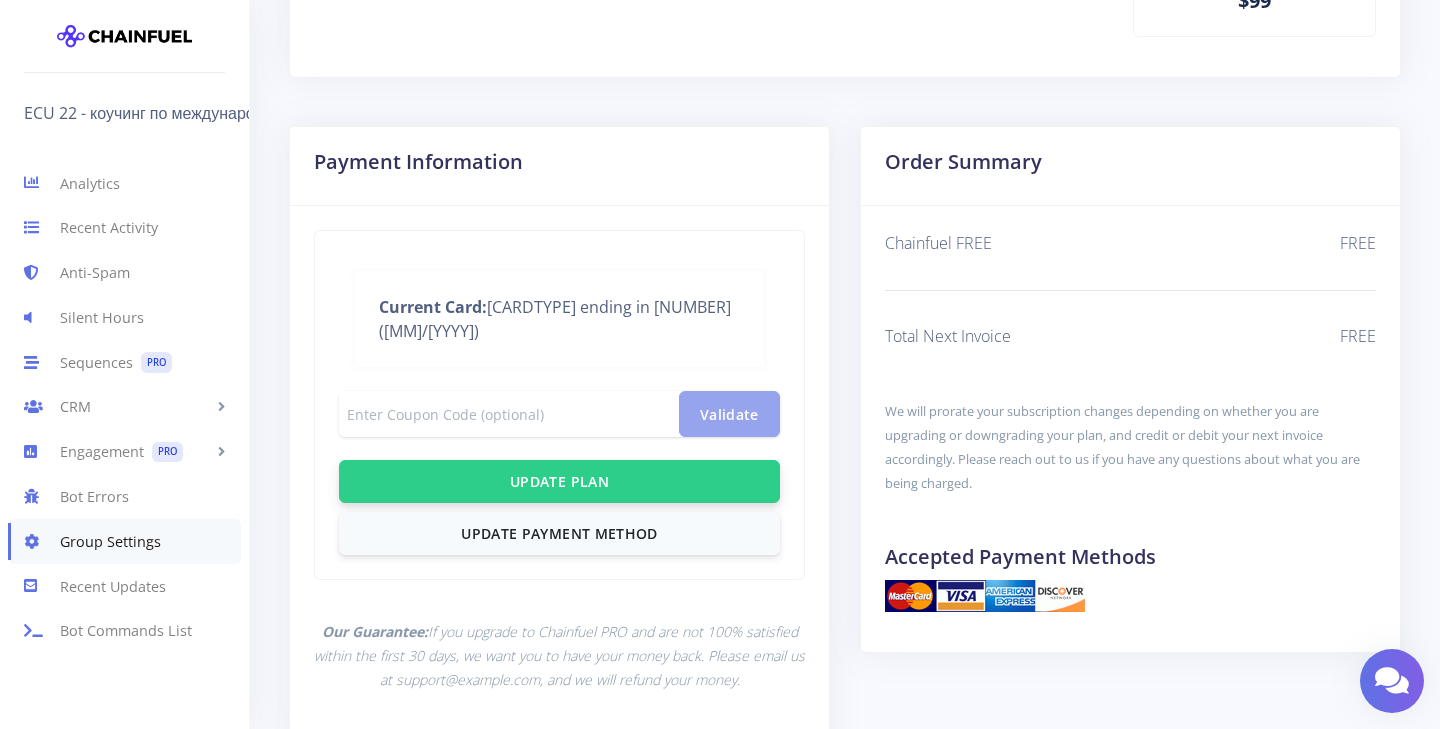 click on "Update Plan" at bounding box center (559, 481) 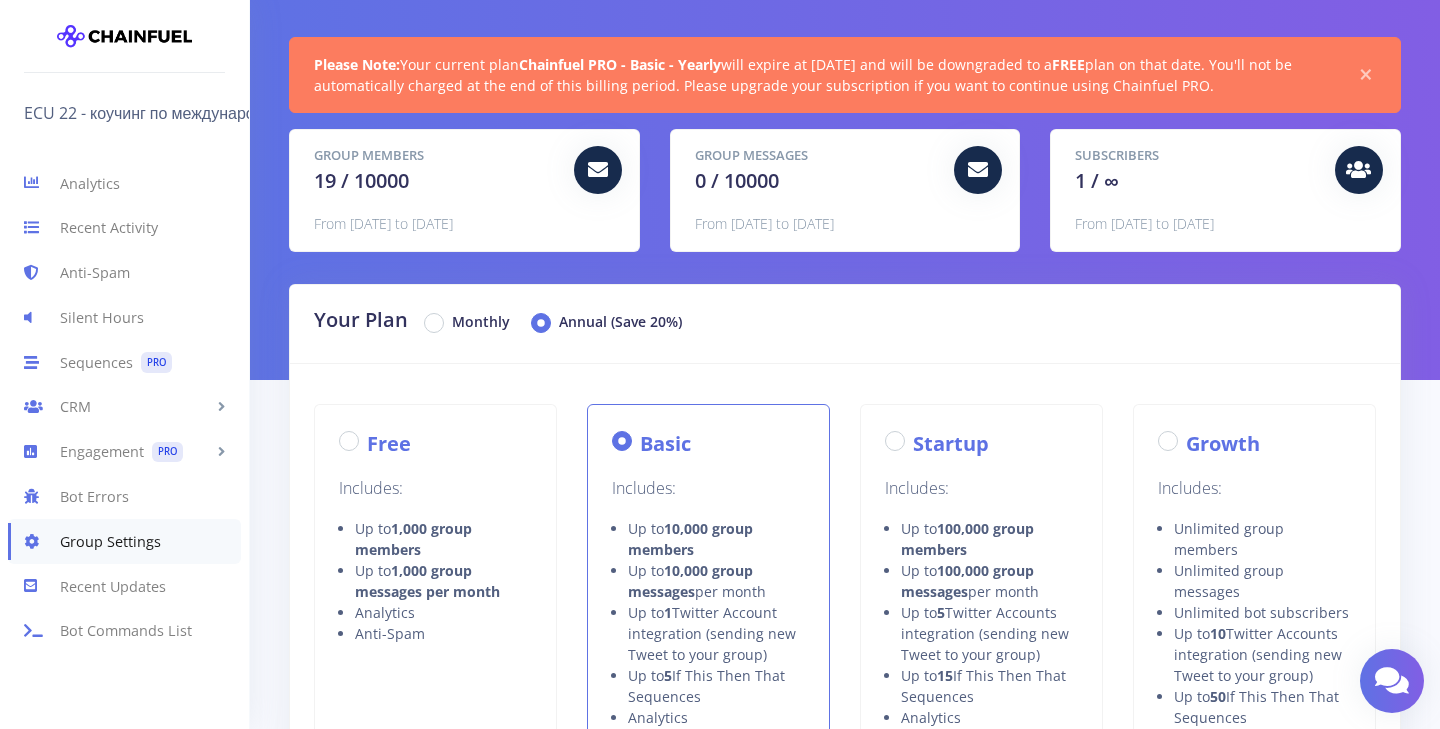 scroll, scrollTop: 79, scrollLeft: 0, axis: vertical 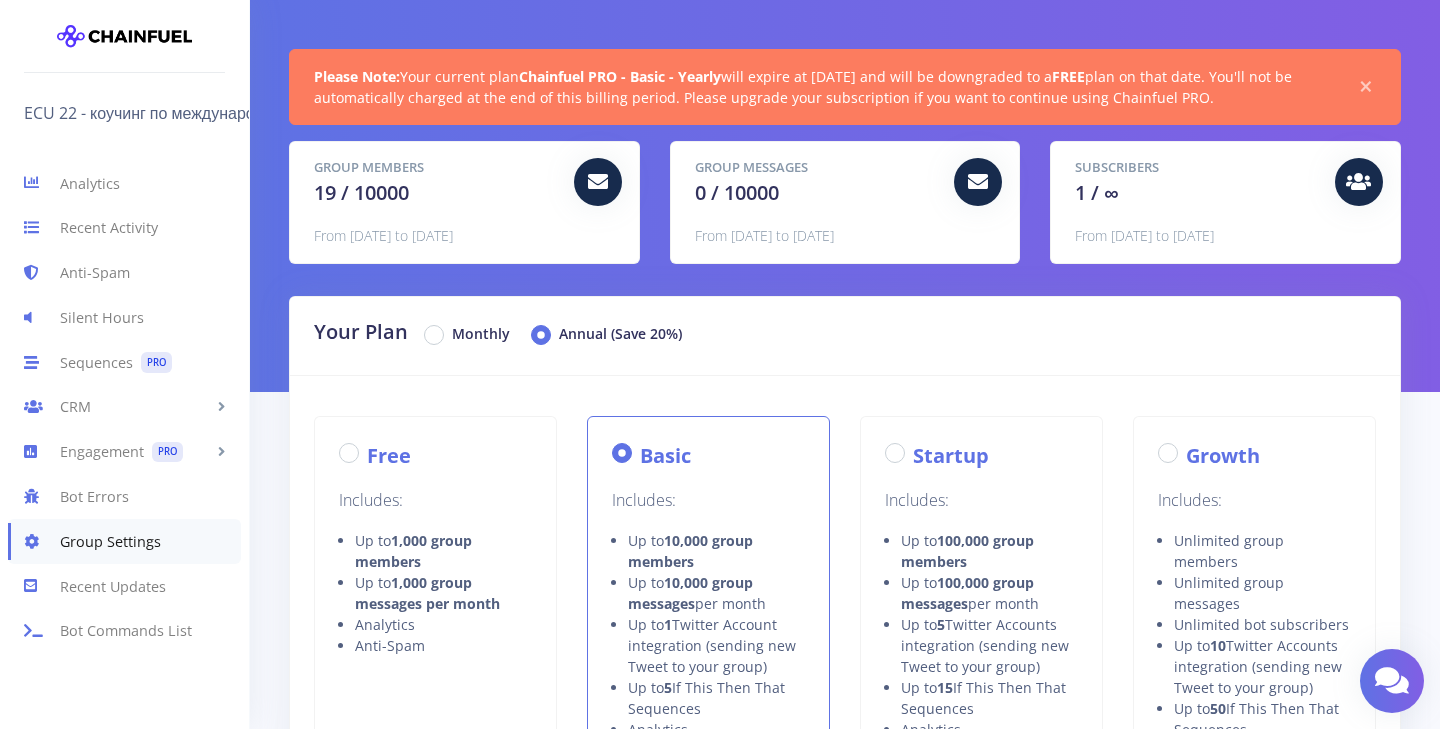 click on "Monthly" at bounding box center [481, 335] 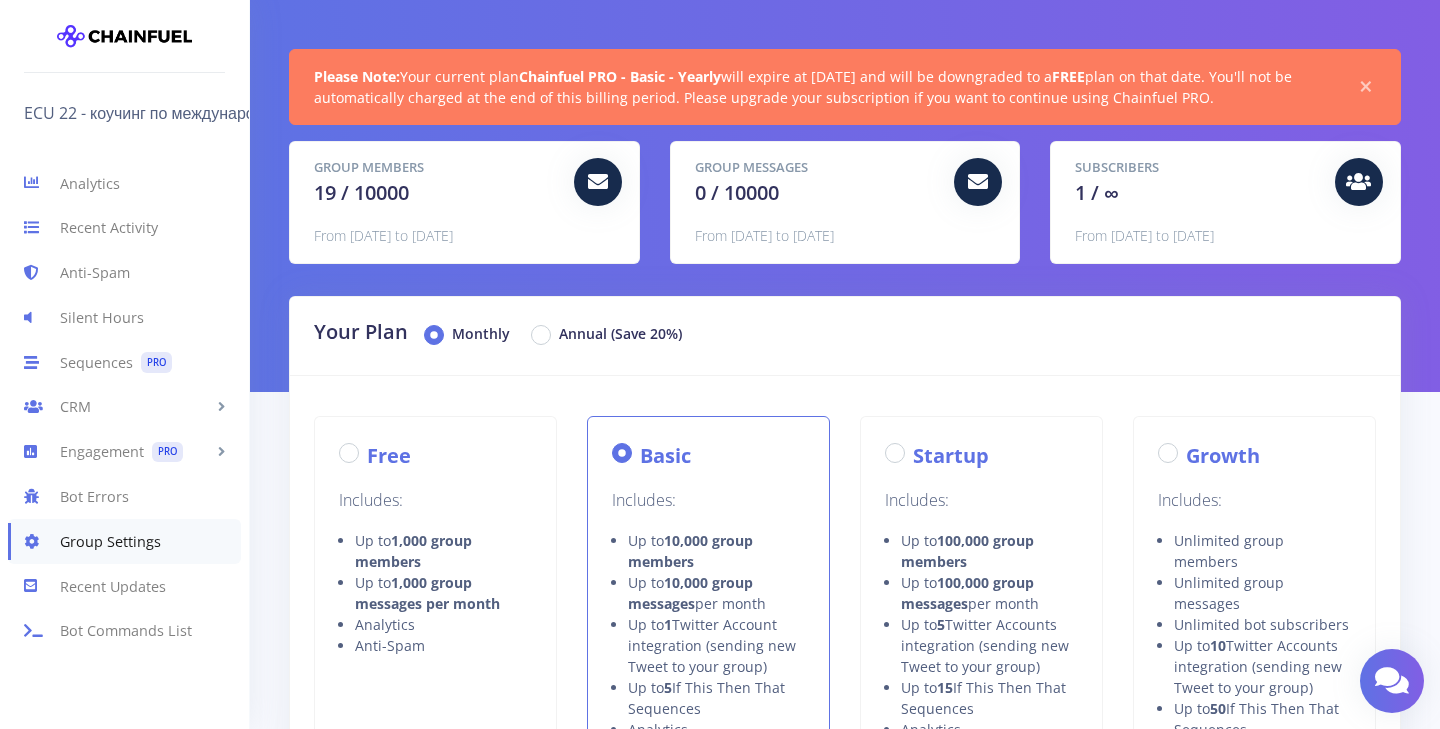 click on "Free" at bounding box center [389, 456] 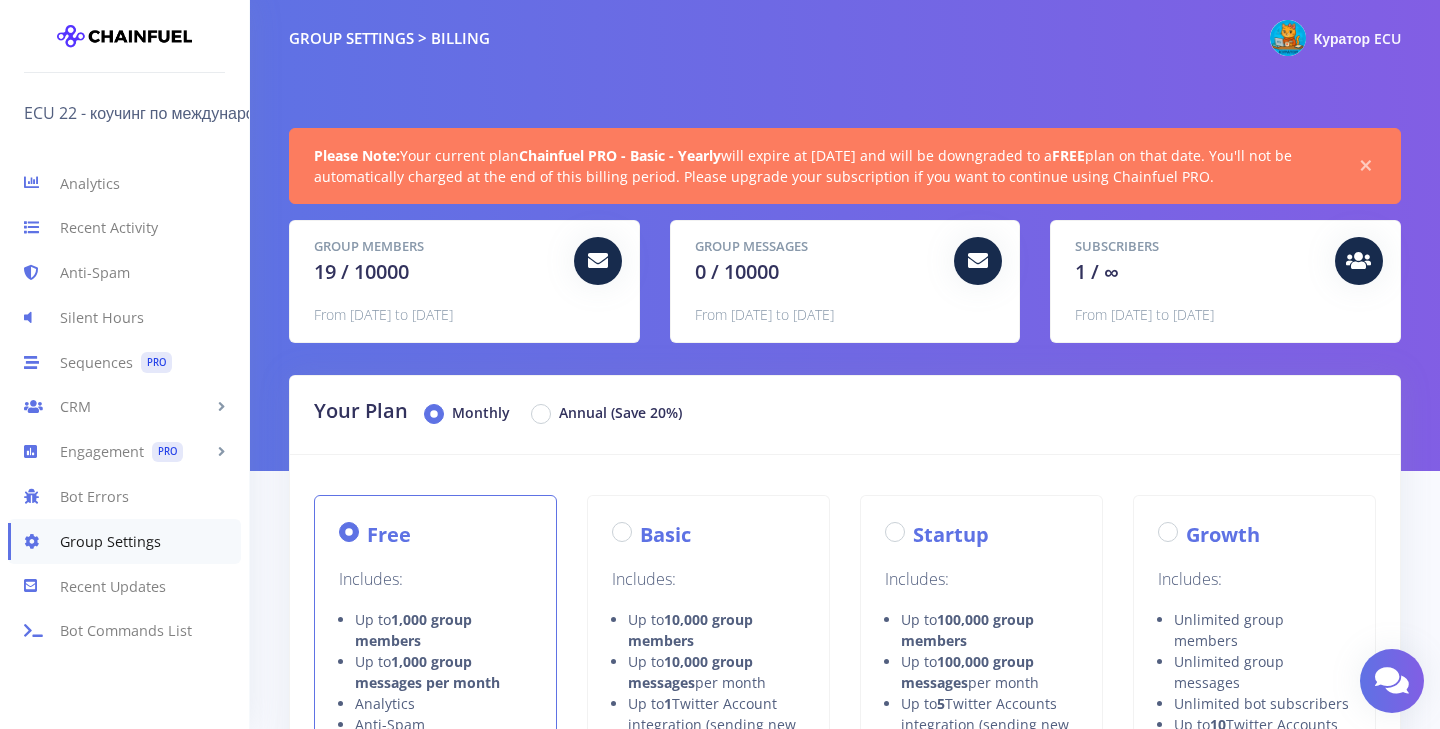 scroll, scrollTop: 0, scrollLeft: 0, axis: both 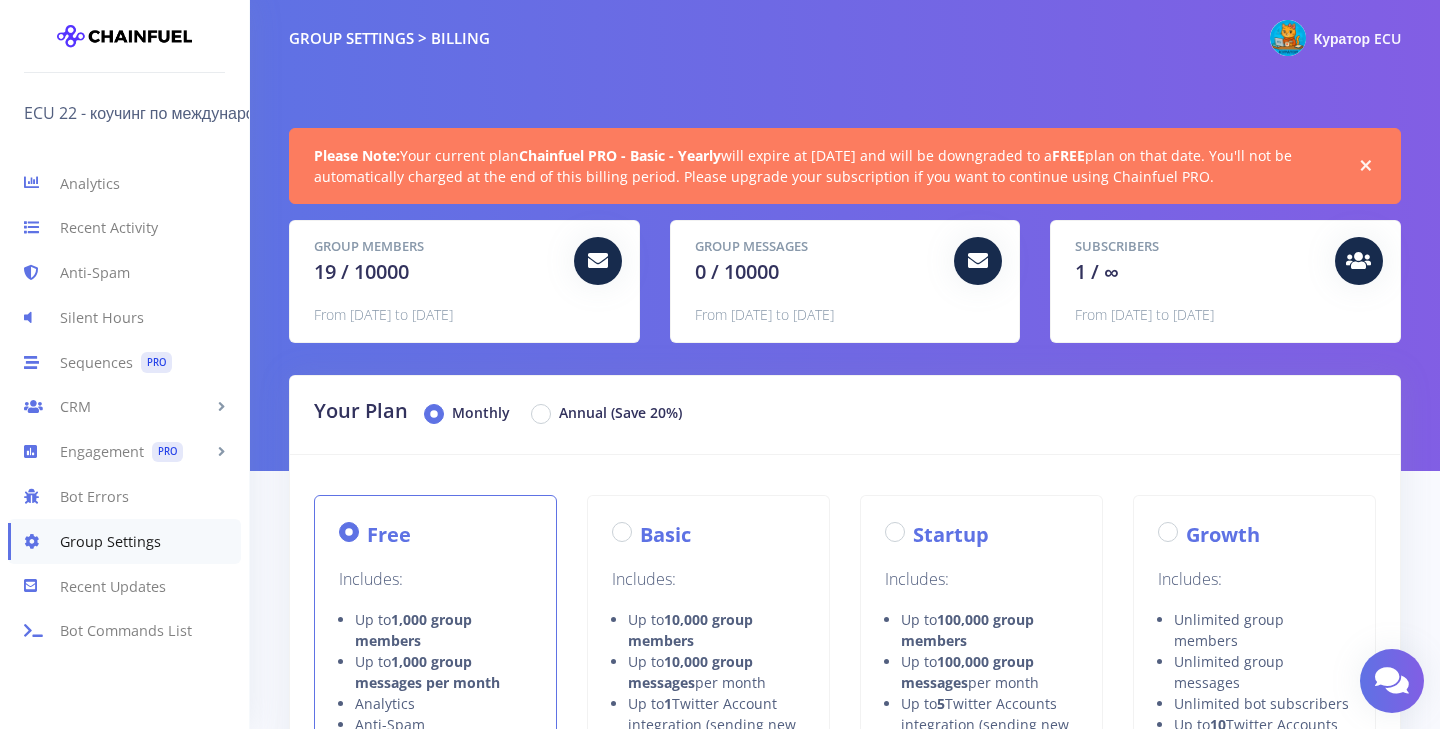 click on "×" at bounding box center (1366, 166) 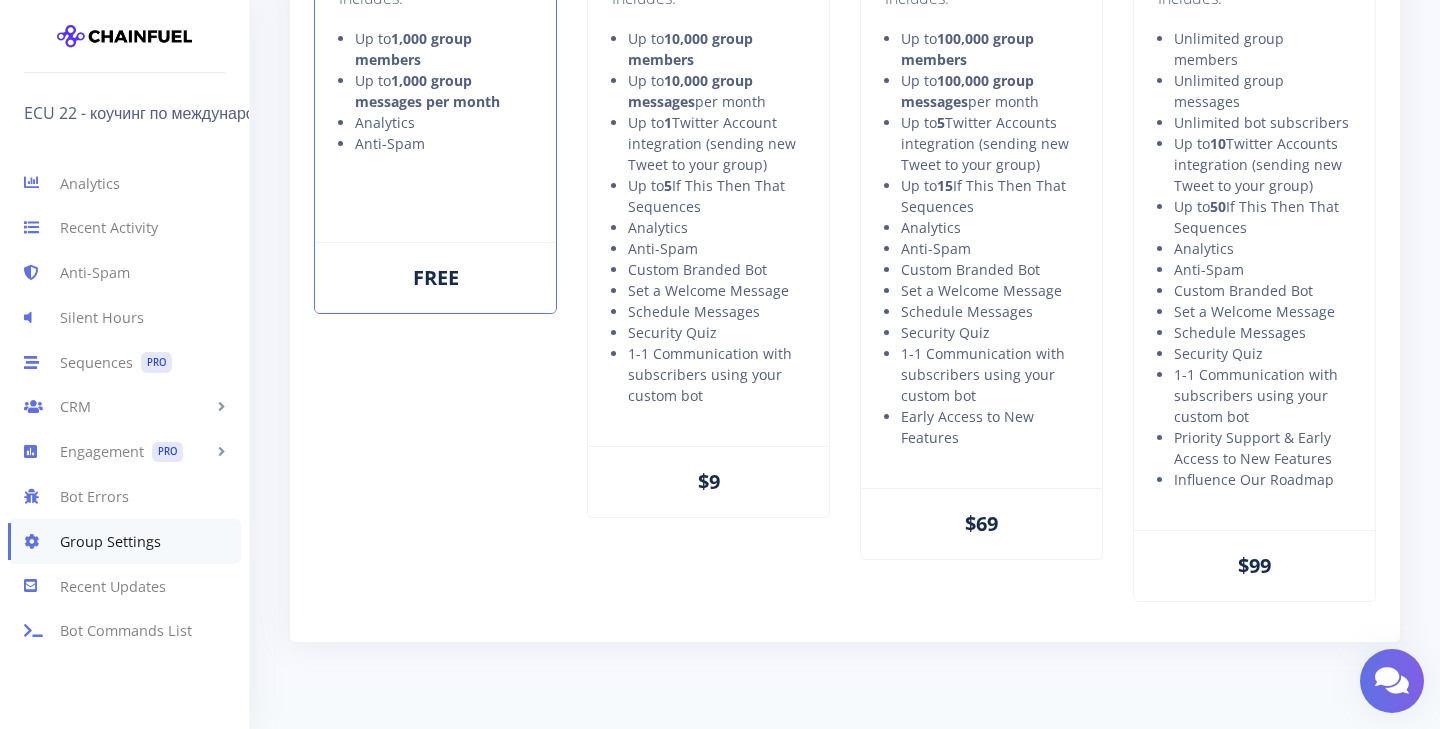 scroll, scrollTop: 488, scrollLeft: 0, axis: vertical 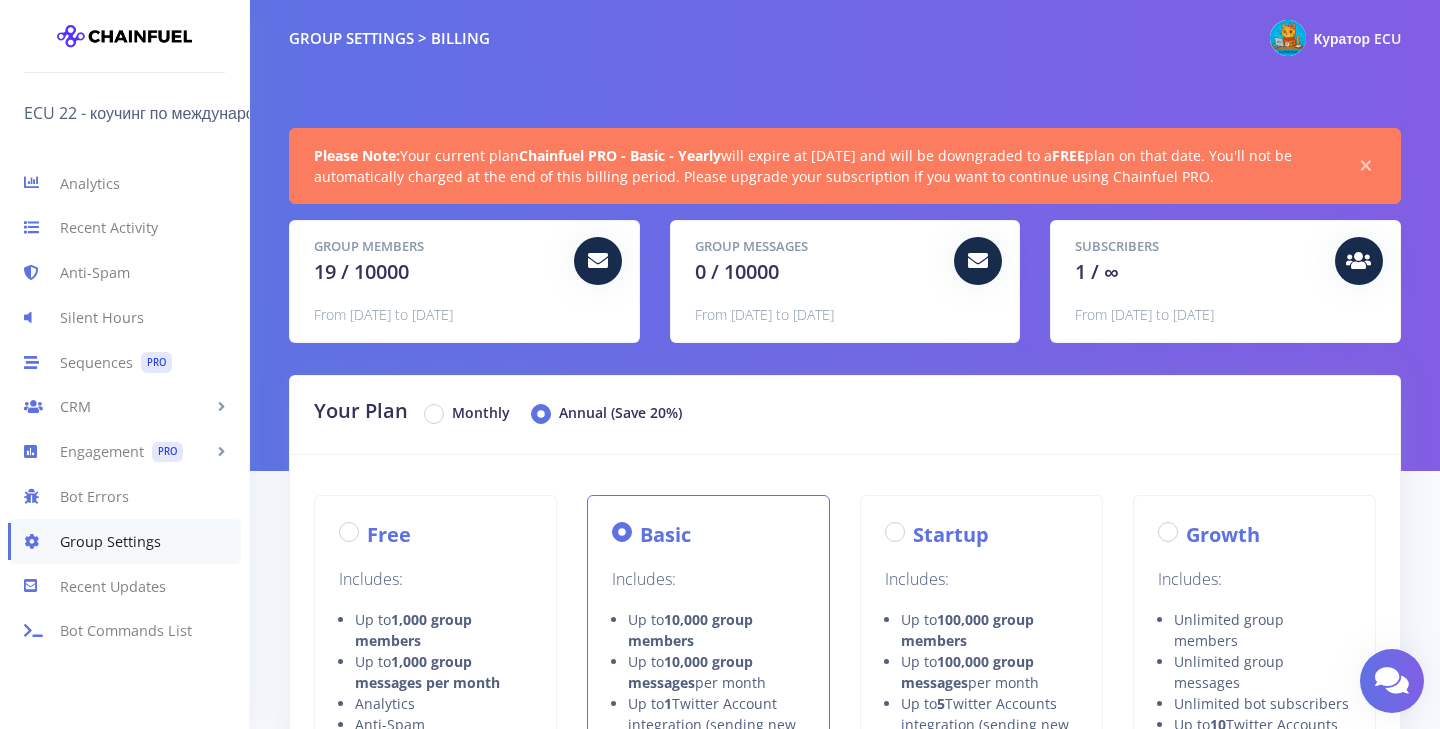 click on "Group Members
19 / 10000" at bounding box center [436, 262] 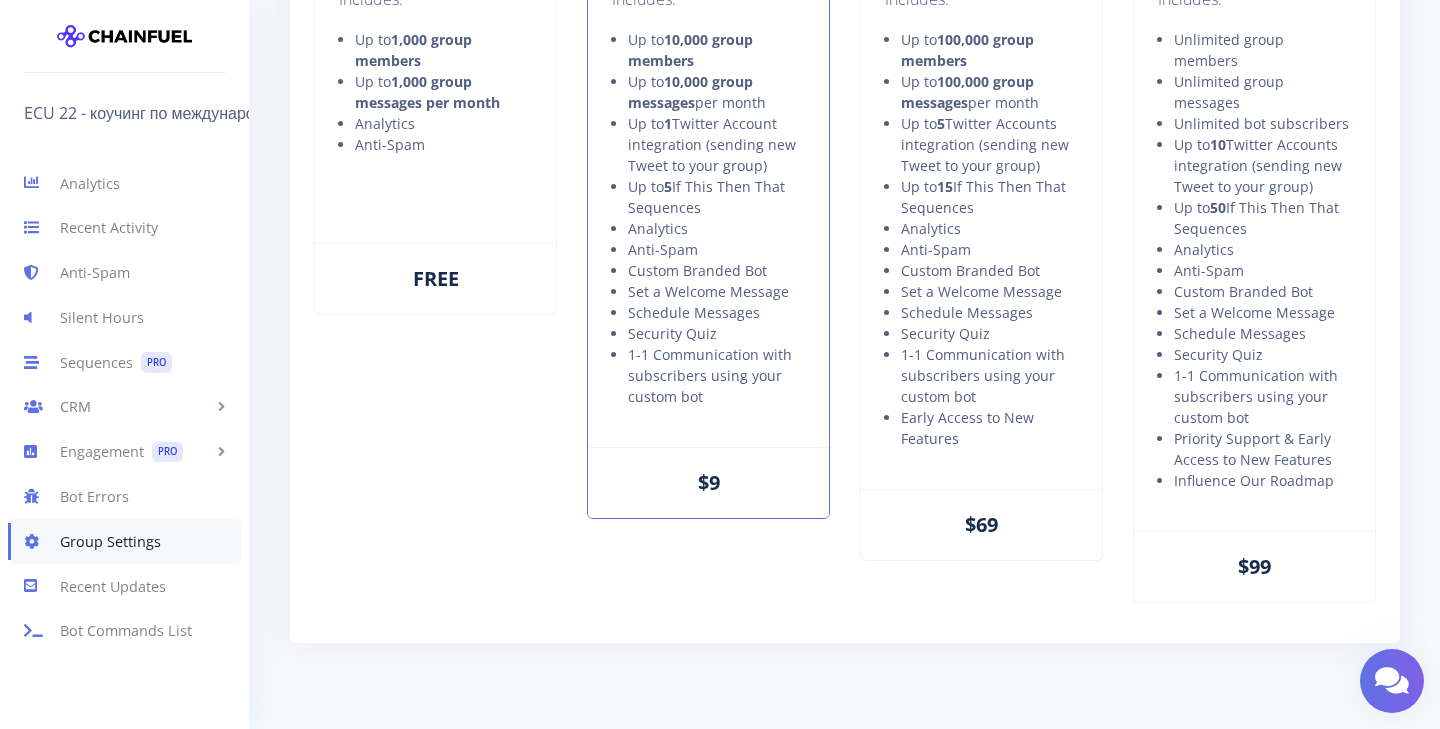 click on "Schedule Messages" at bounding box center (716, 312) 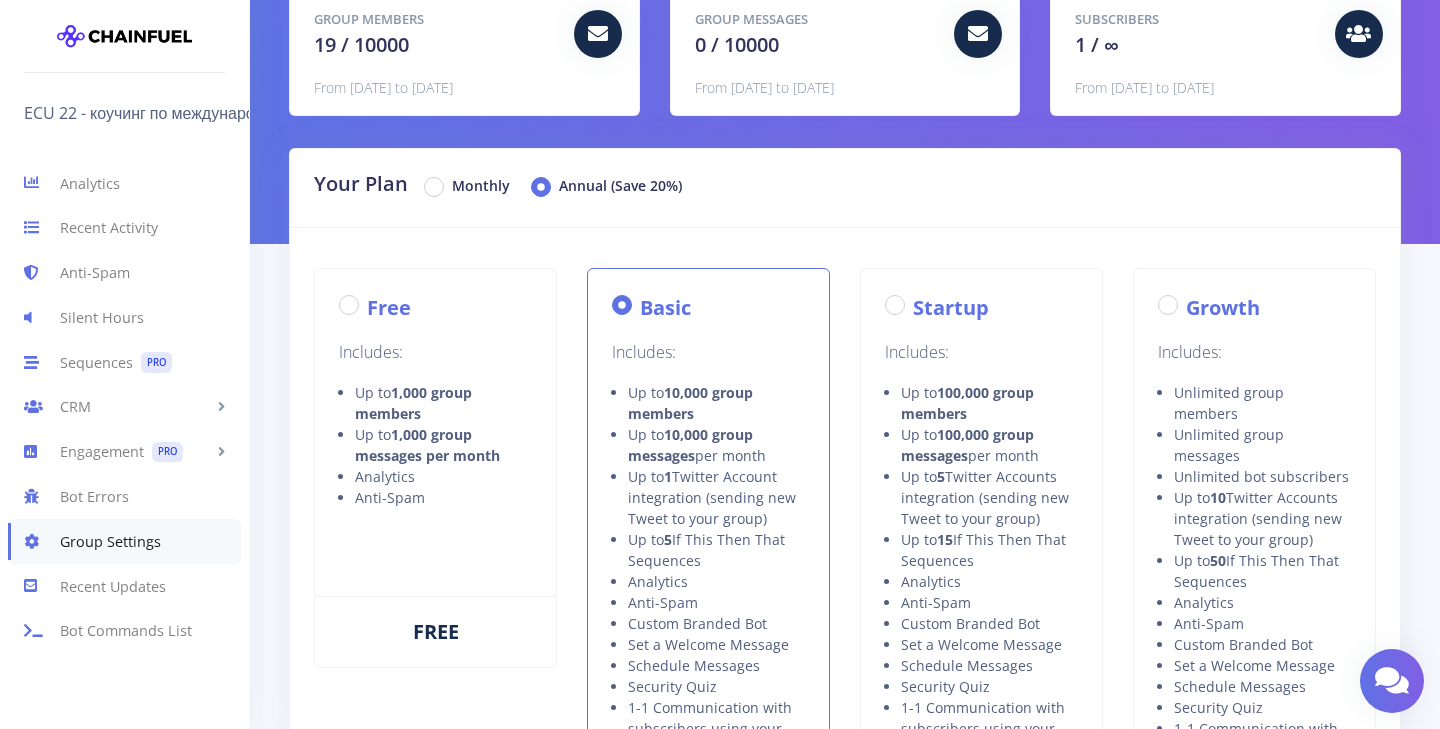 scroll, scrollTop: 164, scrollLeft: 0, axis: vertical 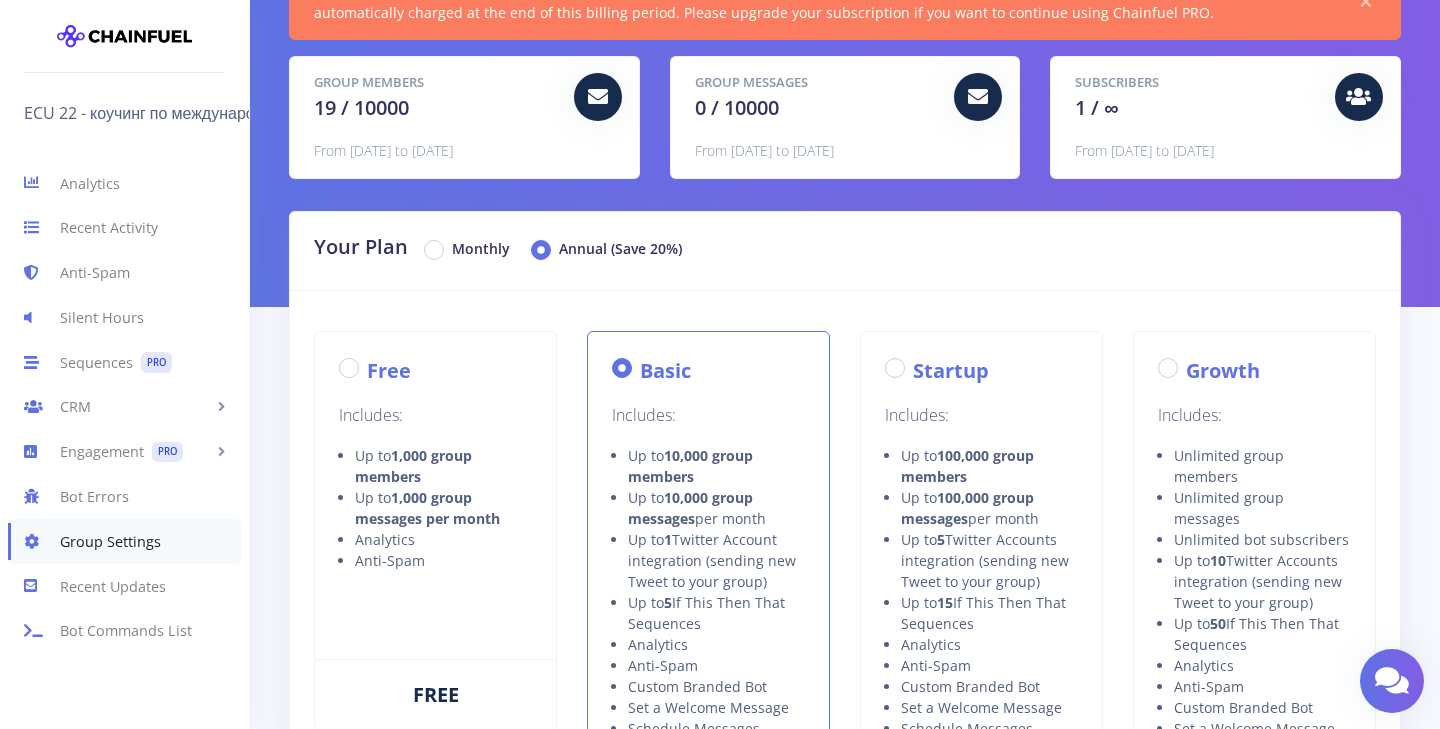 click on "Free
Includes:
Up to  1,000 group members
Up to  1,000 group messages per month
Analytics
Anti-Spam
FREE
Basic
Includes:
Up to  10,000 group members
Up to  10,000 group messages  per month
Up to  1  Twitter Account integration (sending new Tweet to your group)
Up to  5  If This Then That Sequences
Analytics
Anti-Spam
Custom Branded Bot
Set a Welcome Message
Schedule Messages
Security Quiz
1-1 Communication with subscribers using your custom bot
$9
5" at bounding box center (845, 675) 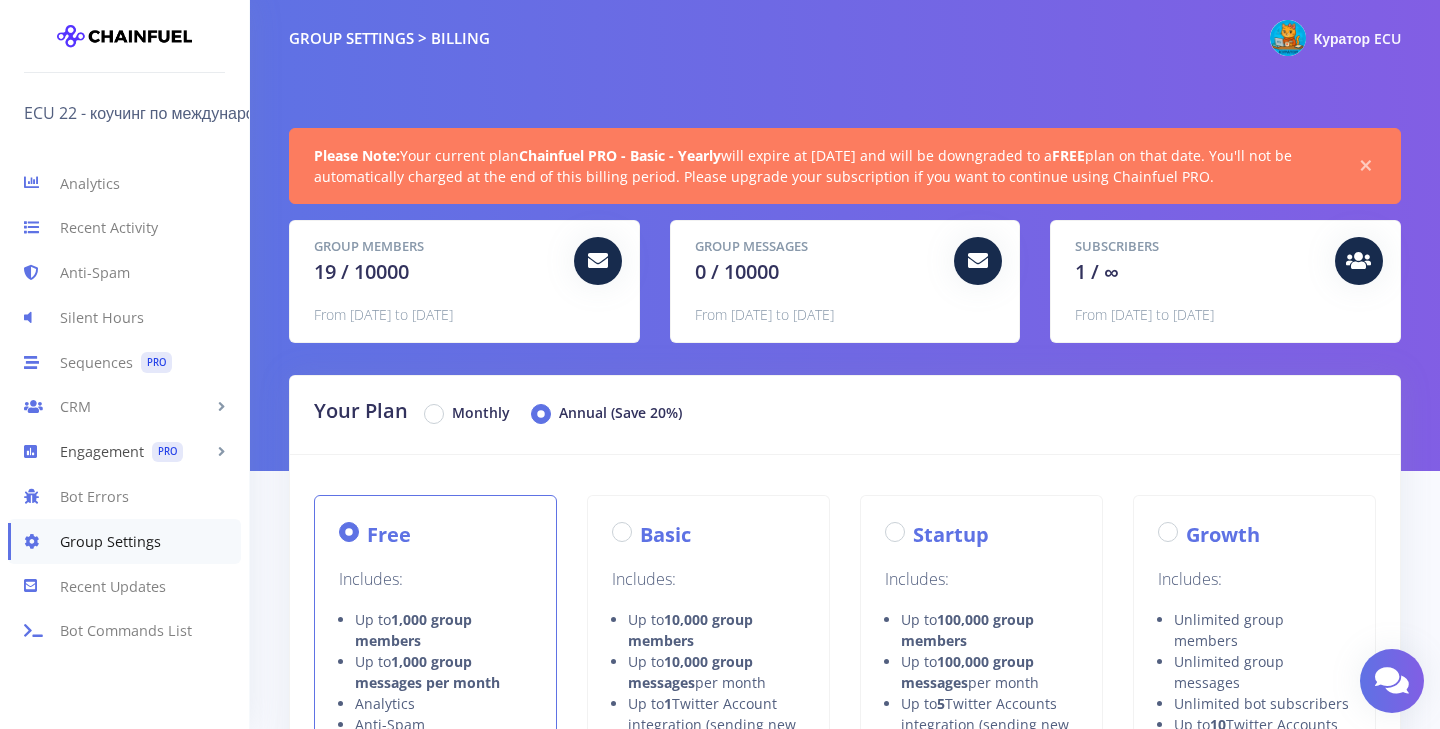 scroll, scrollTop: 0, scrollLeft: 0, axis: both 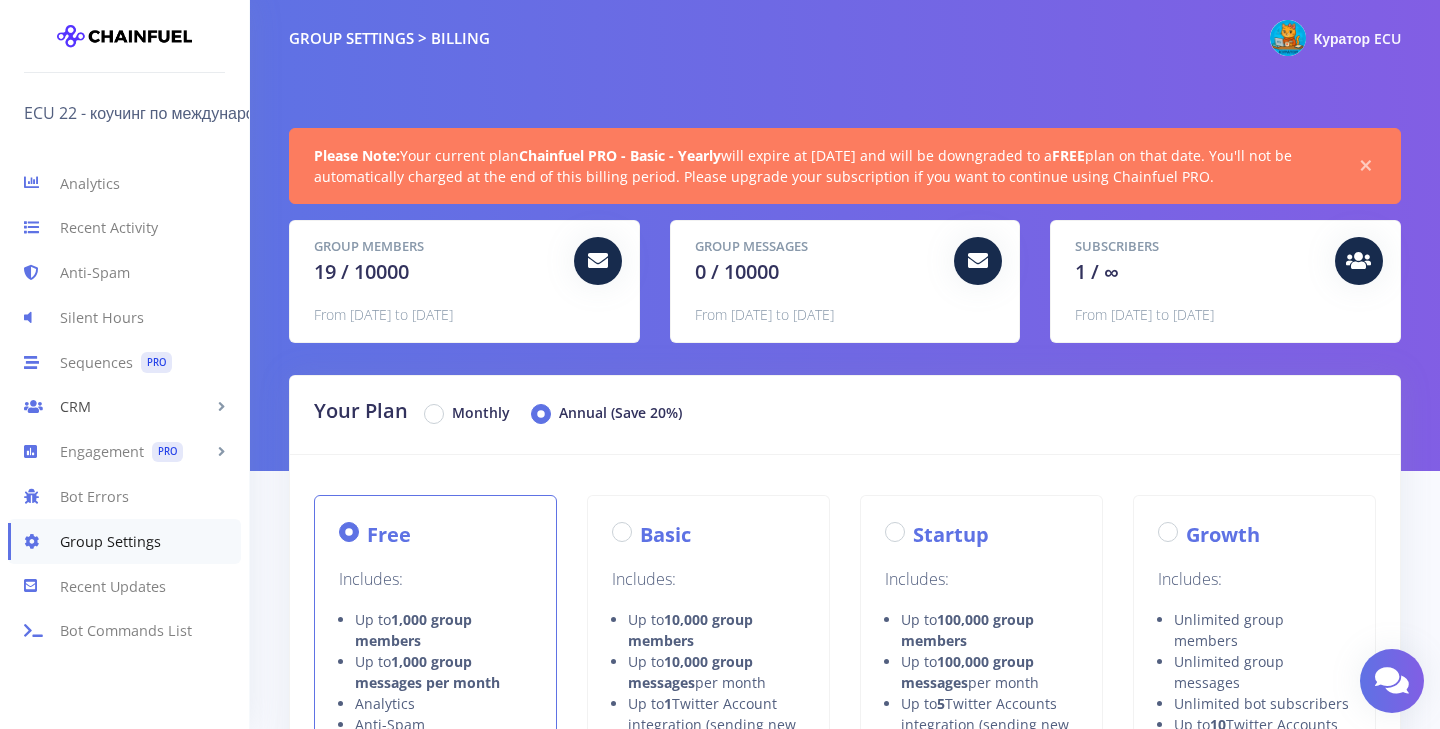 click on "CRM" at bounding box center [124, 407] 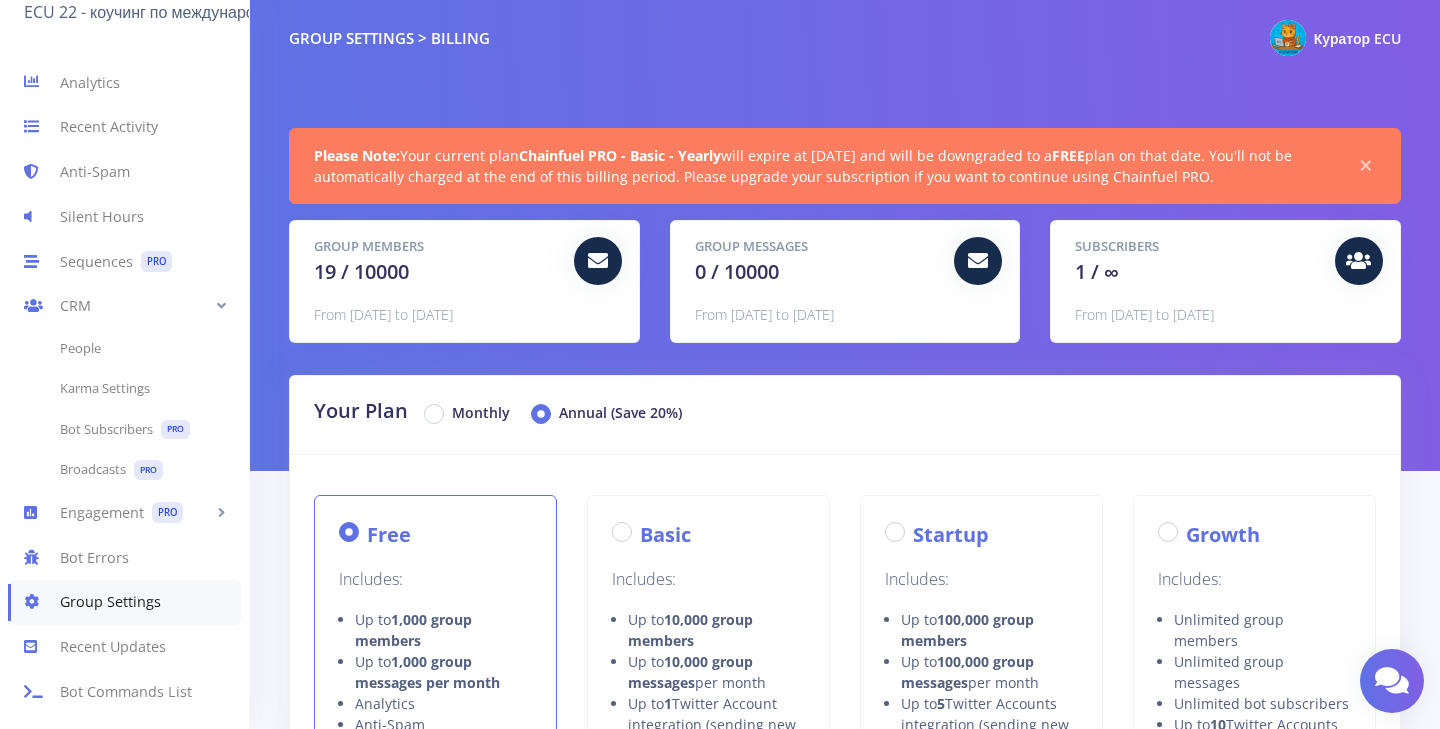 scroll, scrollTop: 100, scrollLeft: 0, axis: vertical 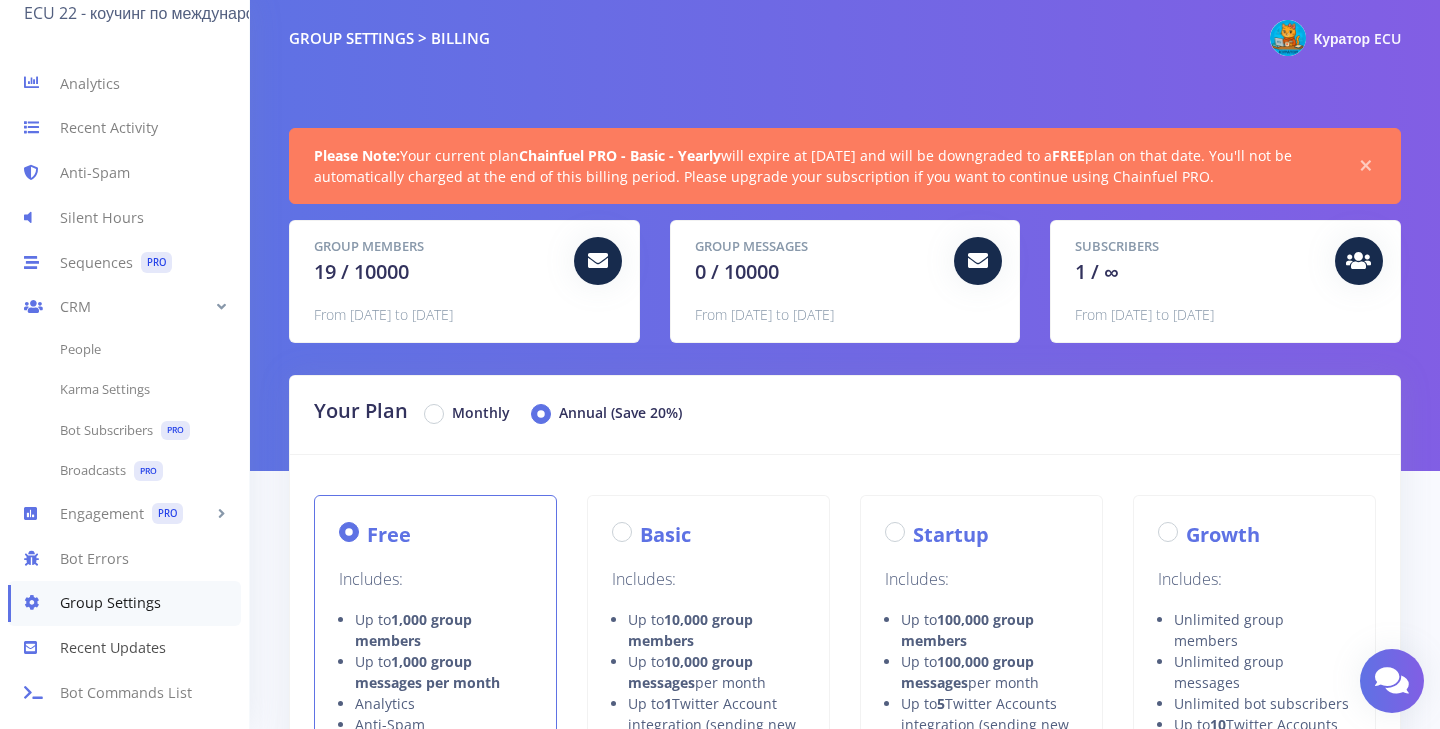 click on "Recent Updates" at bounding box center [124, 648] 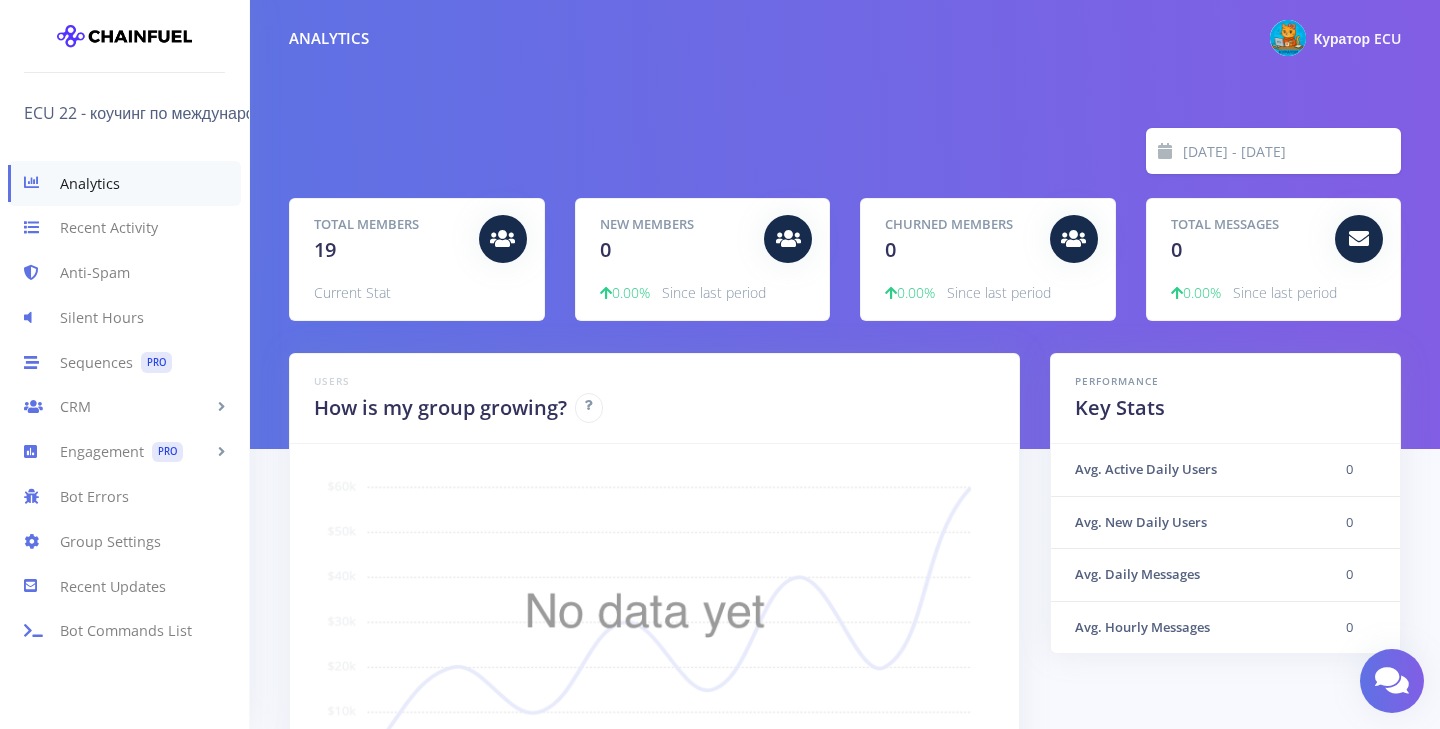 scroll, scrollTop: 0, scrollLeft: 0, axis: both 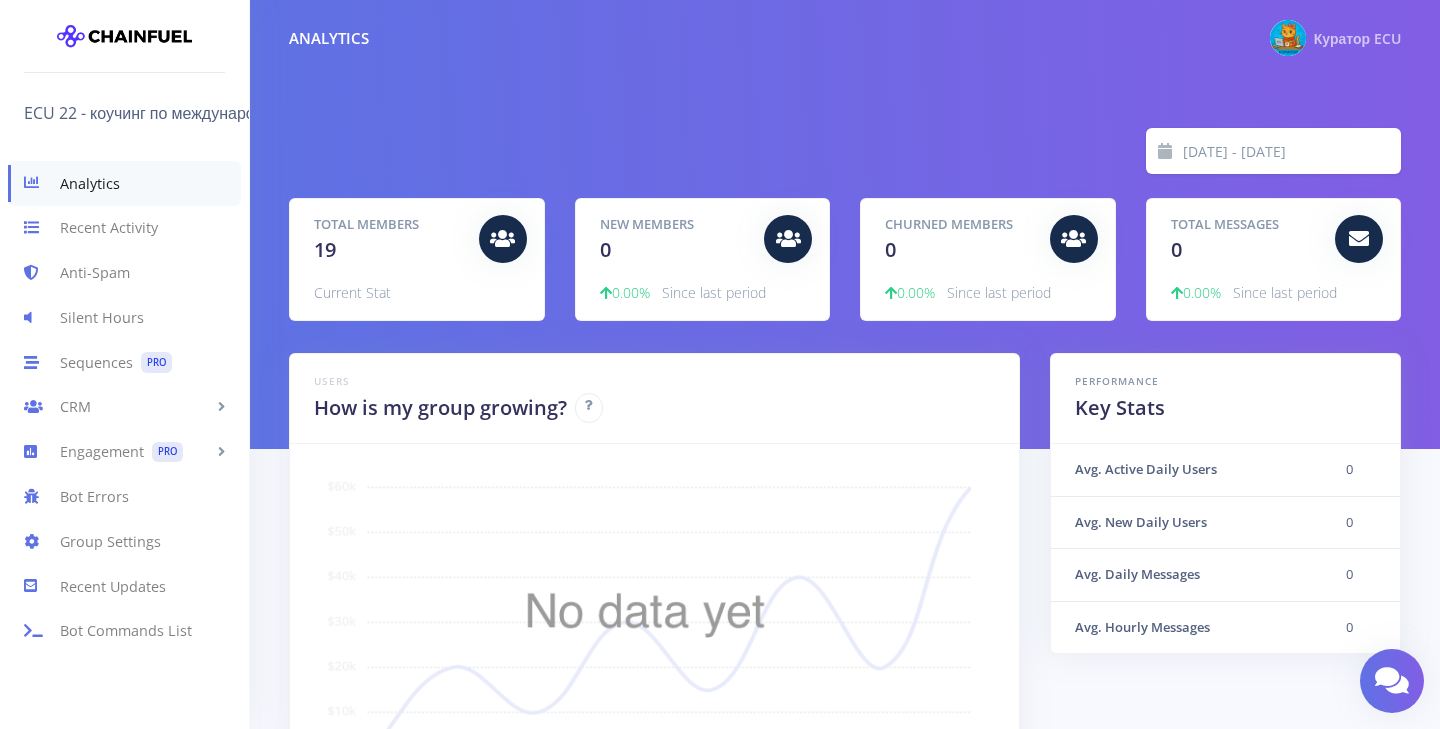 click on "Куратор ECU" at bounding box center (1357, 38) 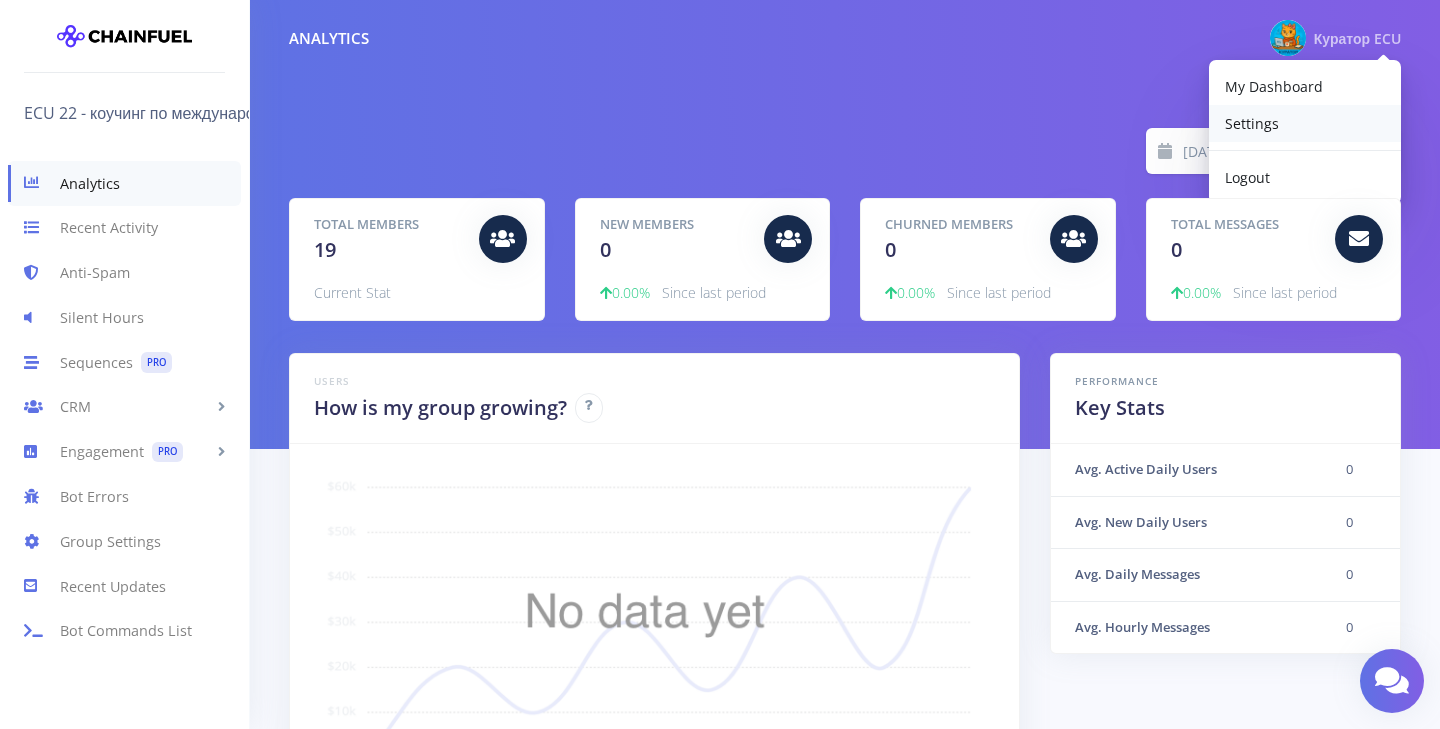 click on "Settings" at bounding box center [1305, 123] 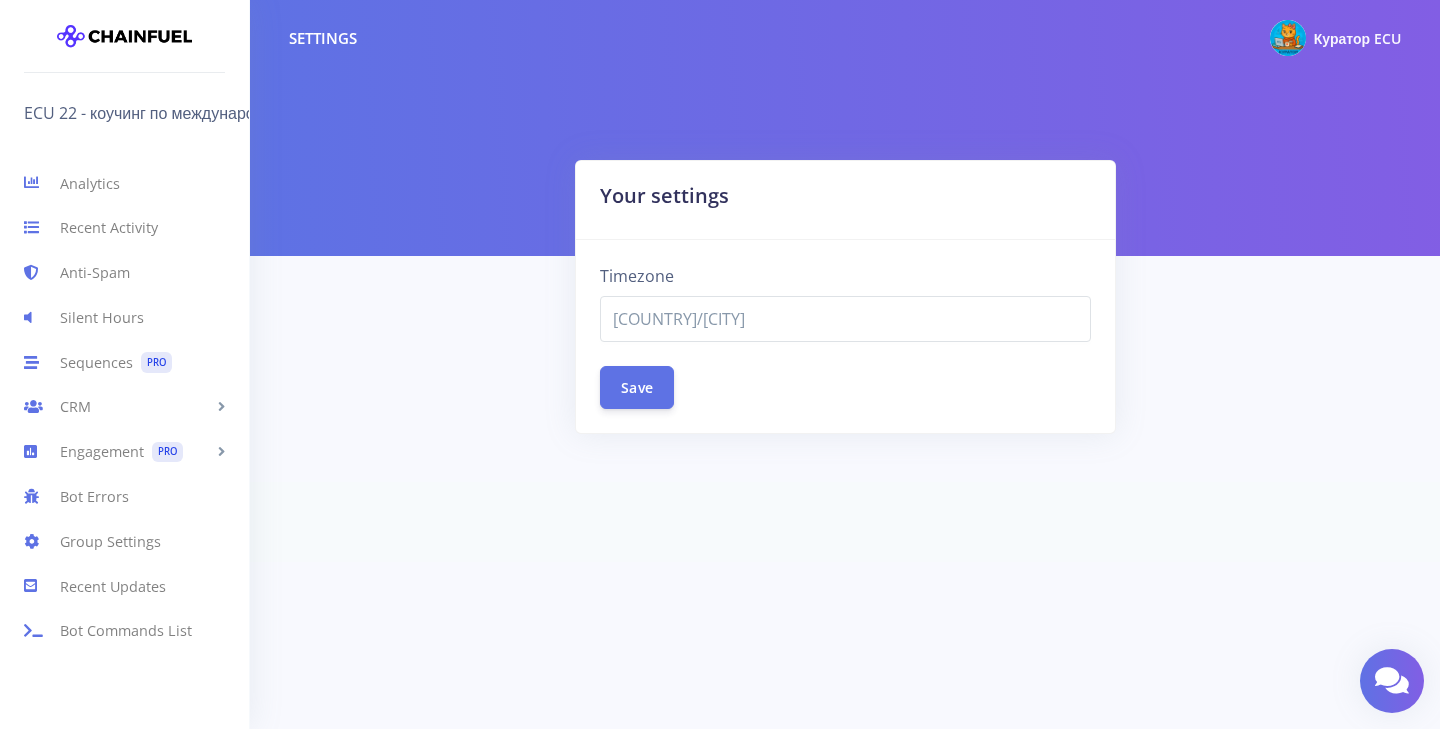 select on "[COUNTRY]/[CITY]" 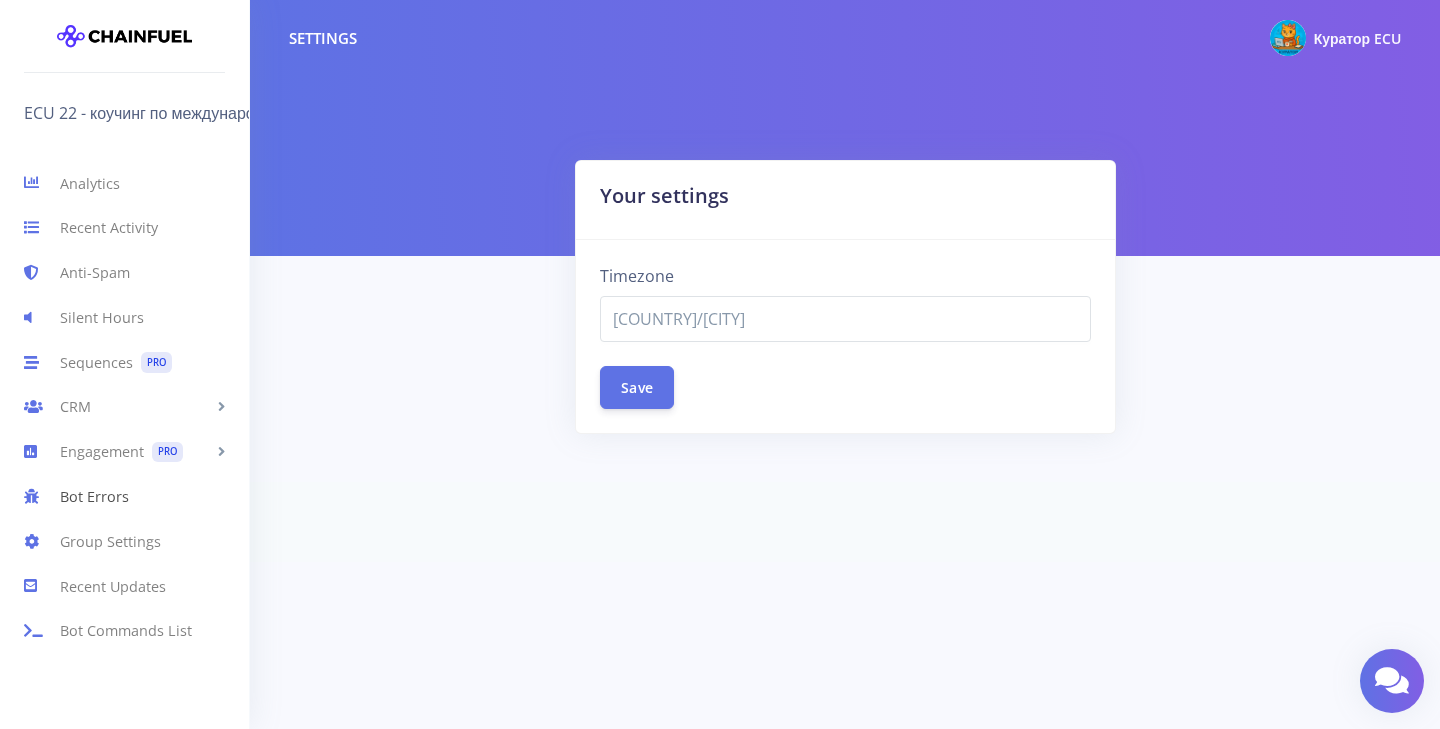 scroll, scrollTop: 0, scrollLeft: 0, axis: both 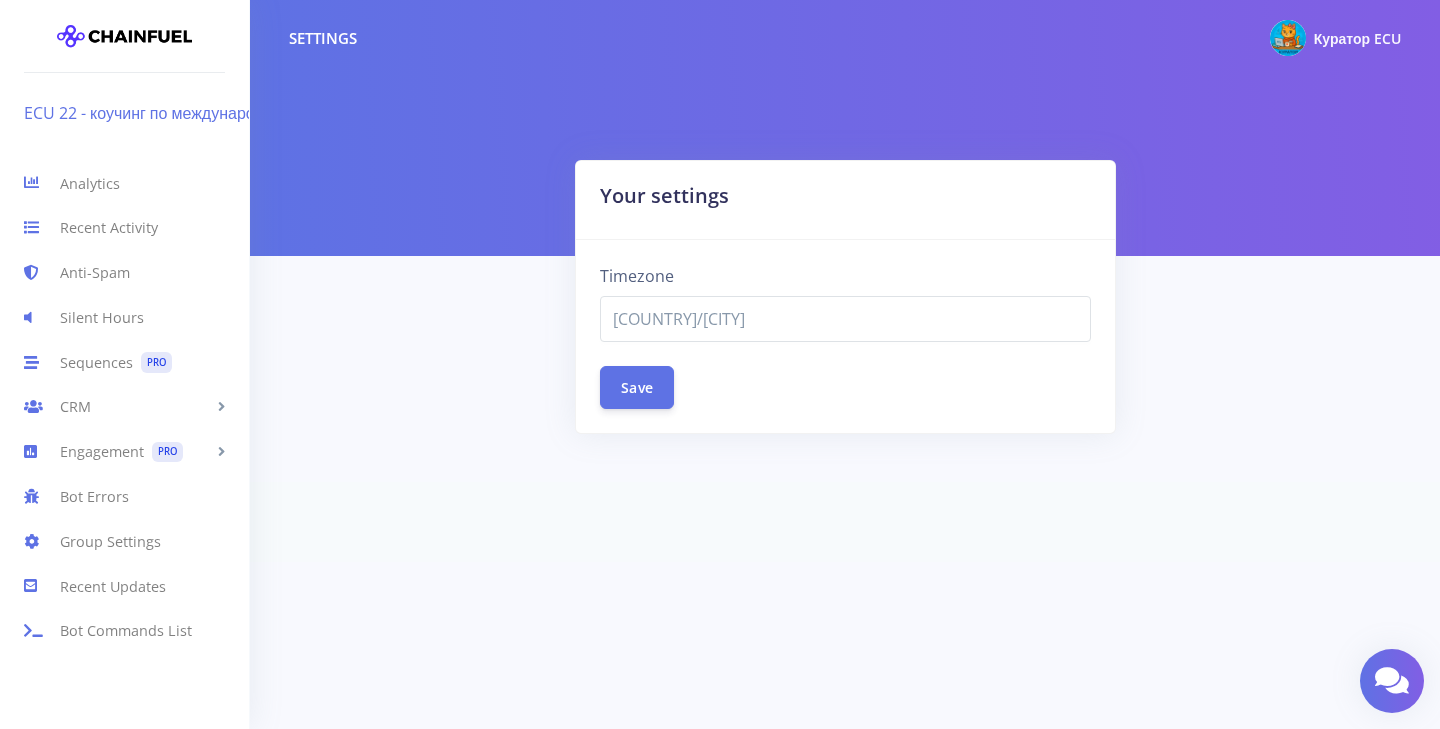 click on "ECU 22 - коучинг по международным стандартам" at bounding box center (211, 113) 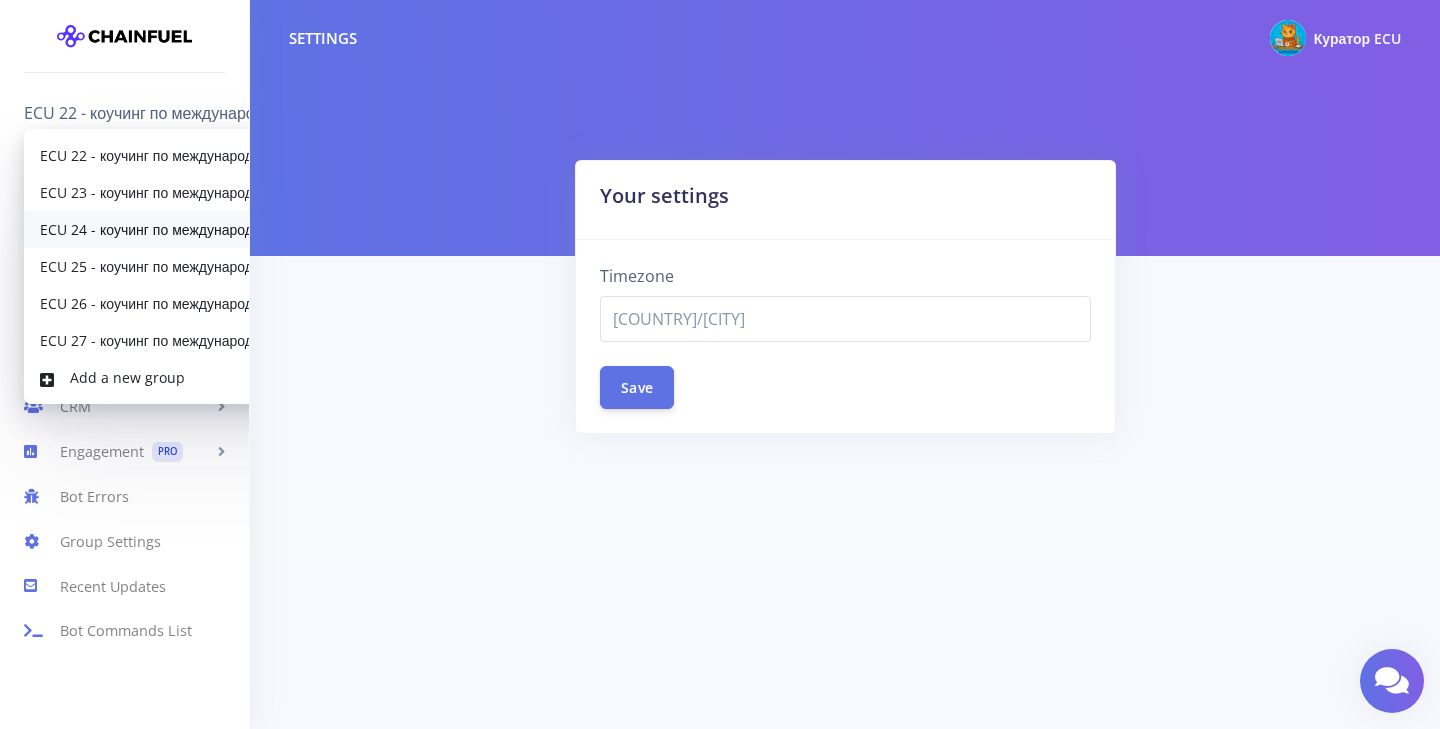 scroll, scrollTop: 0, scrollLeft: 0, axis: both 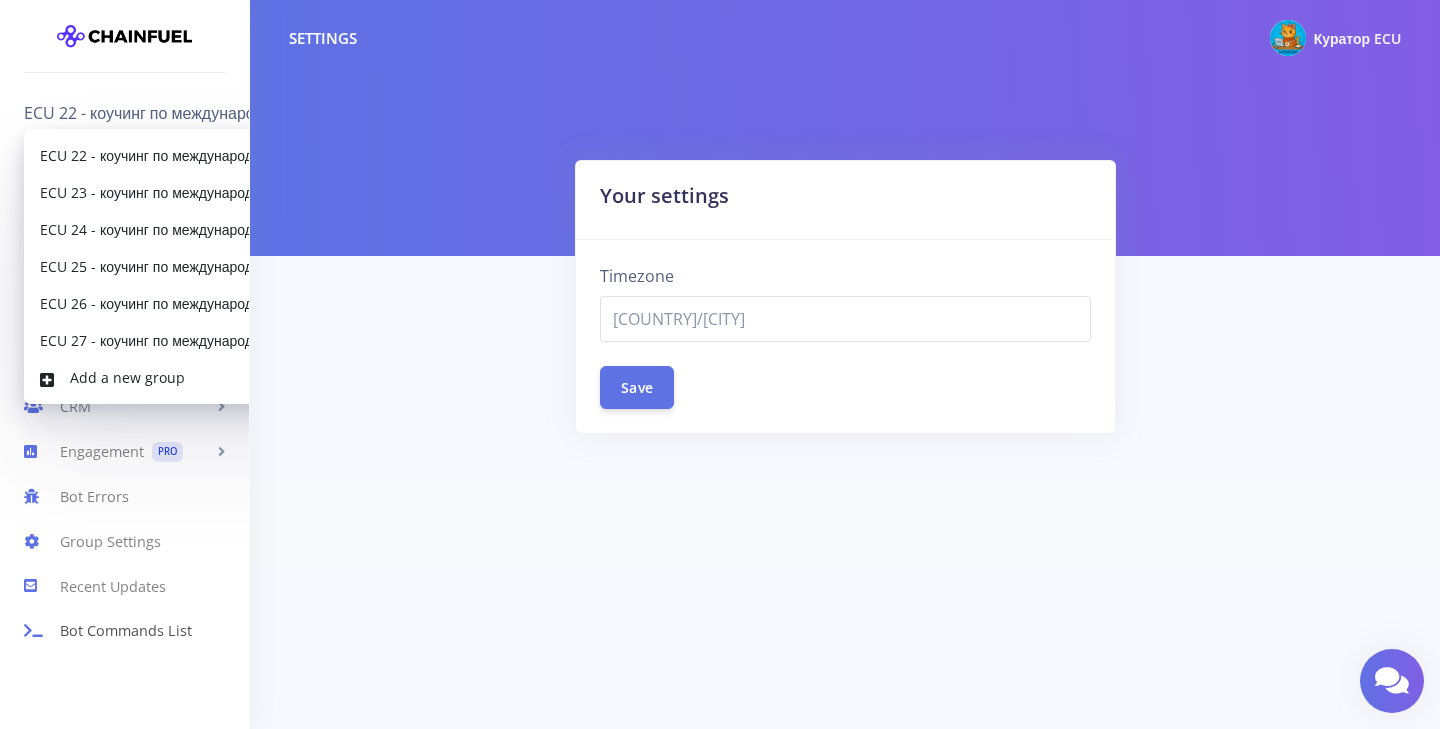click on "Bot Commands List" at bounding box center [124, 631] 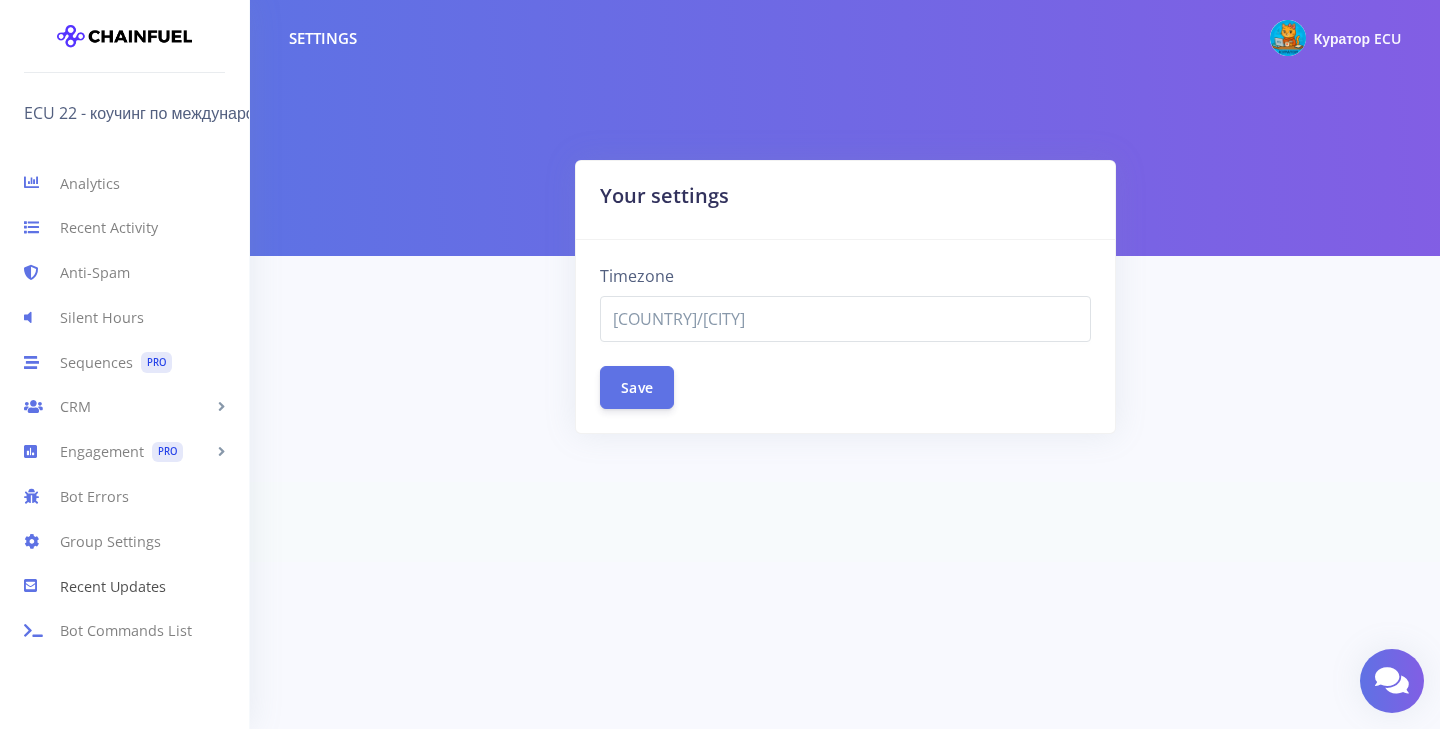 click on "Recent Updates" at bounding box center [124, 586] 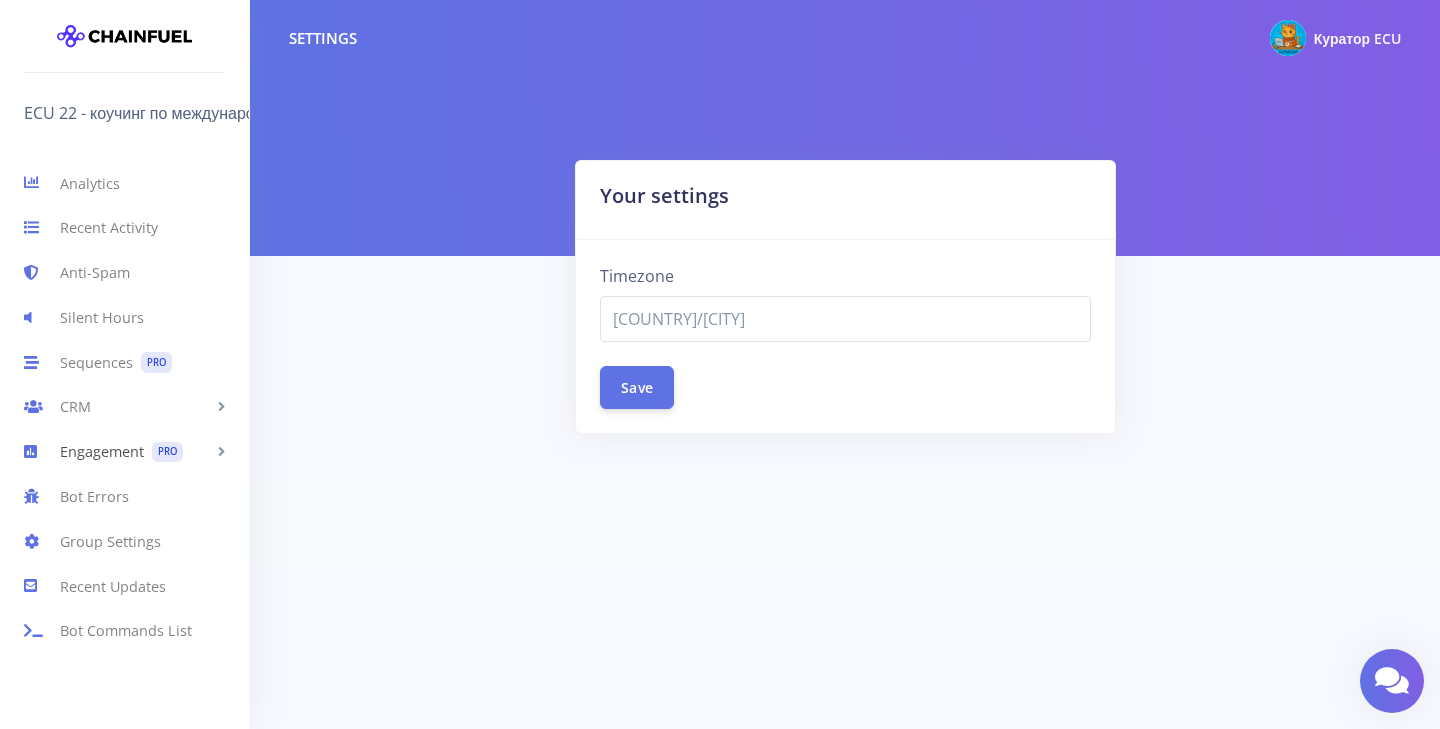 click on "Engagement   PRO" at bounding box center (124, 452) 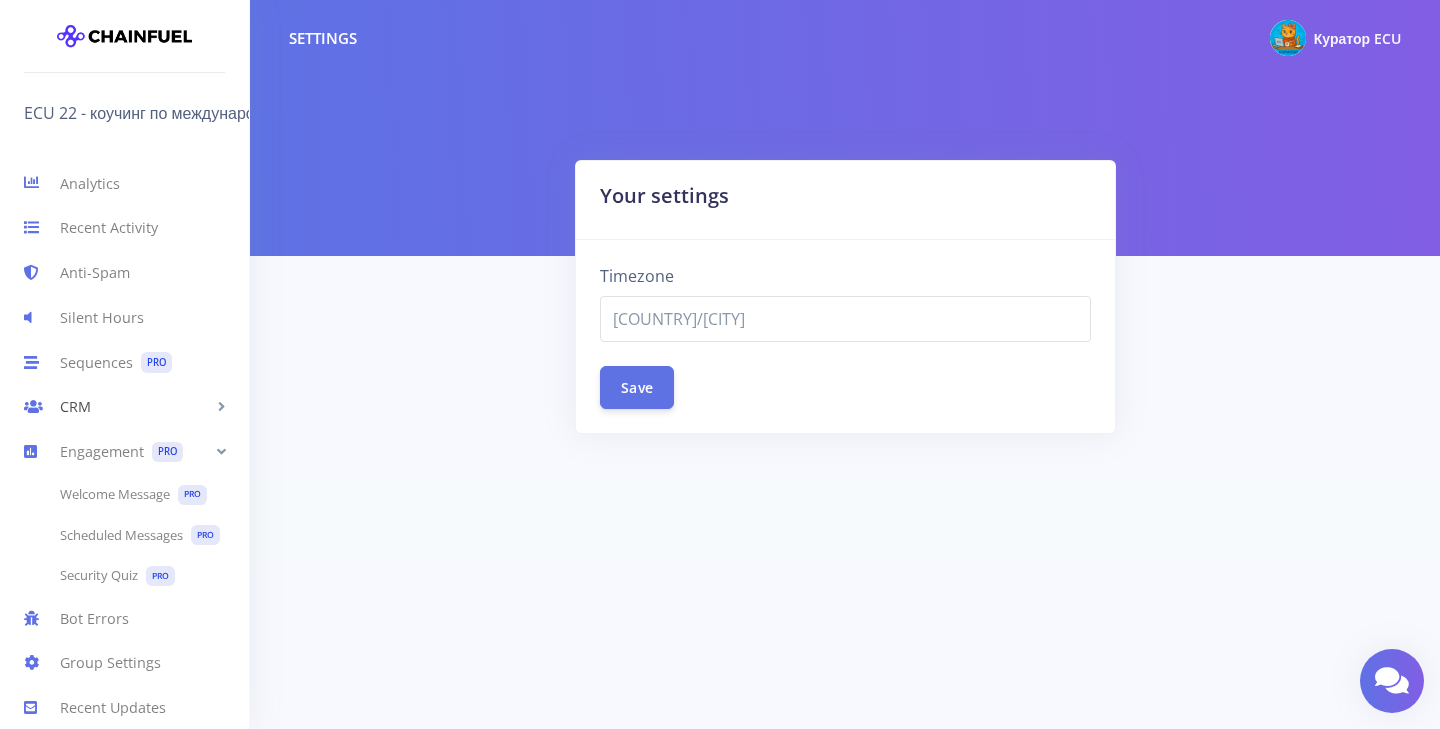 click on "CRM" at bounding box center [124, 407] 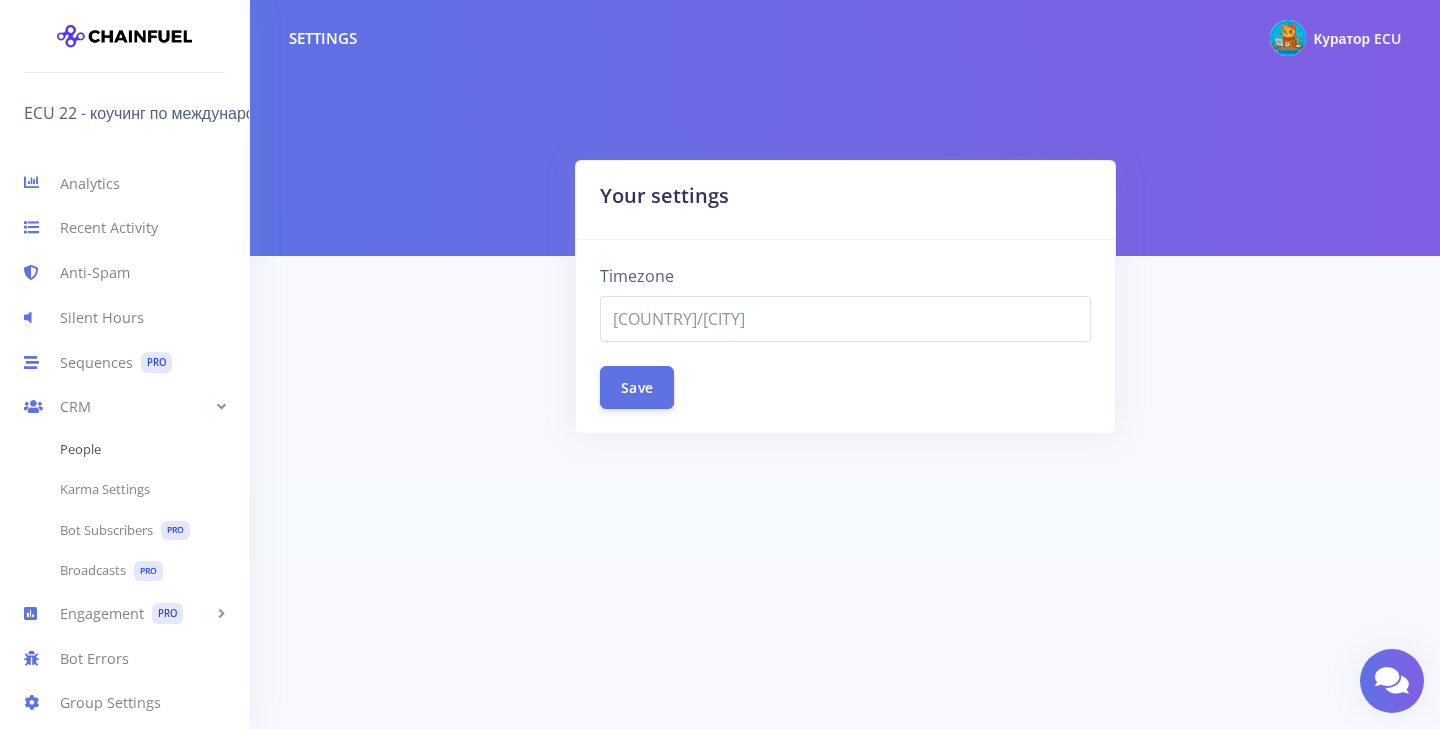 click on "People" at bounding box center [124, 450] 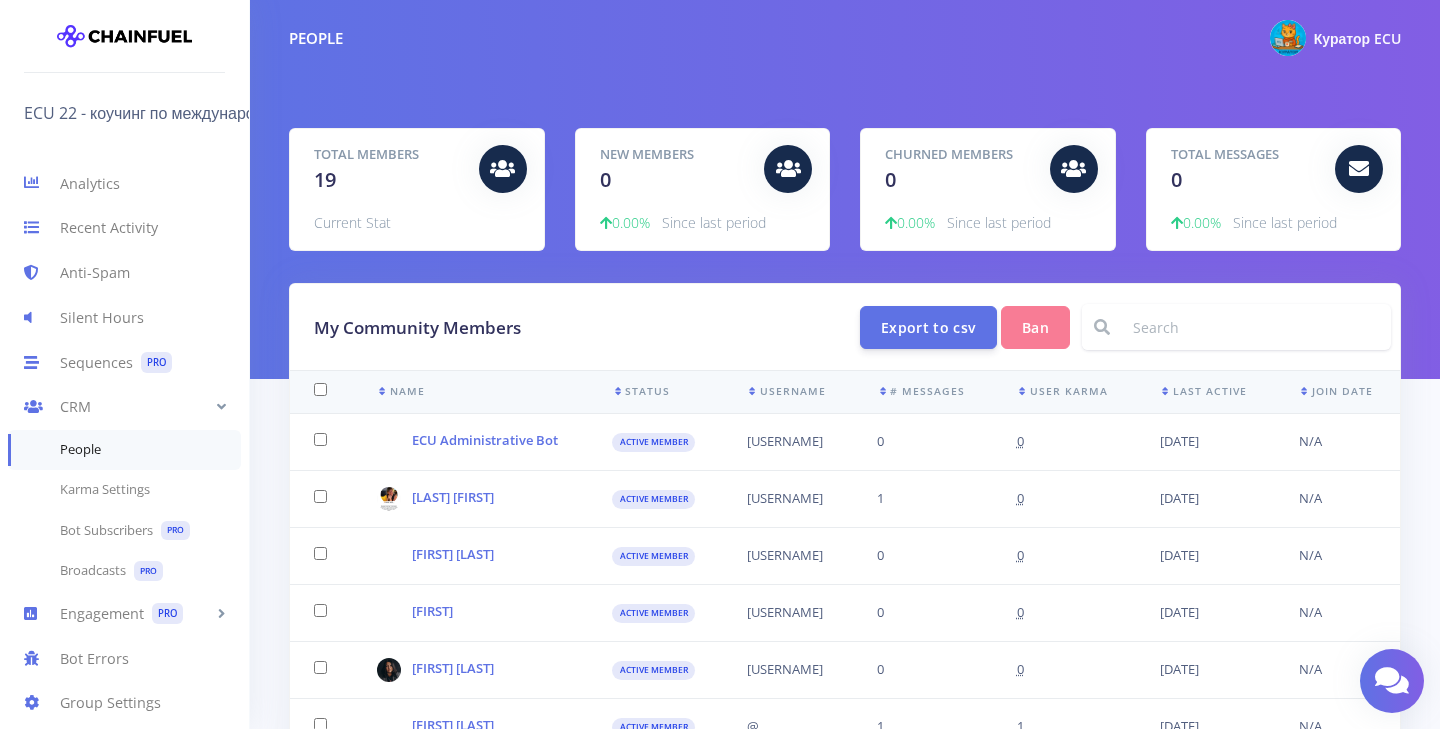 scroll, scrollTop: 0, scrollLeft: 0, axis: both 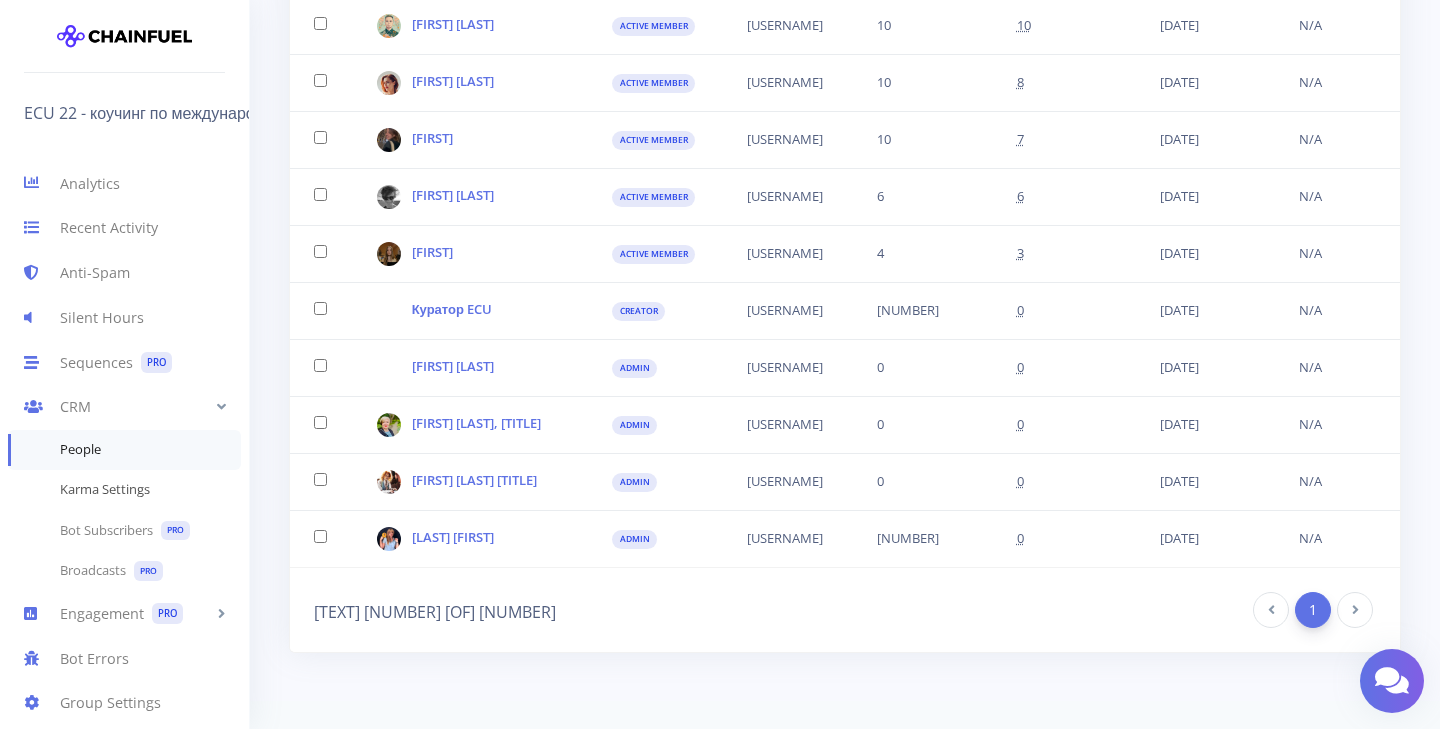 click on "Karma Settings" at bounding box center [124, 490] 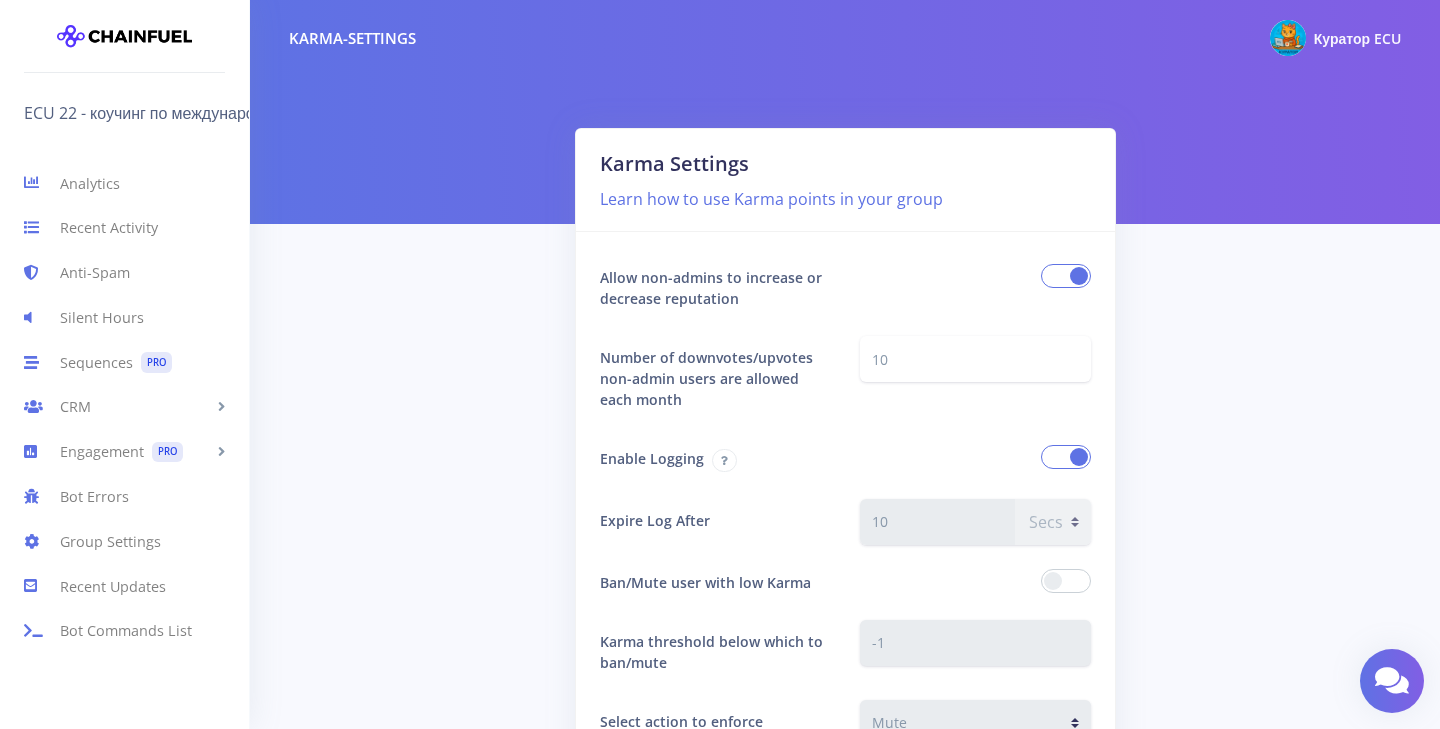 scroll, scrollTop: 0, scrollLeft: 0, axis: both 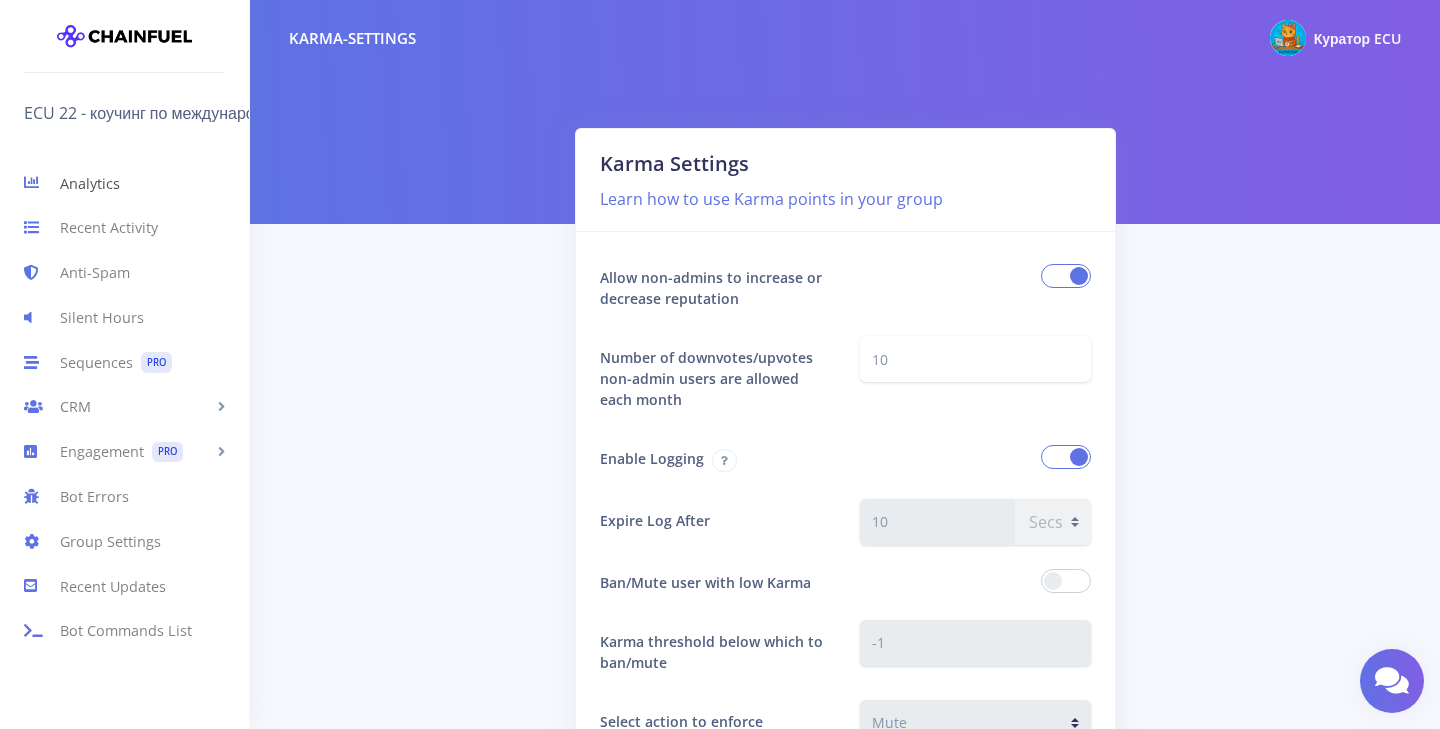 click on "Analytics" at bounding box center (124, 183) 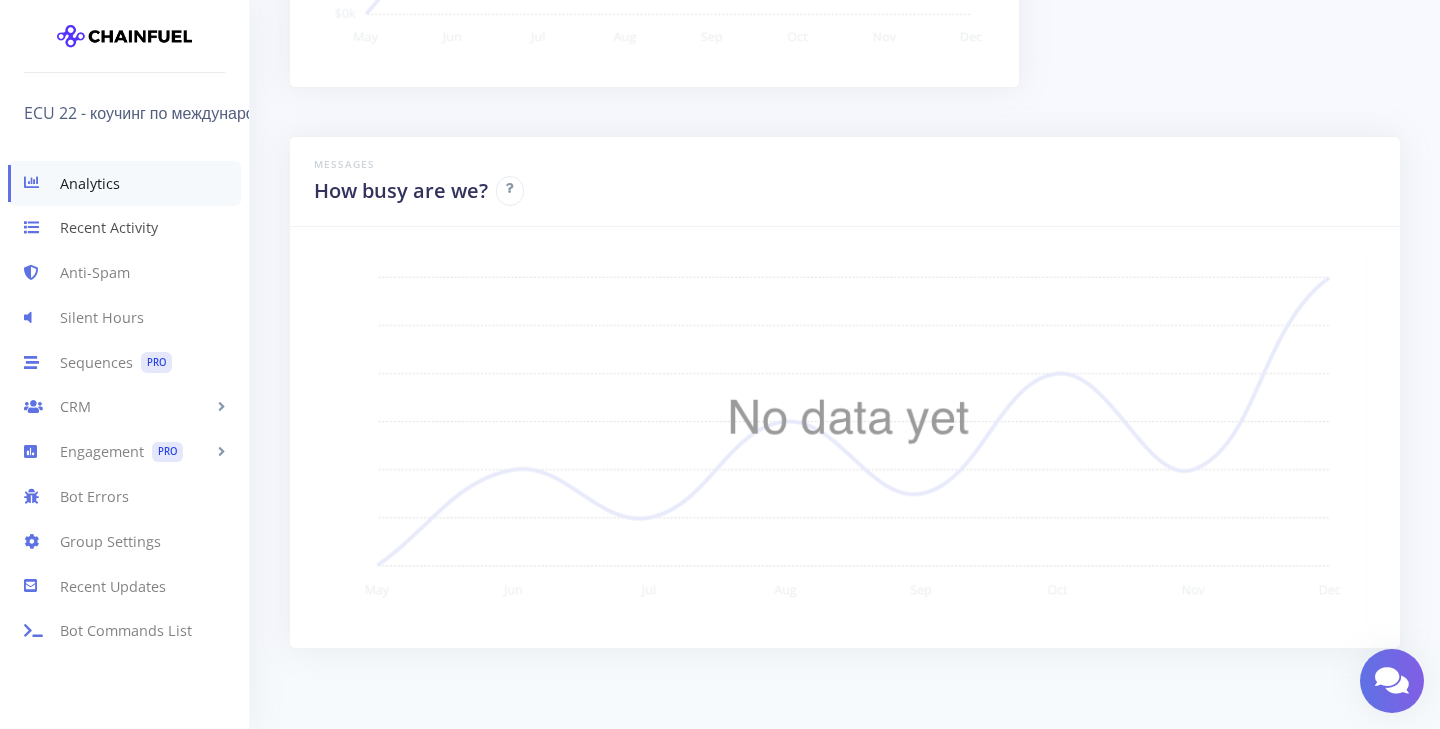 scroll, scrollTop: 741, scrollLeft: 0, axis: vertical 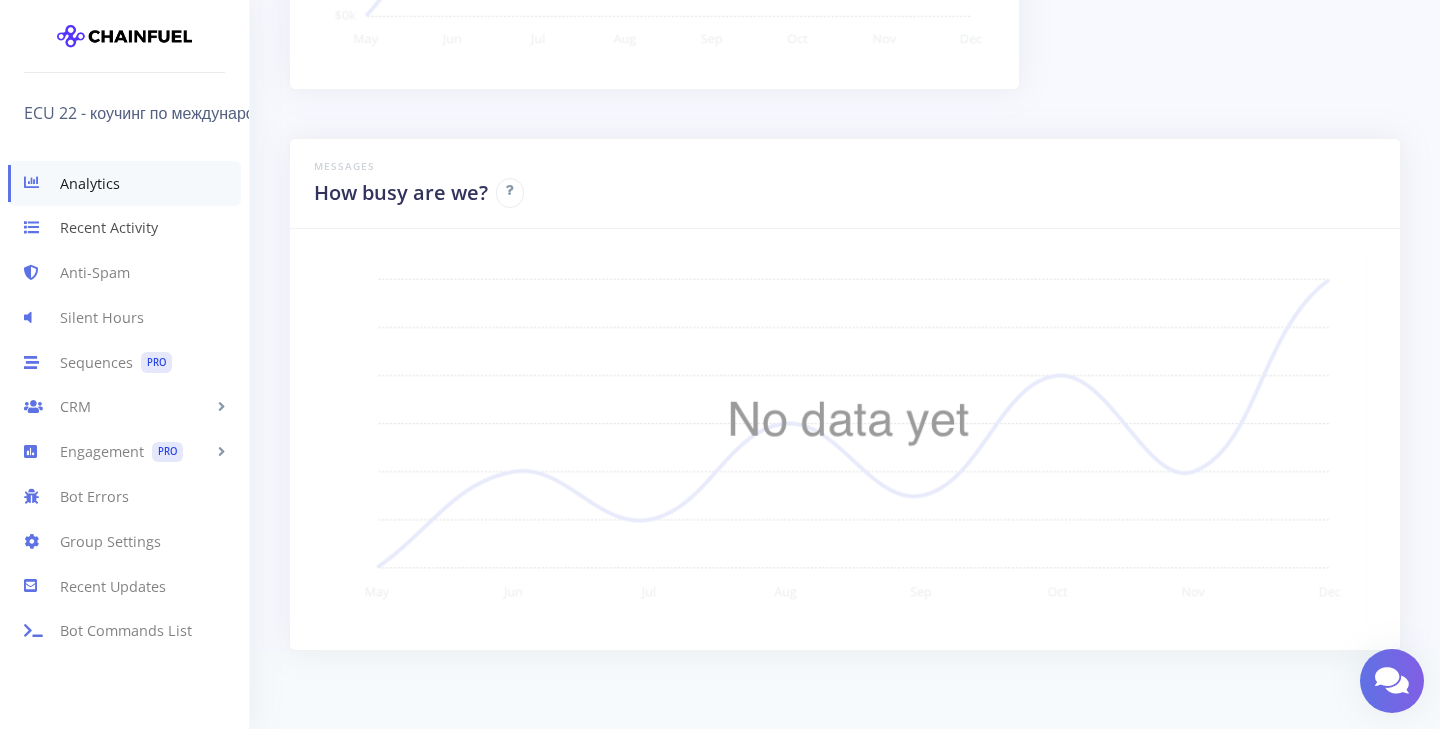 click on "Recent Activity" at bounding box center [124, 228] 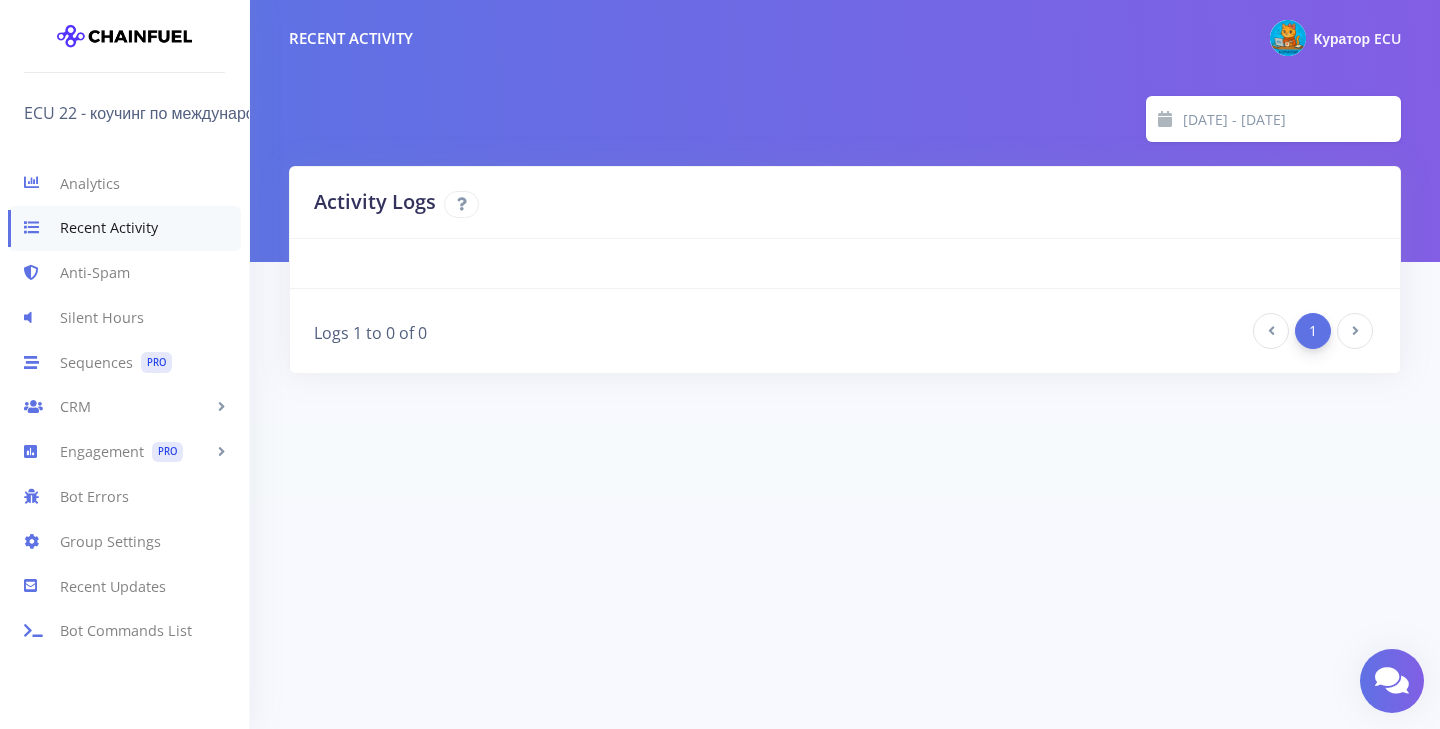 scroll, scrollTop: 0, scrollLeft: 0, axis: both 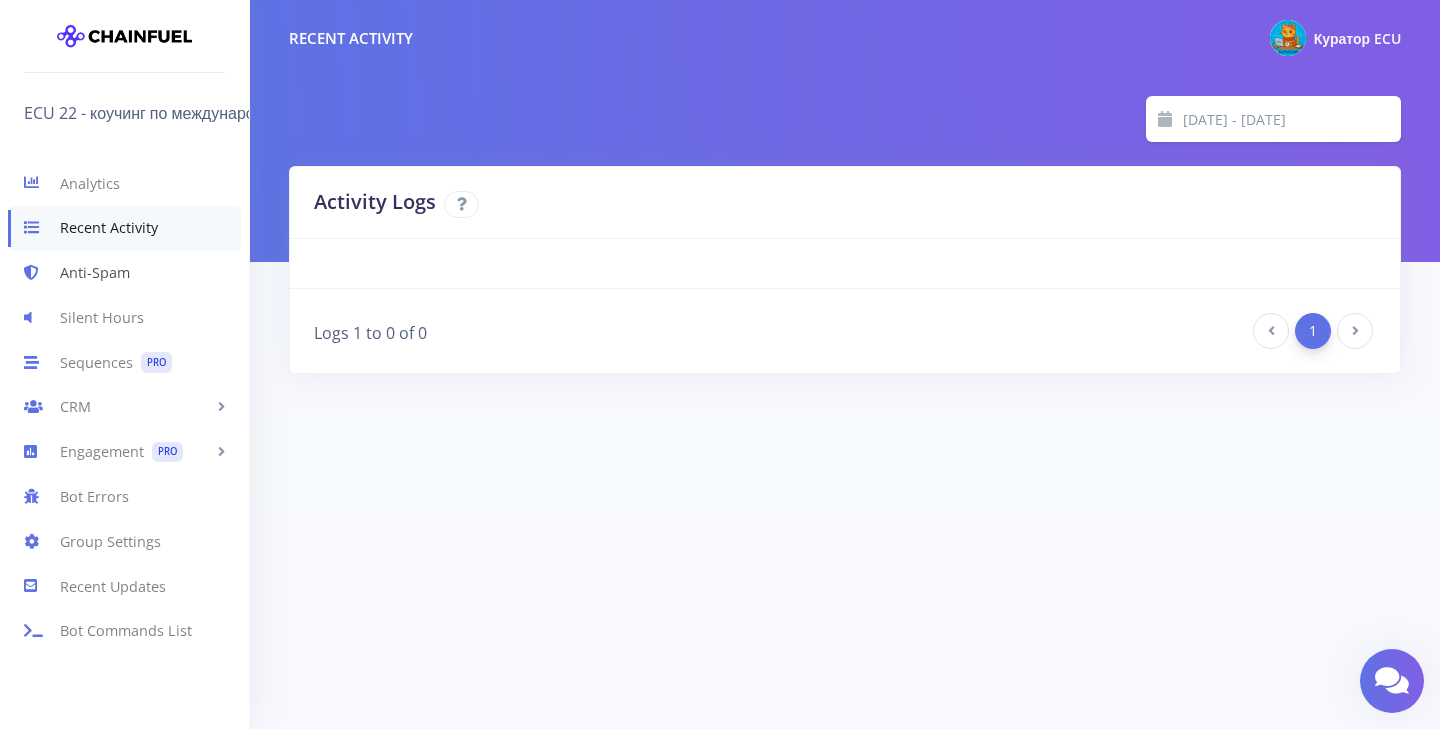 click on "Anti-Spam" at bounding box center [124, 273] 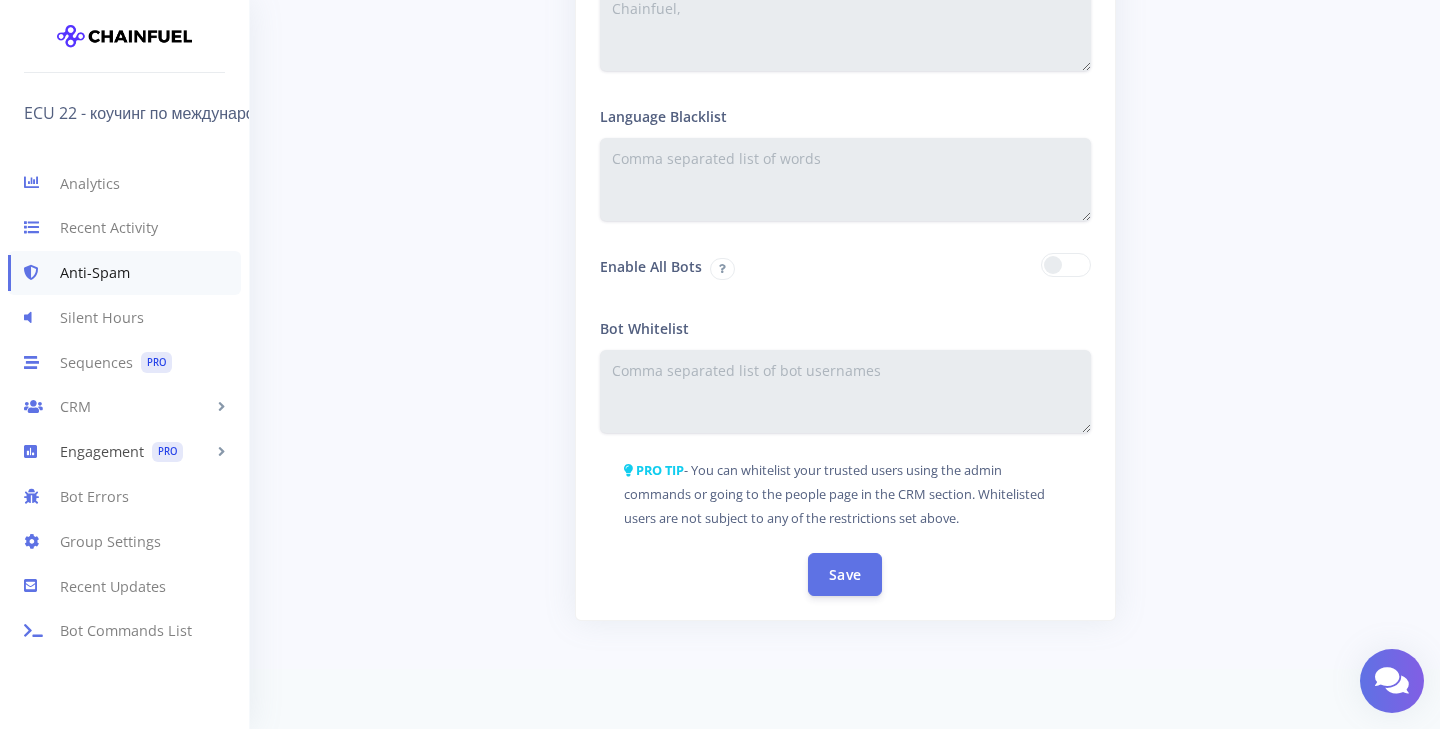 scroll, scrollTop: 3471, scrollLeft: 0, axis: vertical 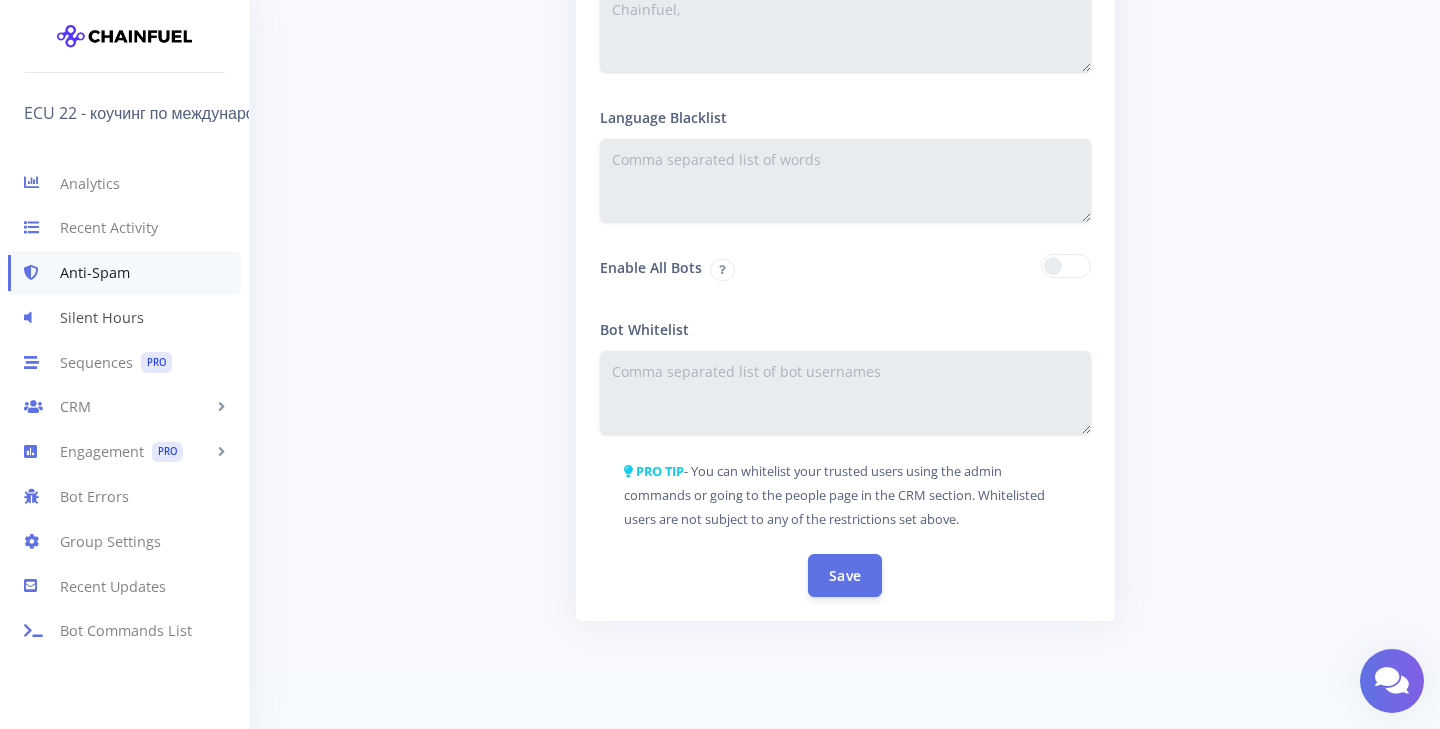 click at bounding box center [42, 318] 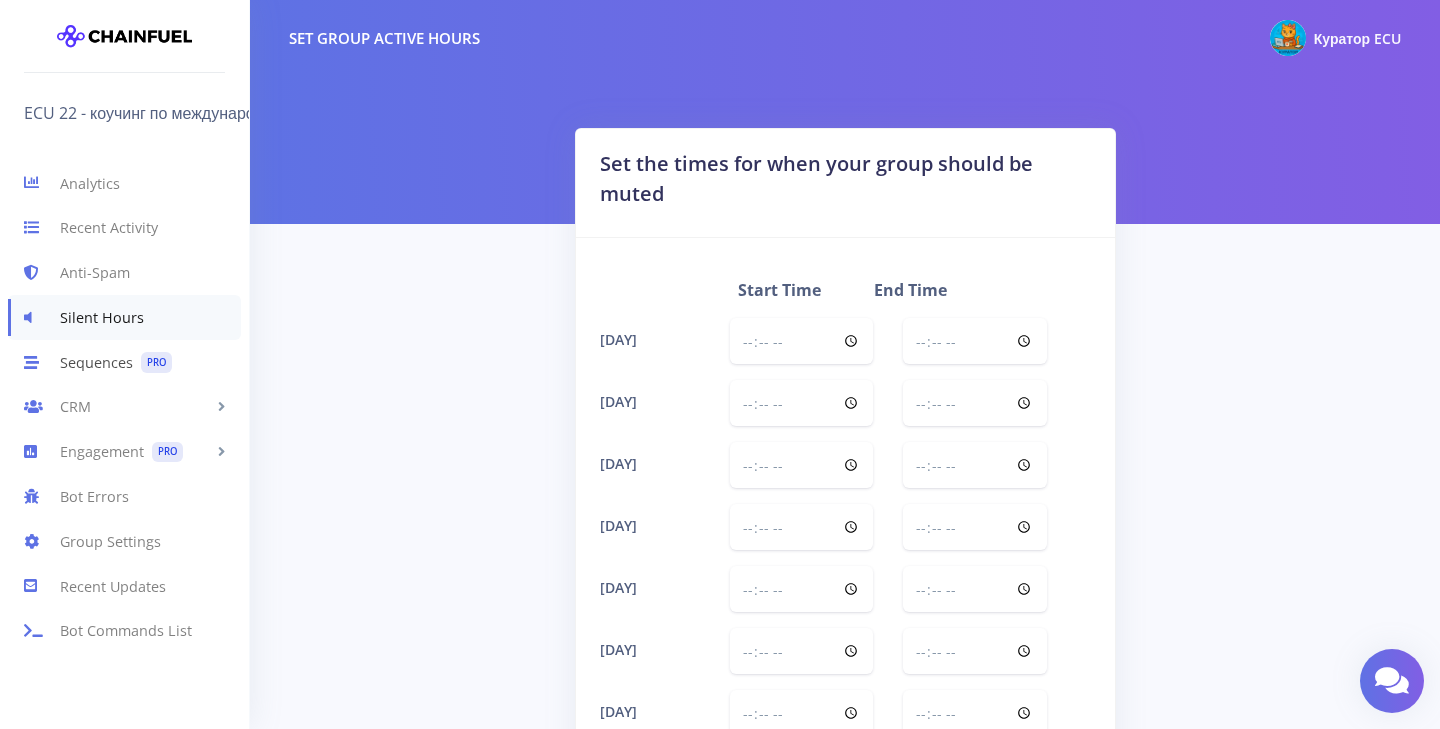 scroll, scrollTop: 0, scrollLeft: 0, axis: both 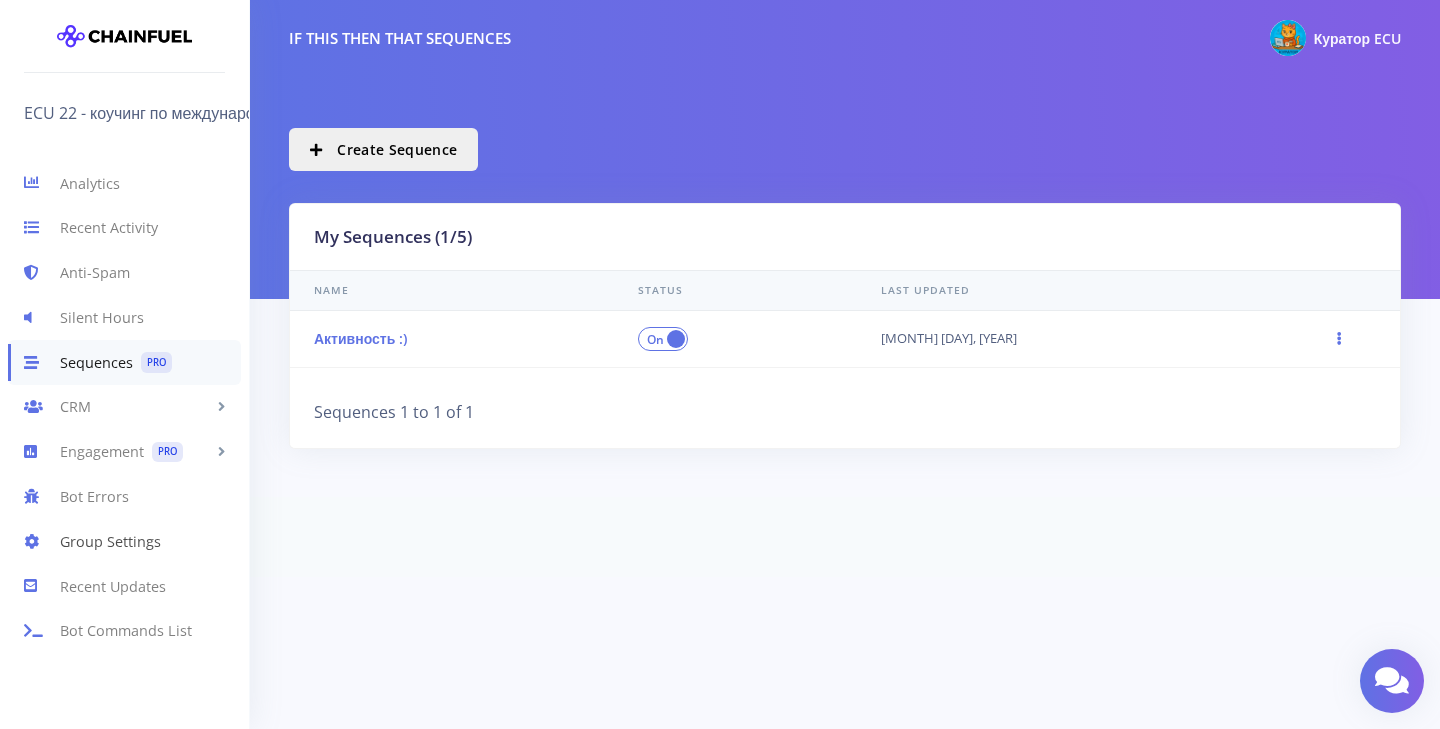 click on "Group Settings" at bounding box center [124, 541] 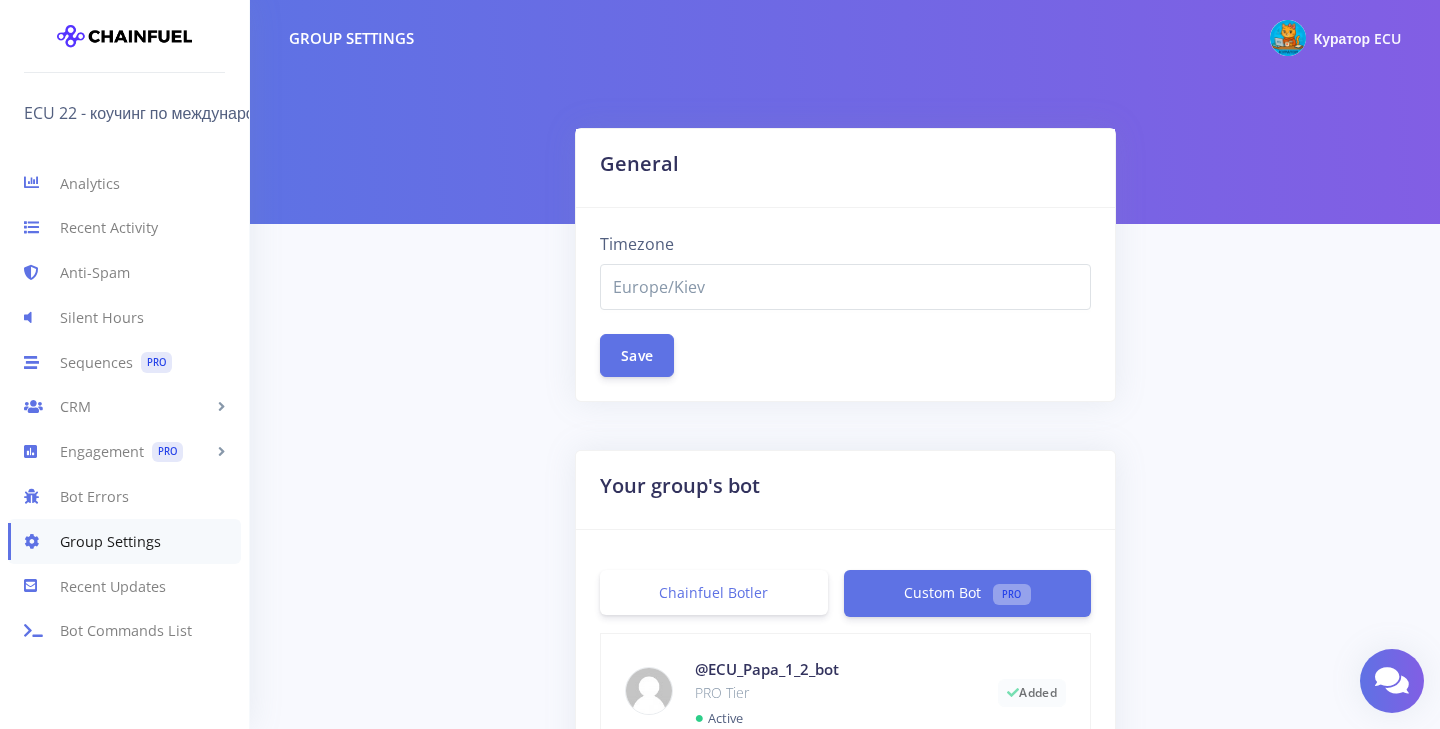 select on "Europe/Kiev" 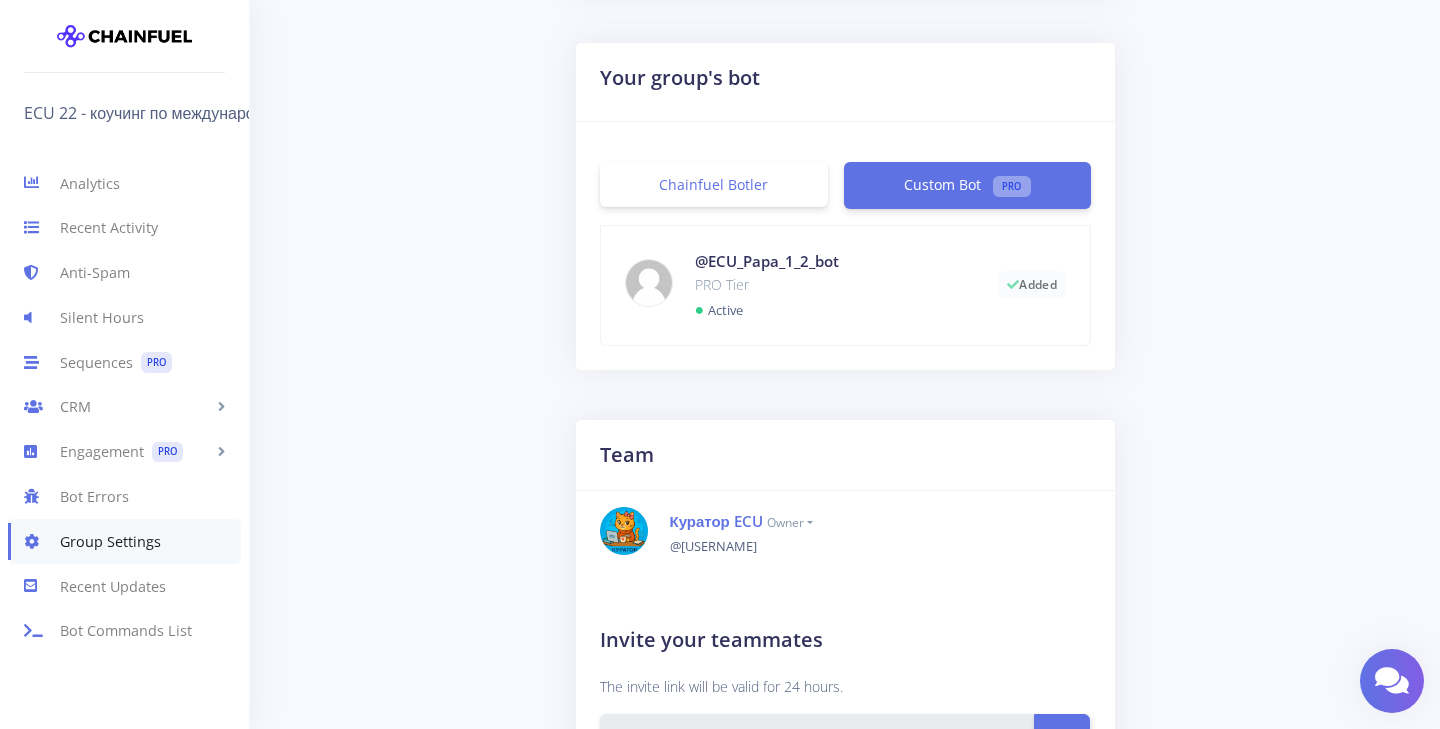 scroll, scrollTop: 410, scrollLeft: 0, axis: vertical 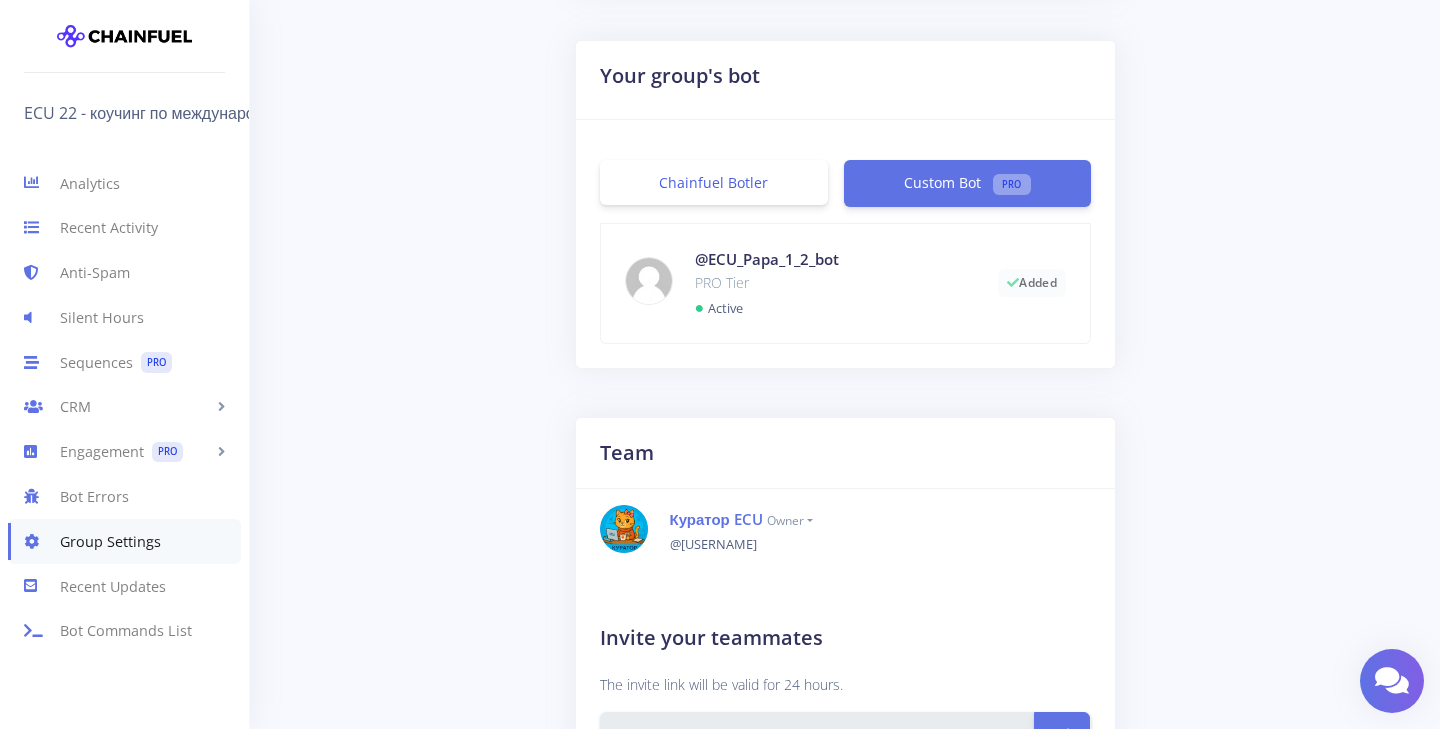 click on "Chainfuel Botler" at bounding box center [714, 182] 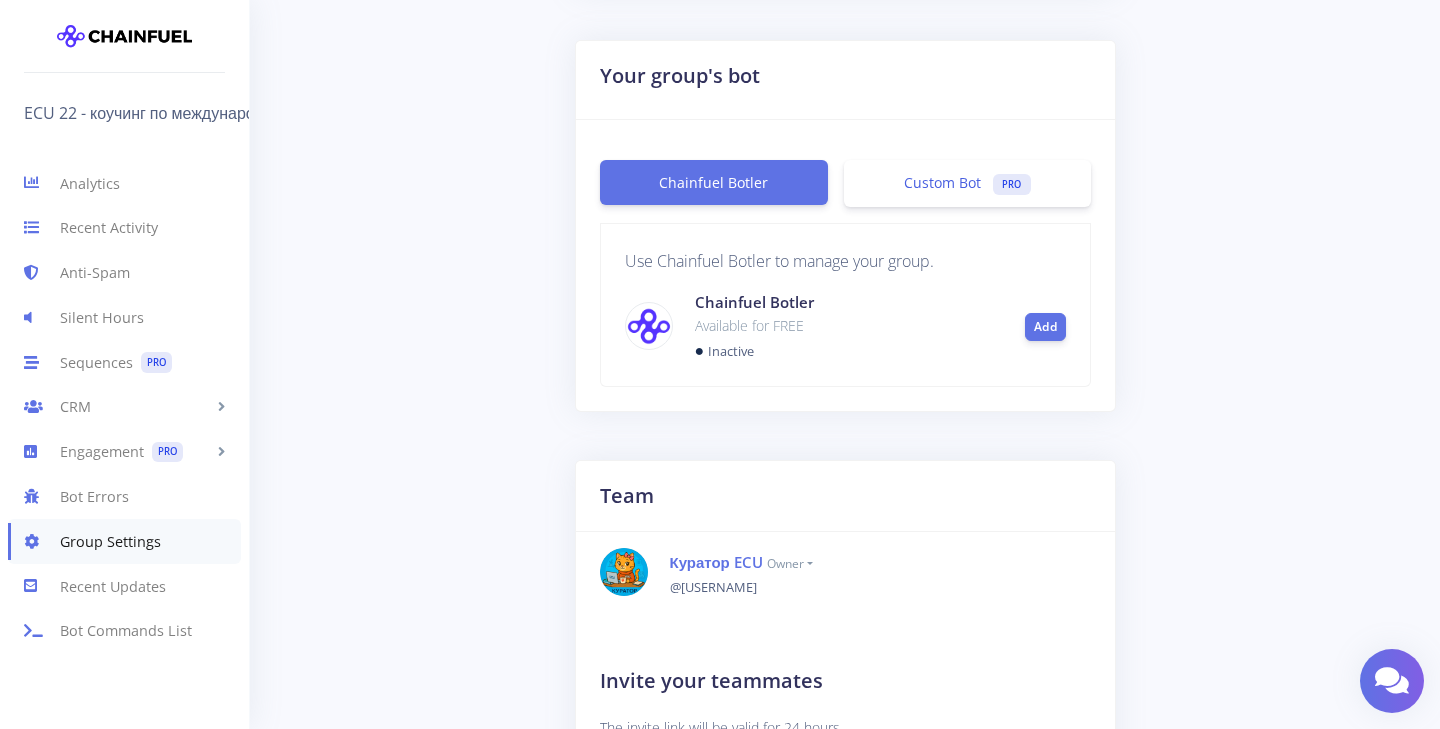 click on "Custom Bot
PRO" at bounding box center [967, 183] 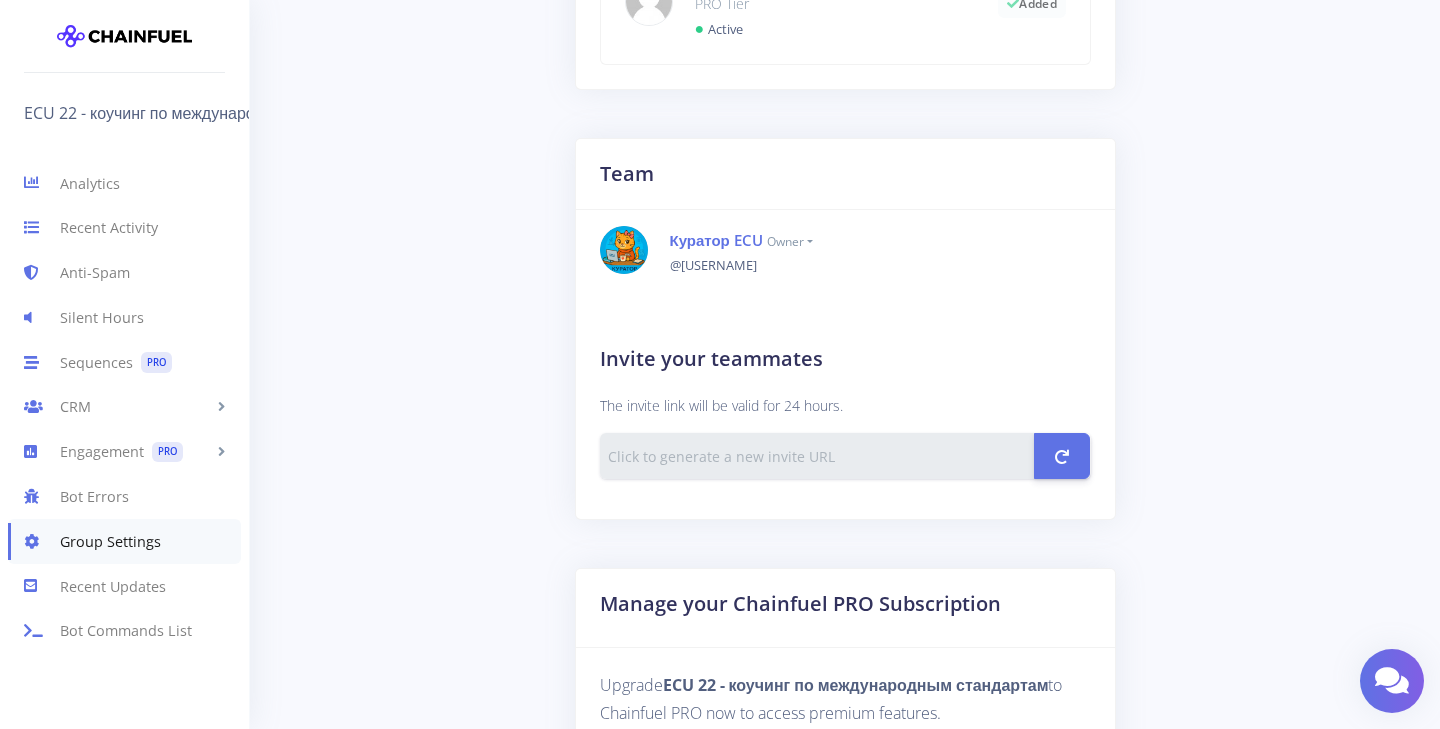 scroll, scrollTop: 692, scrollLeft: 0, axis: vertical 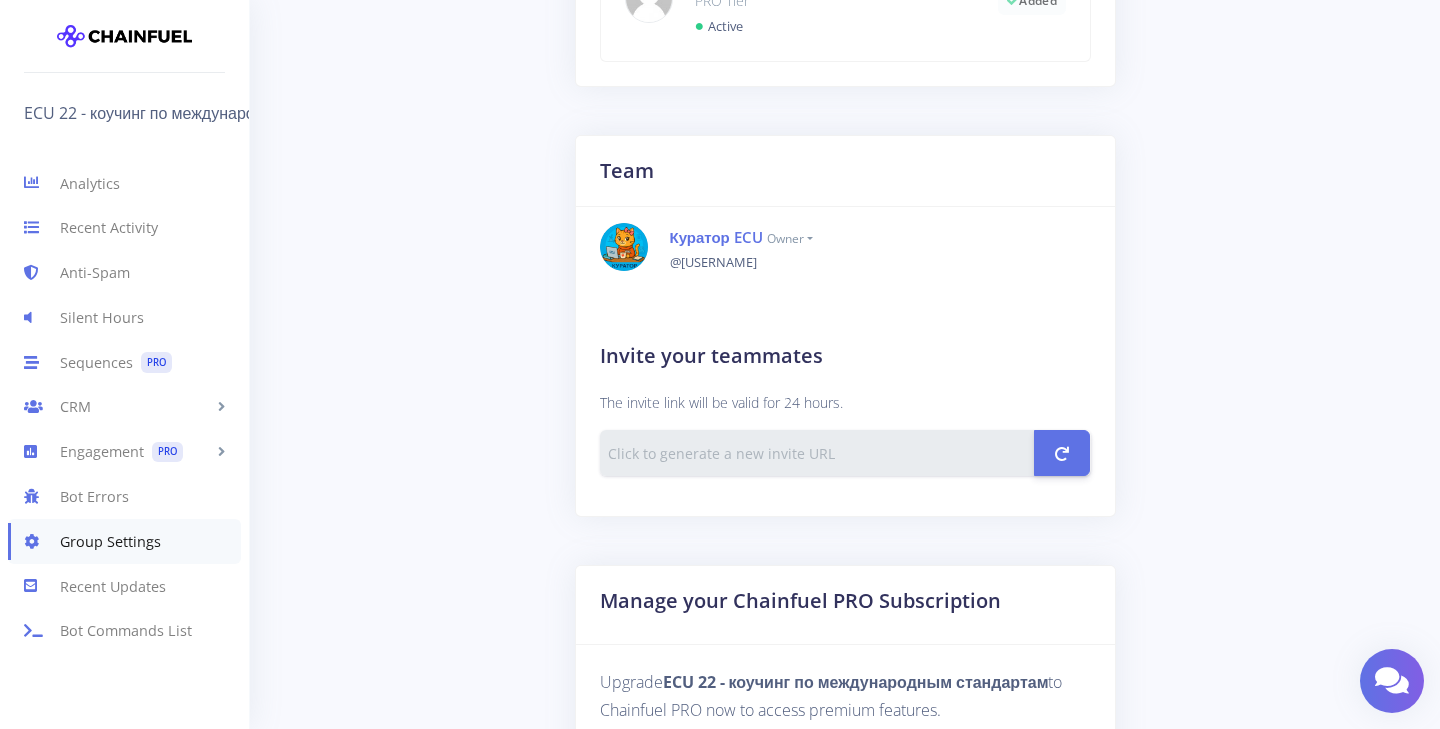 click on "Куратор ECU
owner
Owner
✔
Admin
@Ecu_tutor_alenaaa" at bounding box center [845, 262] 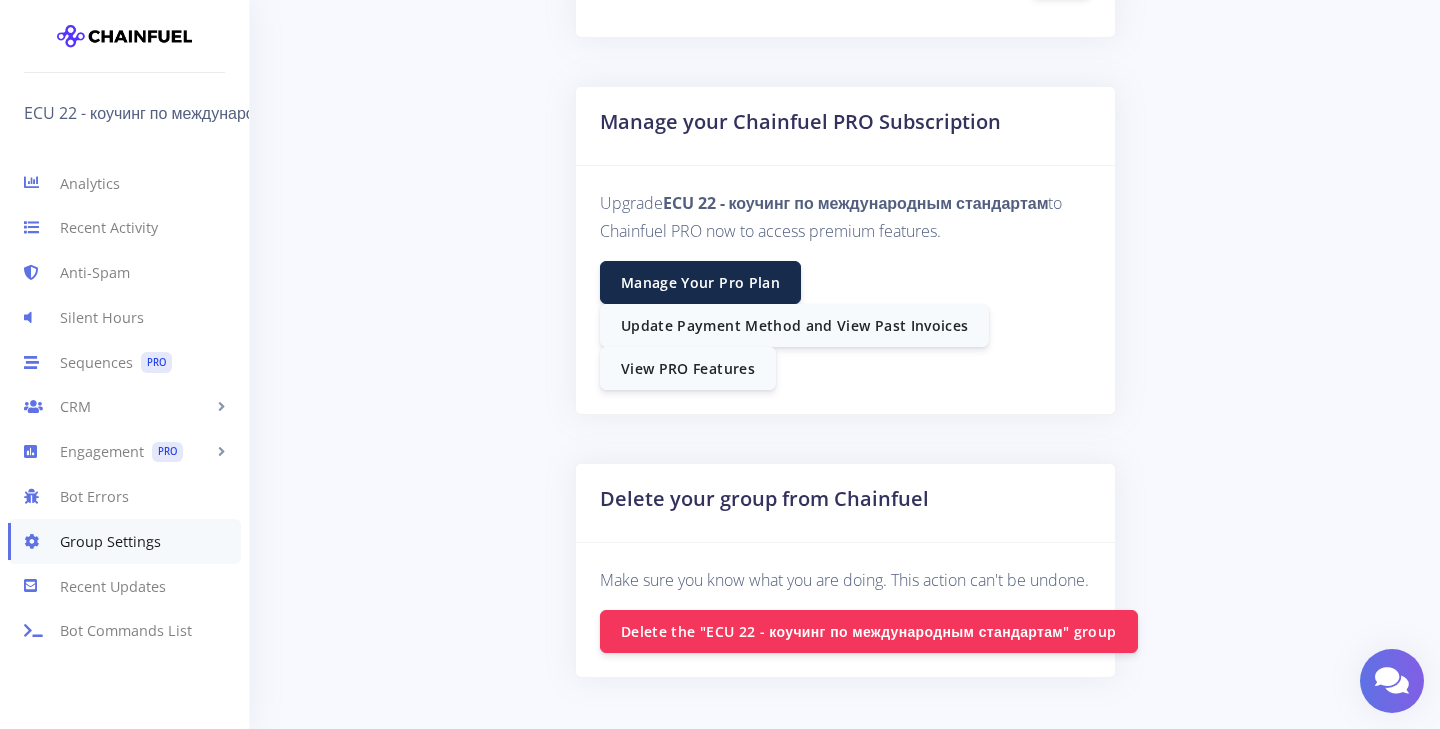 scroll, scrollTop: 1171, scrollLeft: 0, axis: vertical 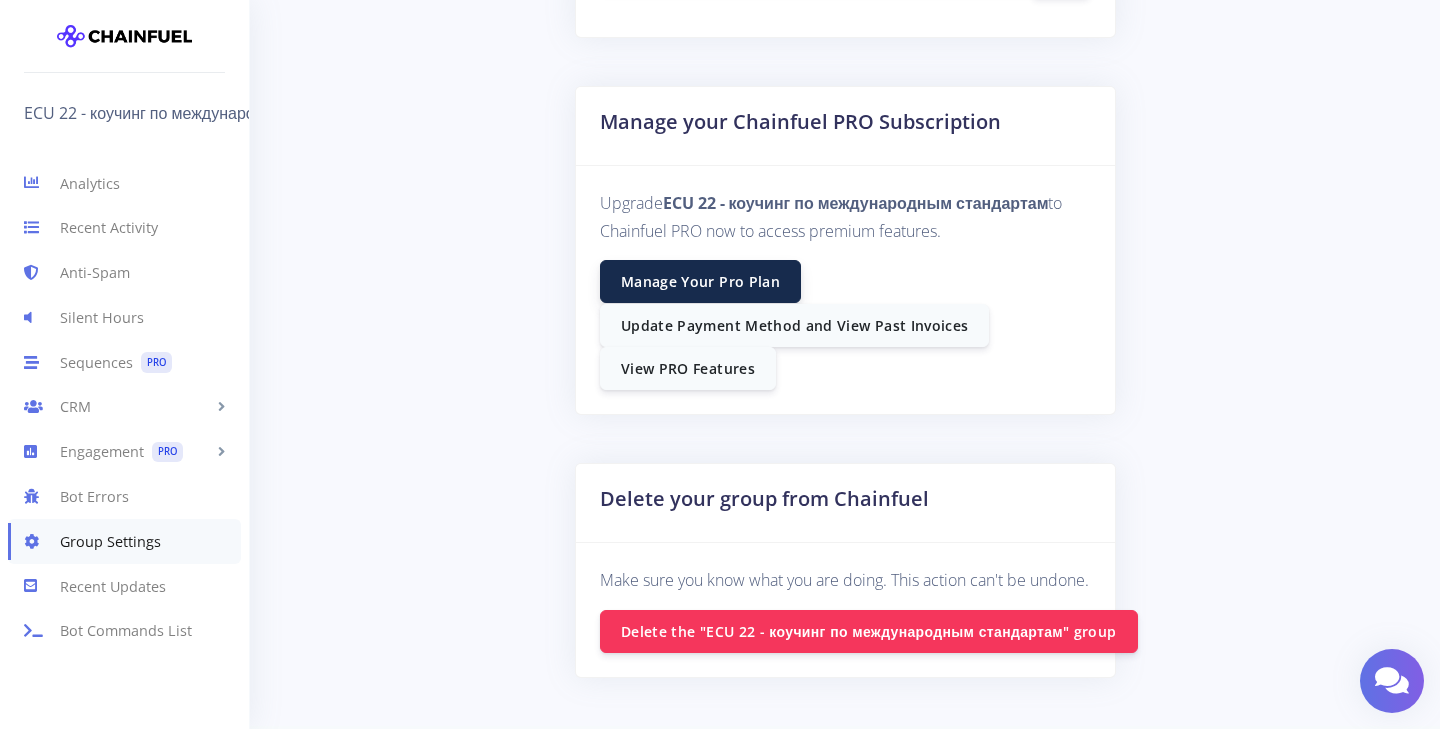 click on "Manage Your Pro Plan" at bounding box center (700, 281) 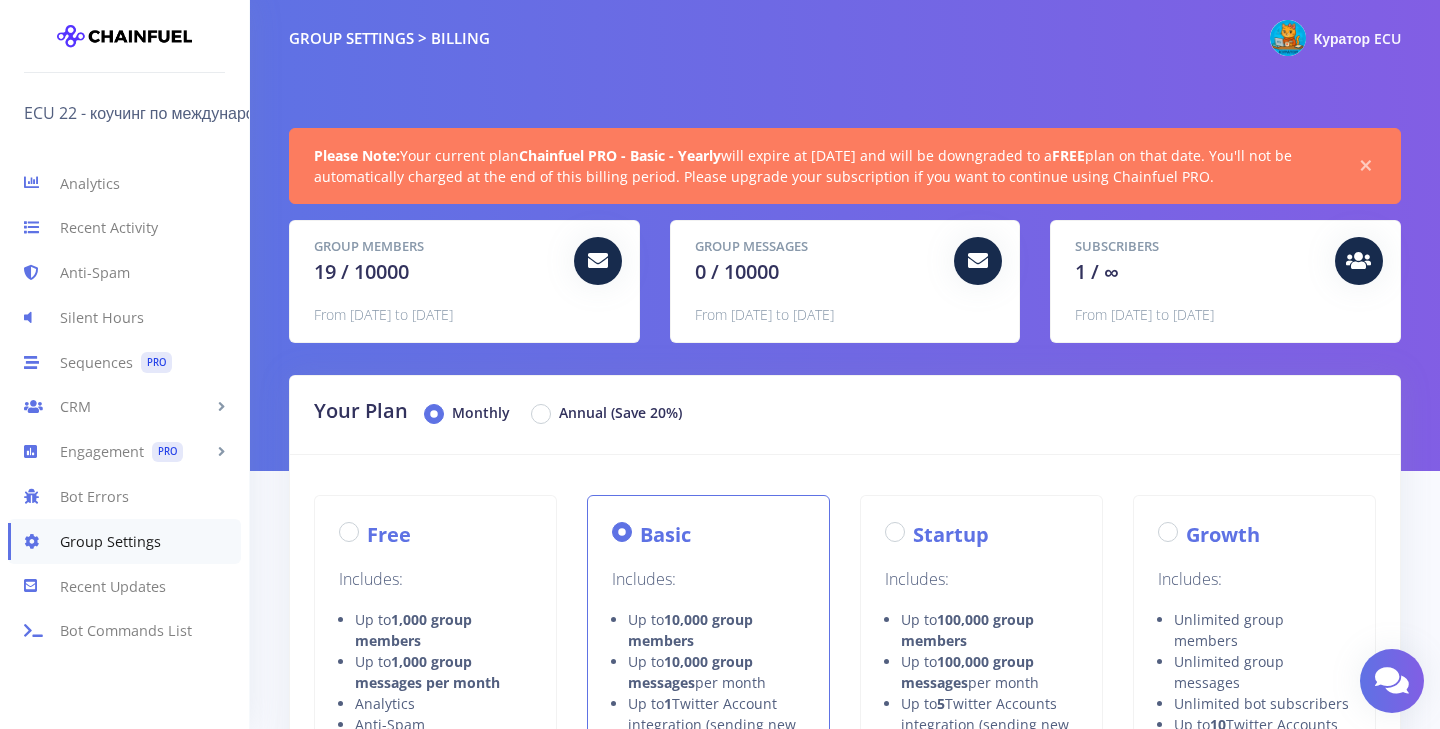 scroll, scrollTop: 0, scrollLeft: 0, axis: both 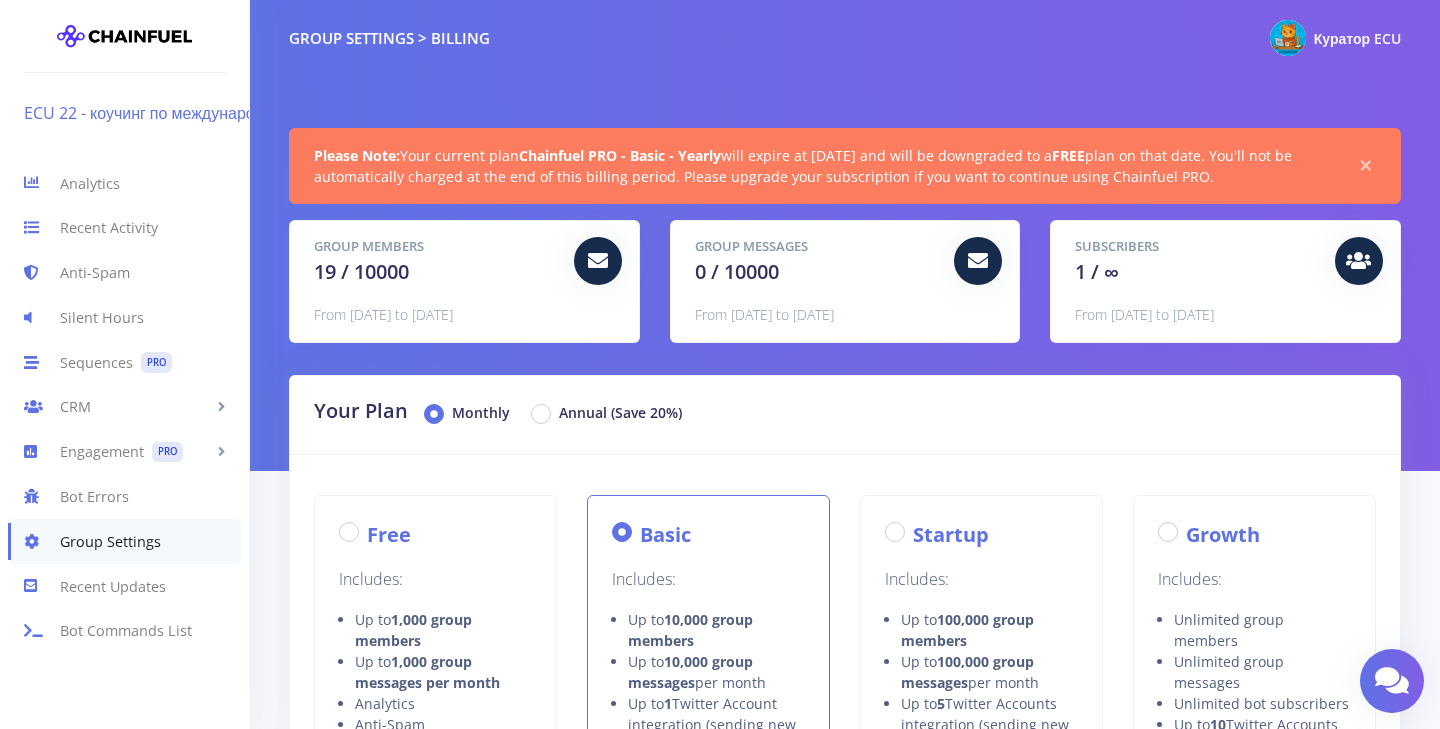 click on "ECU 22 - коучинг по международным стандартам" at bounding box center (211, 113) 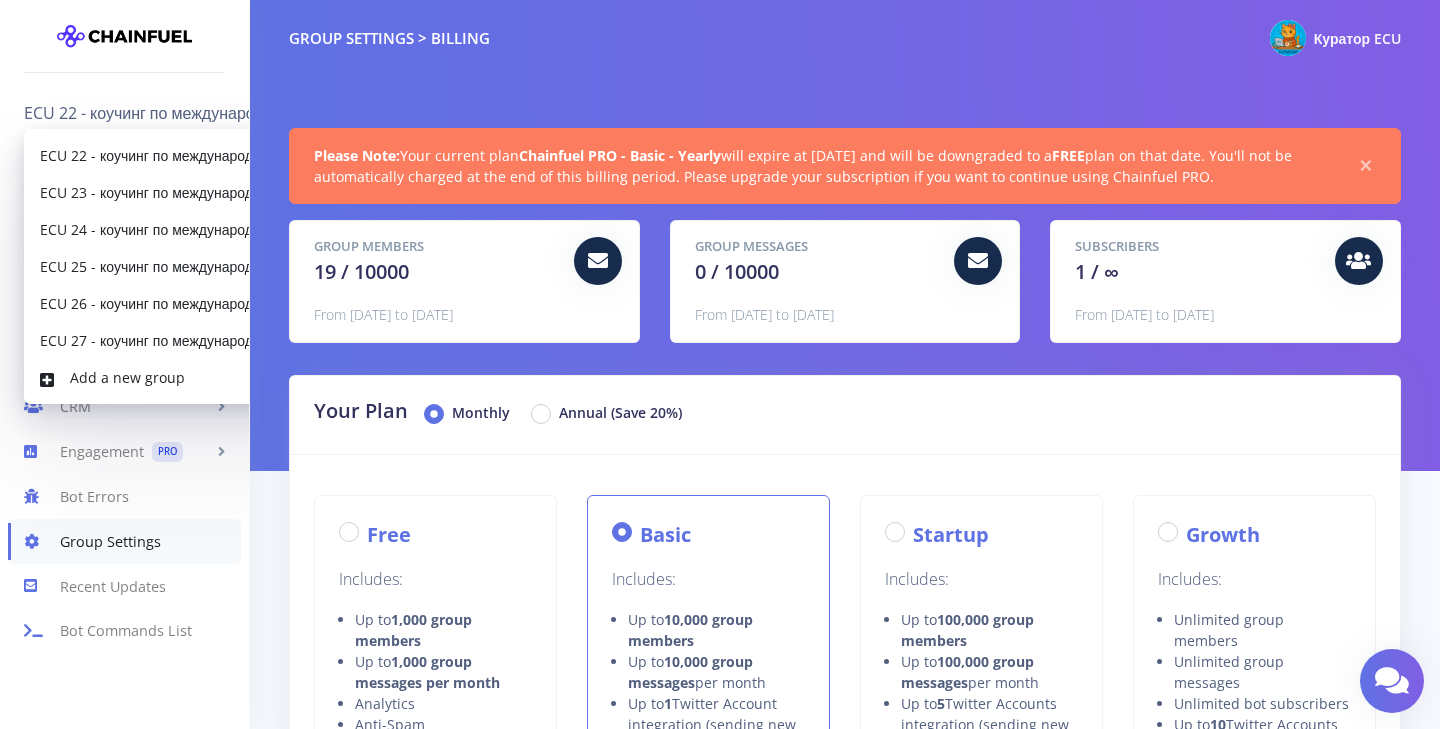 click on "Group Settings" at bounding box center [124, 541] 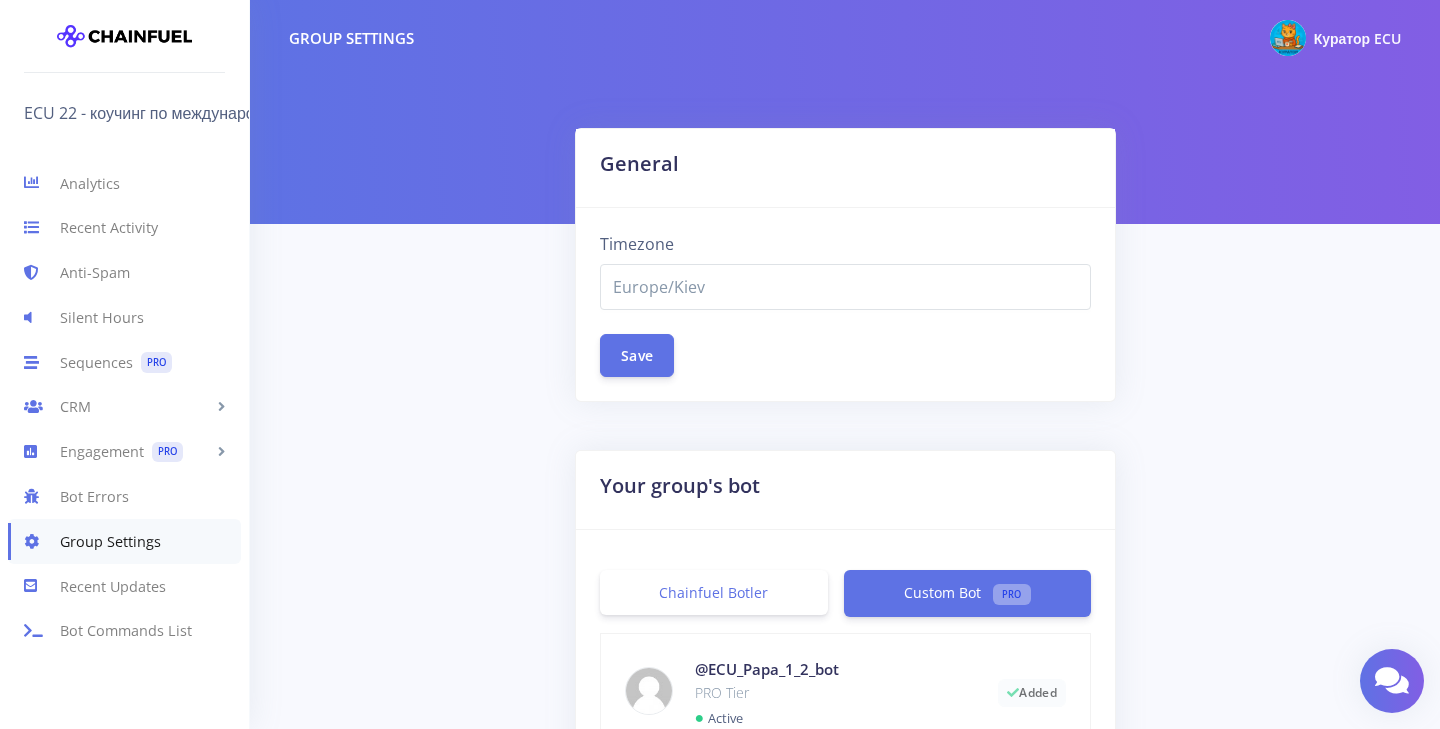 select on "Europe/Kiev" 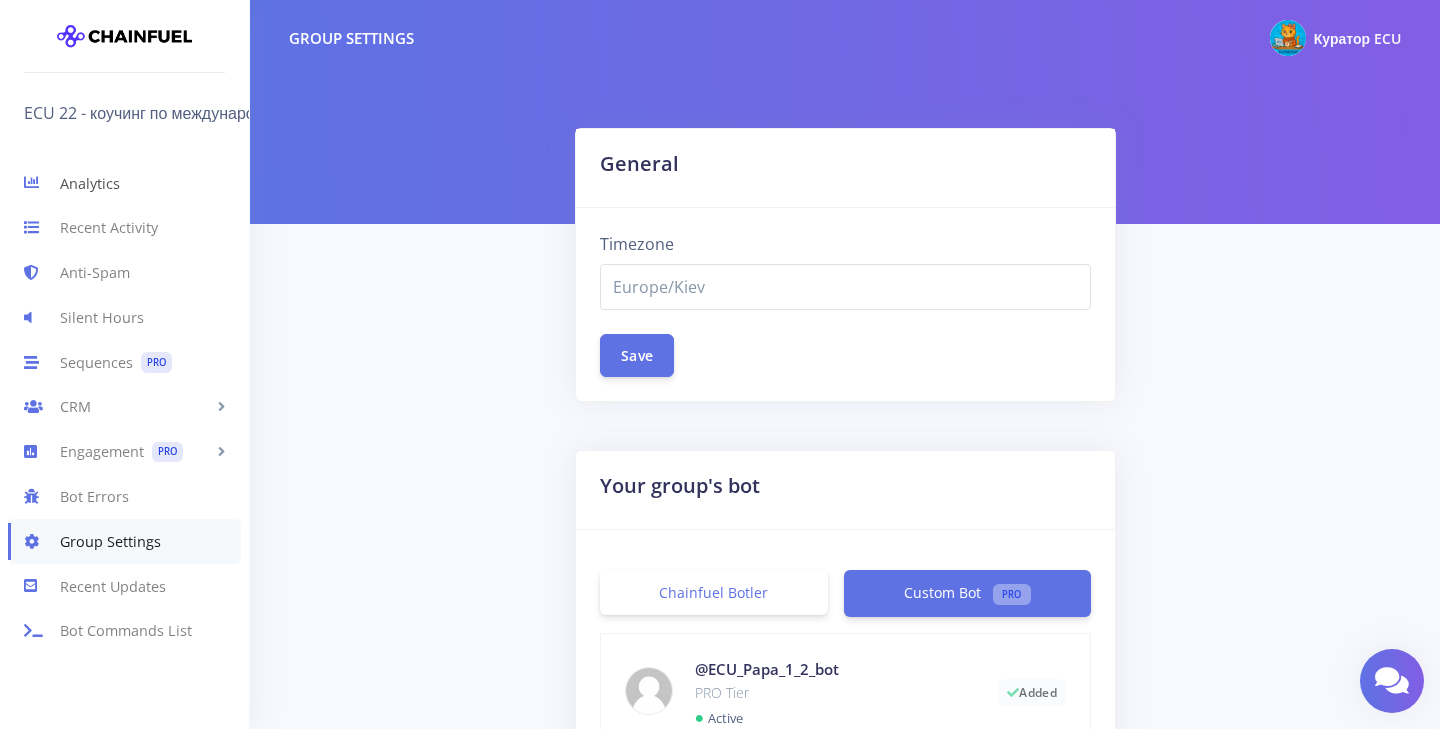 scroll, scrollTop: 0, scrollLeft: 0, axis: both 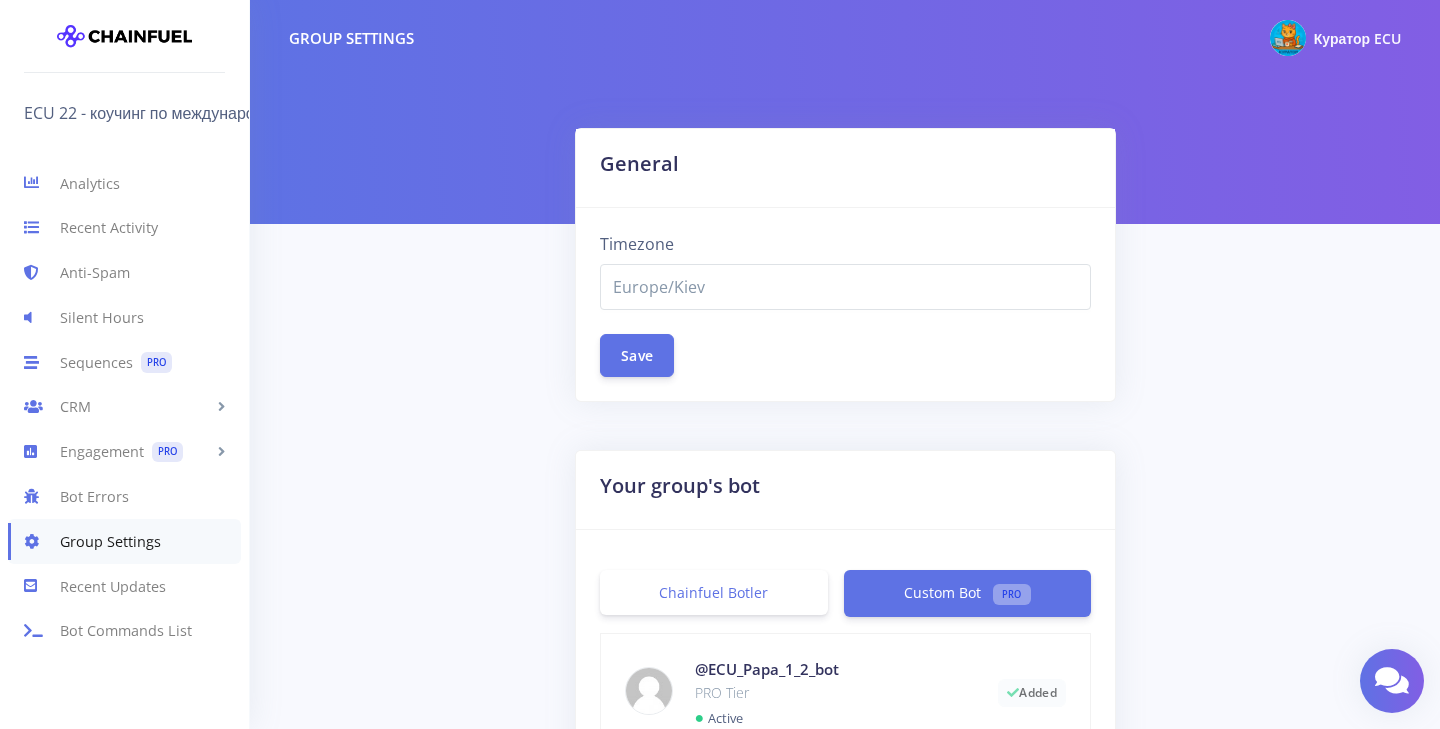 click on "Analytics
Recent Activity
Anti-Spam
Silent Hours
Sequences   PRO
CRM
People
Karma Settings
Bot Subscribers
PRO
Broadcasts
PRO
PRO" at bounding box center [124, 421] 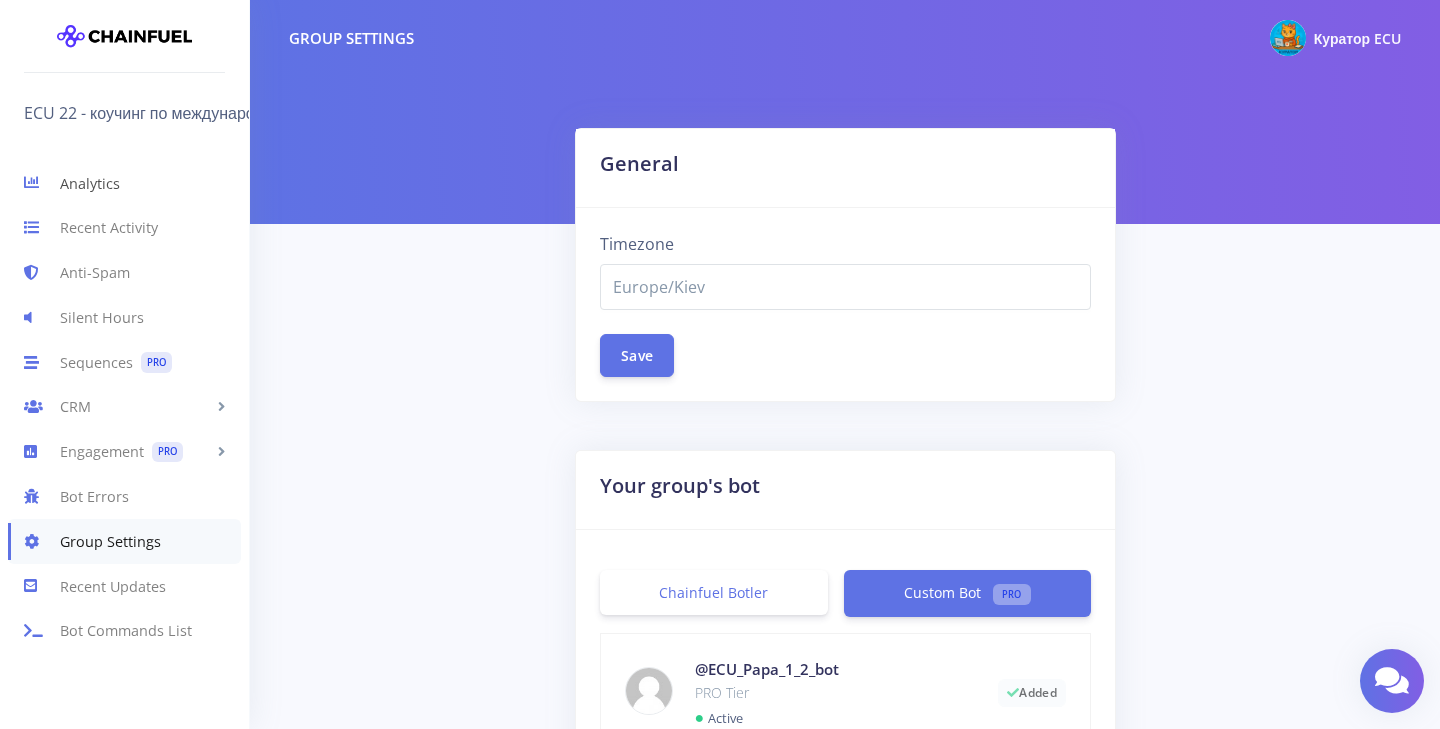click on "Analytics" at bounding box center (124, 183) 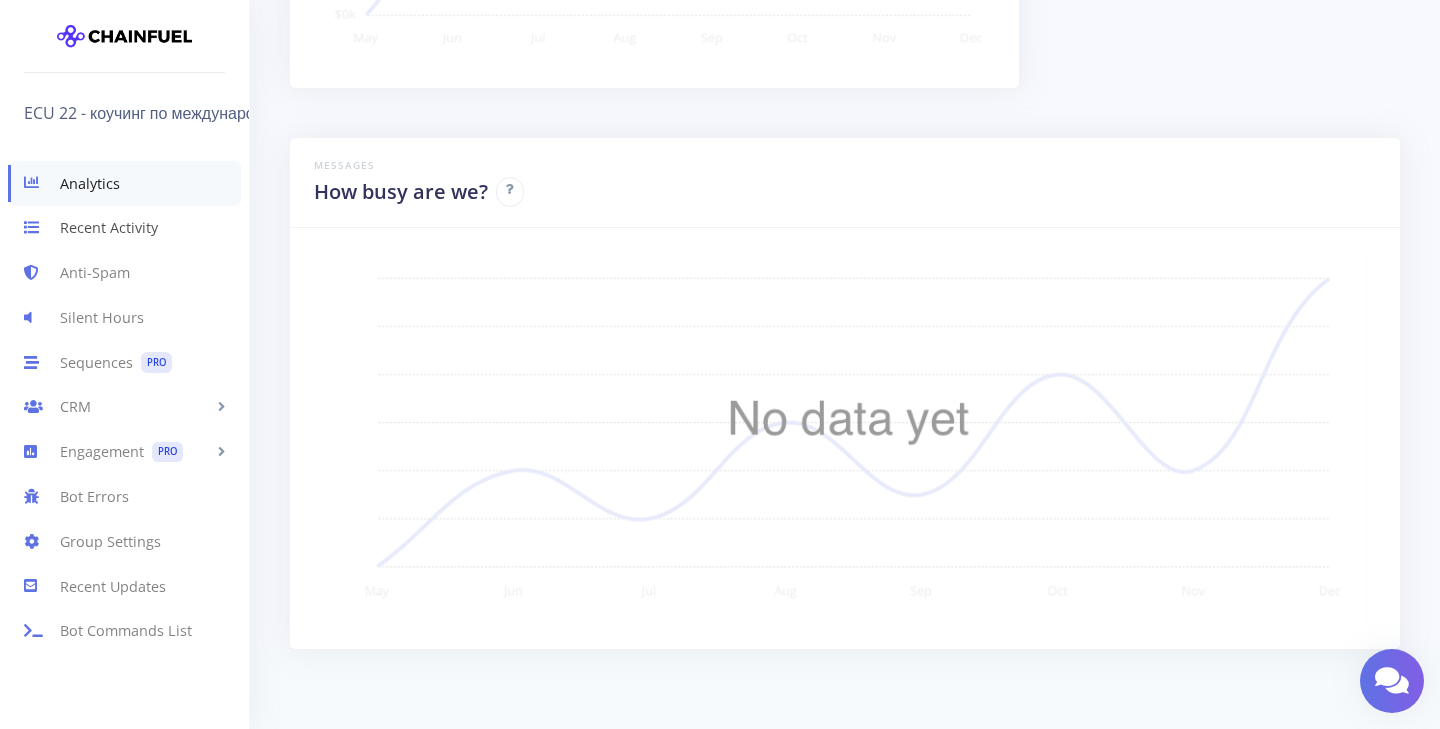 scroll, scrollTop: 741, scrollLeft: 0, axis: vertical 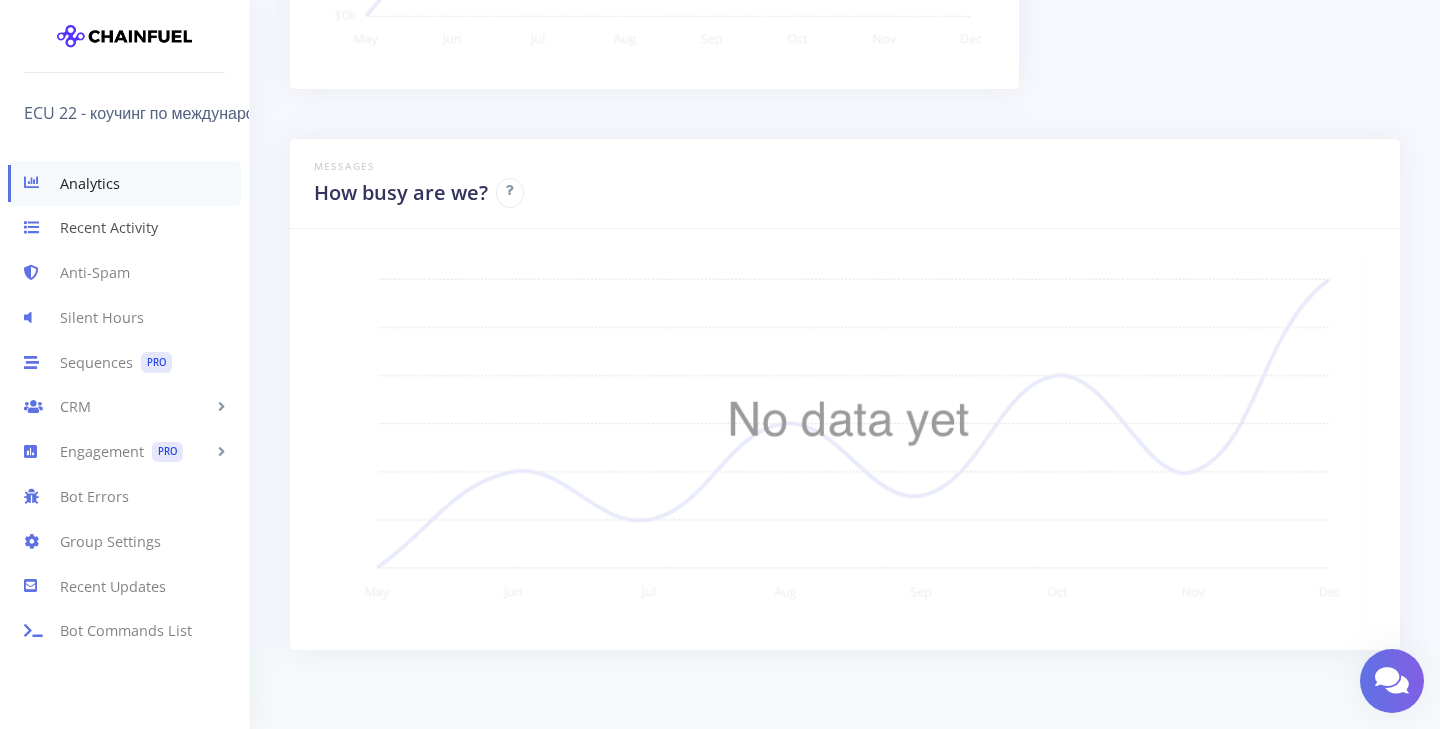 click on "Recent Activity" at bounding box center [124, 228] 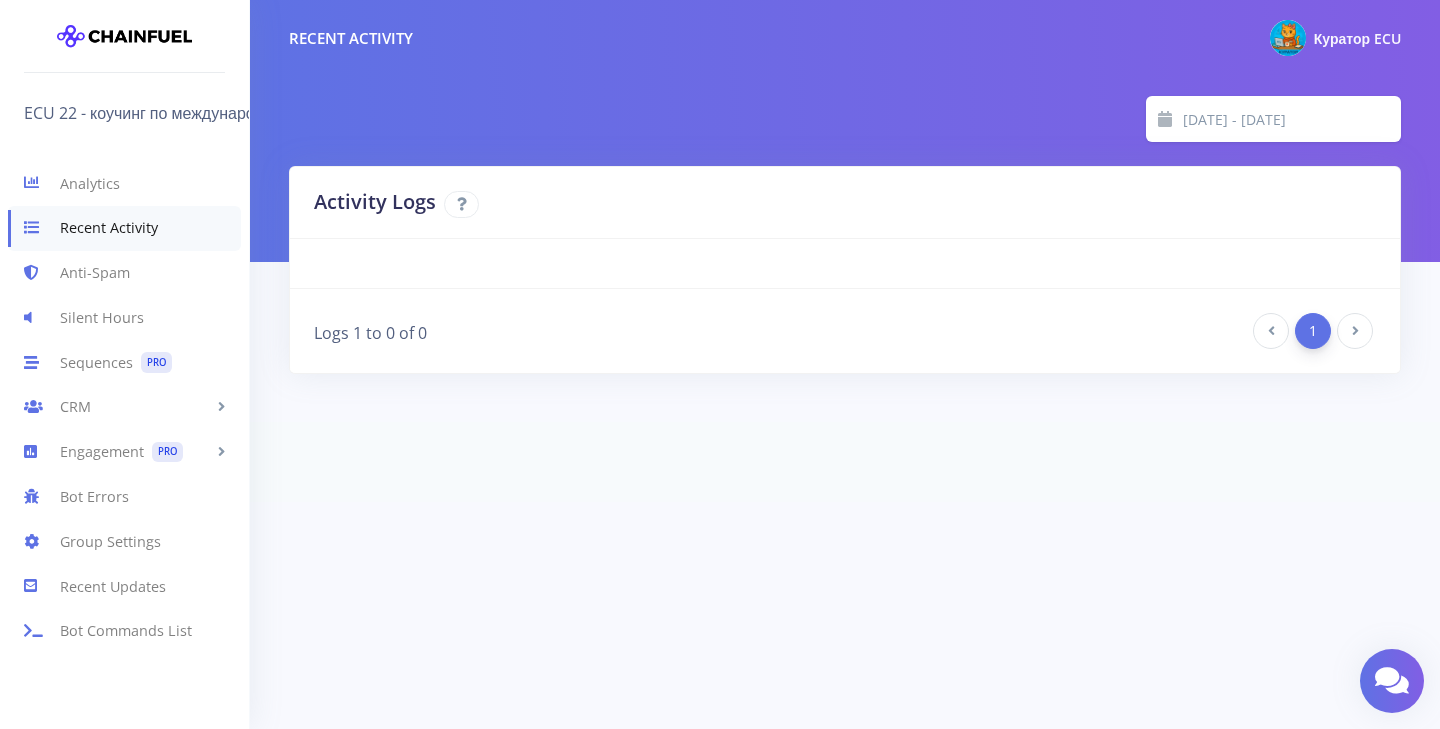 scroll, scrollTop: 0, scrollLeft: 0, axis: both 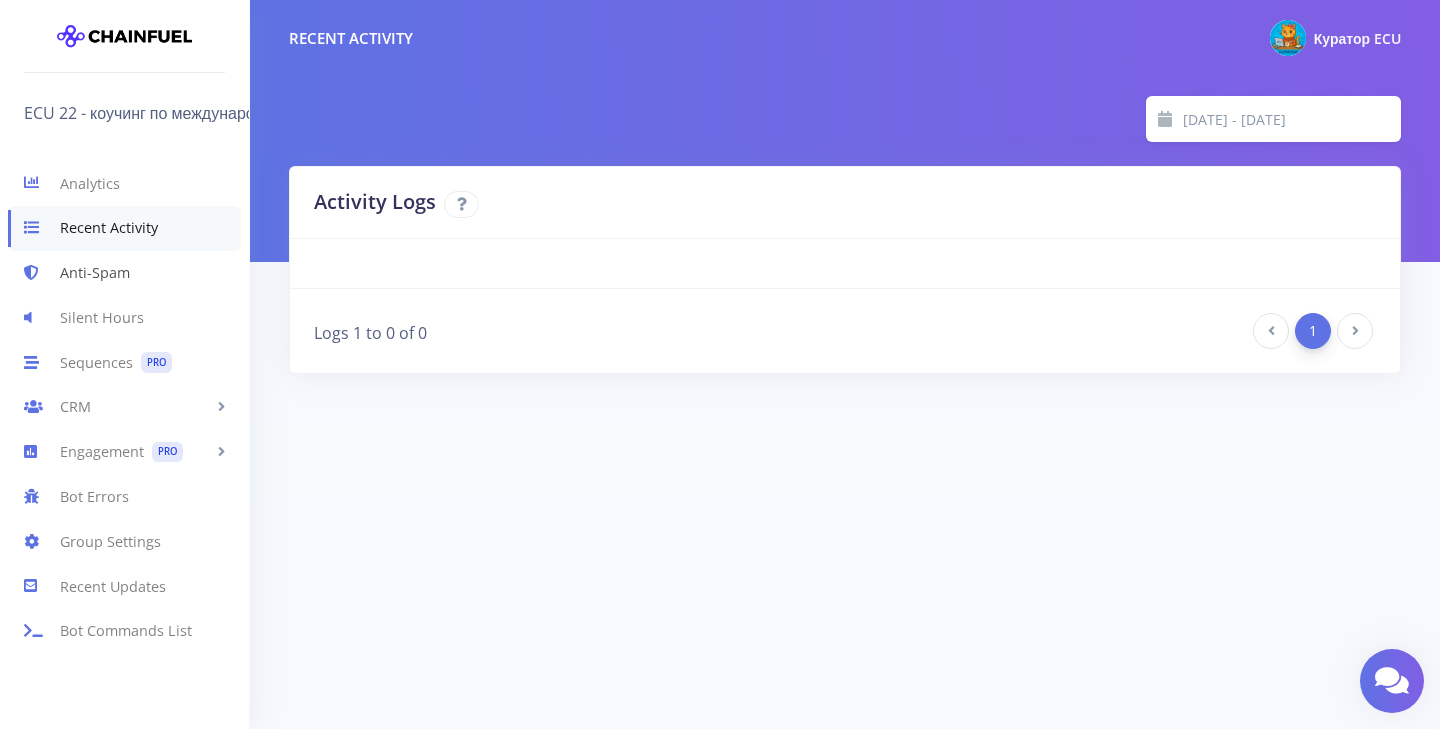 click on "Anti-Spam" at bounding box center [124, 273] 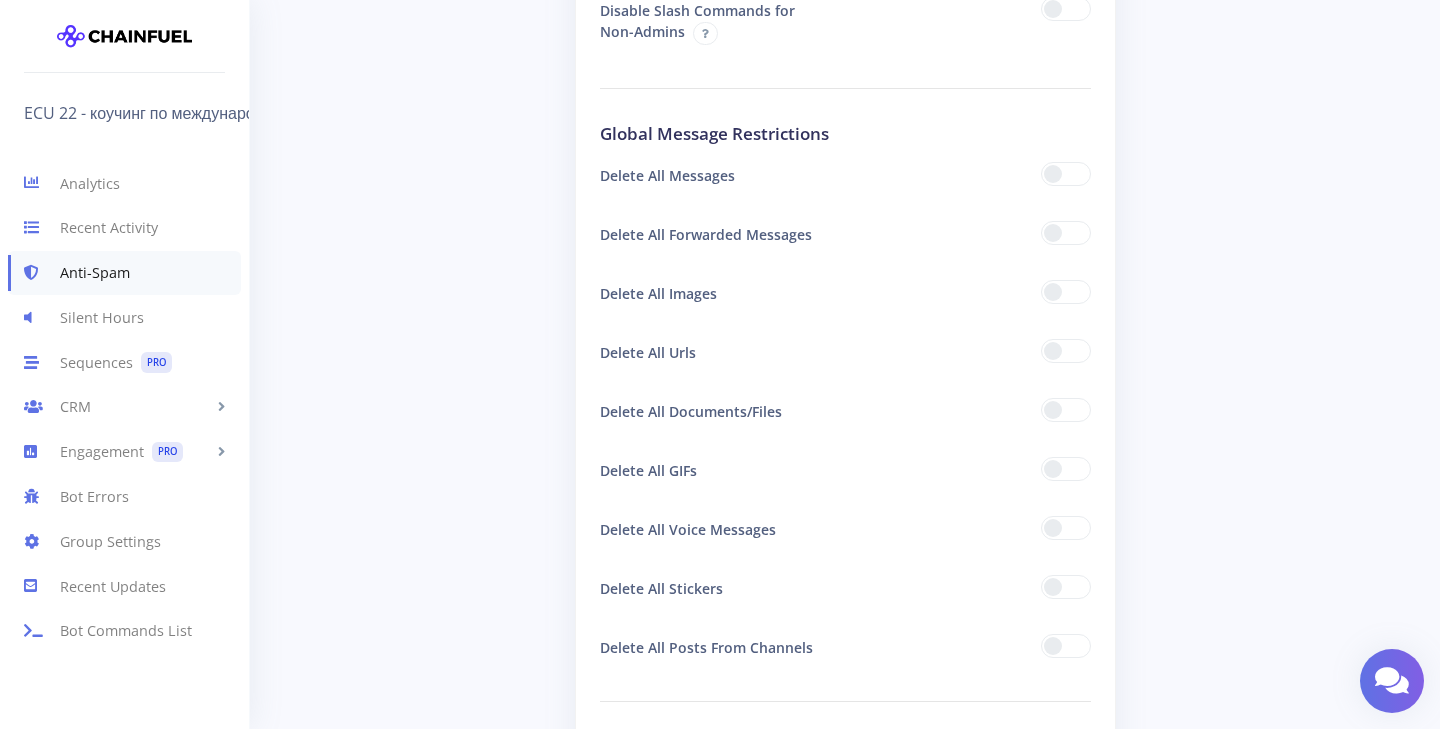 scroll, scrollTop: 1485, scrollLeft: 0, axis: vertical 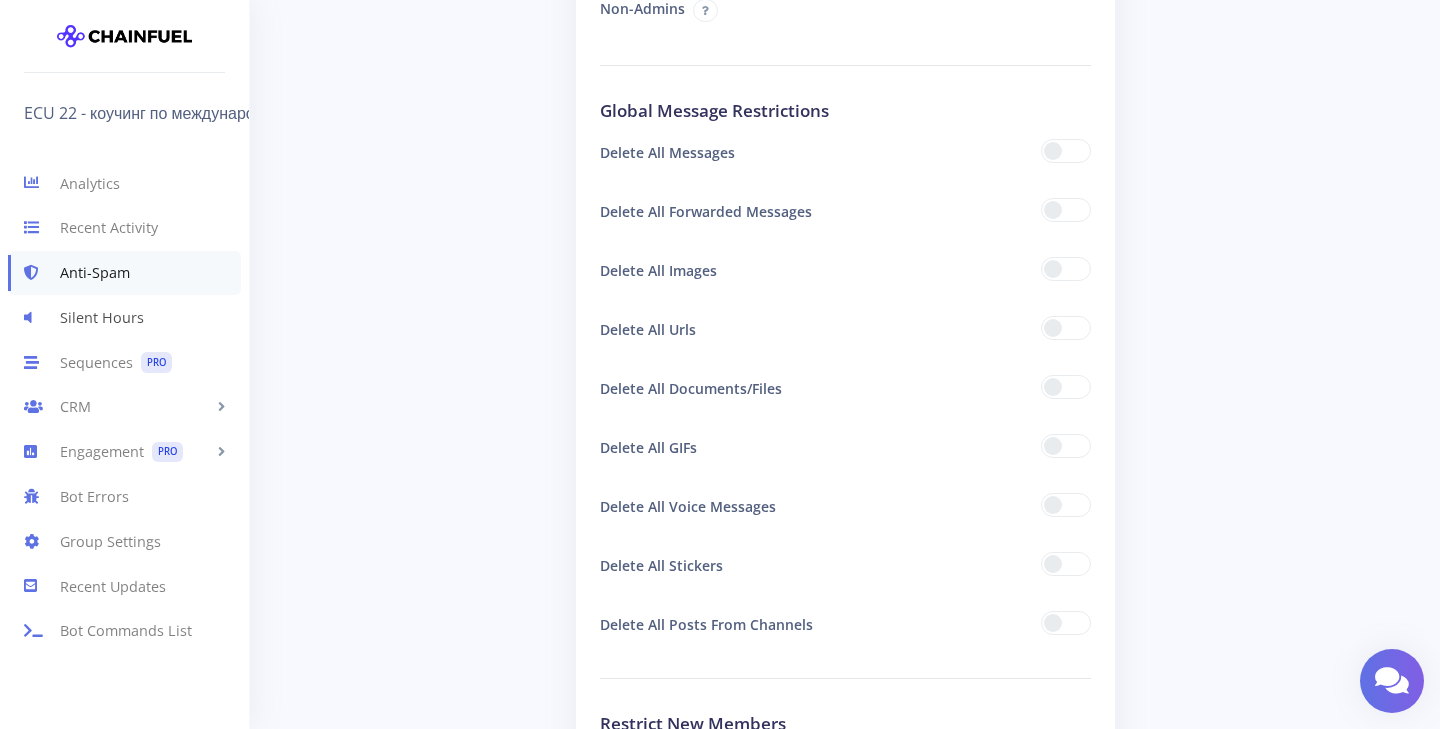 click on "Silent Hours" at bounding box center (124, 317) 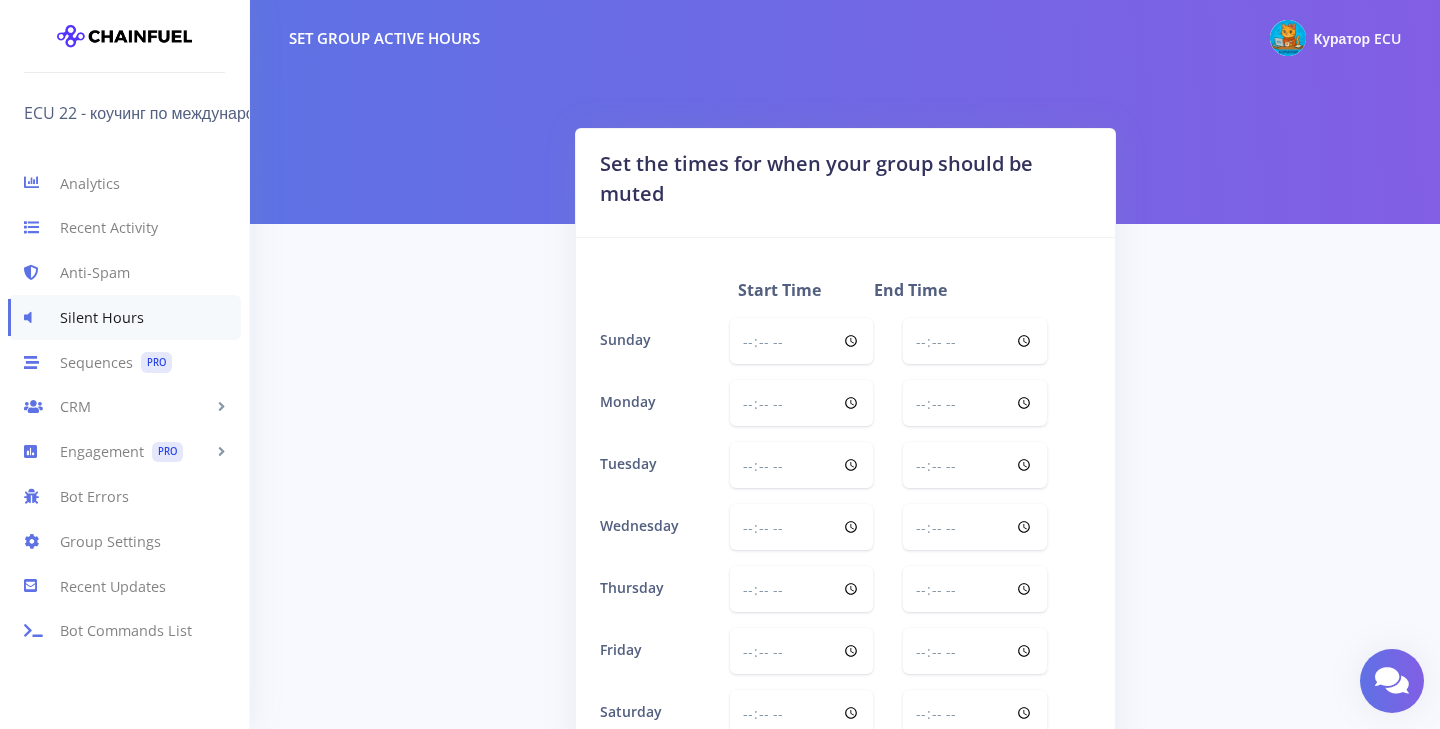 scroll, scrollTop: 0, scrollLeft: 0, axis: both 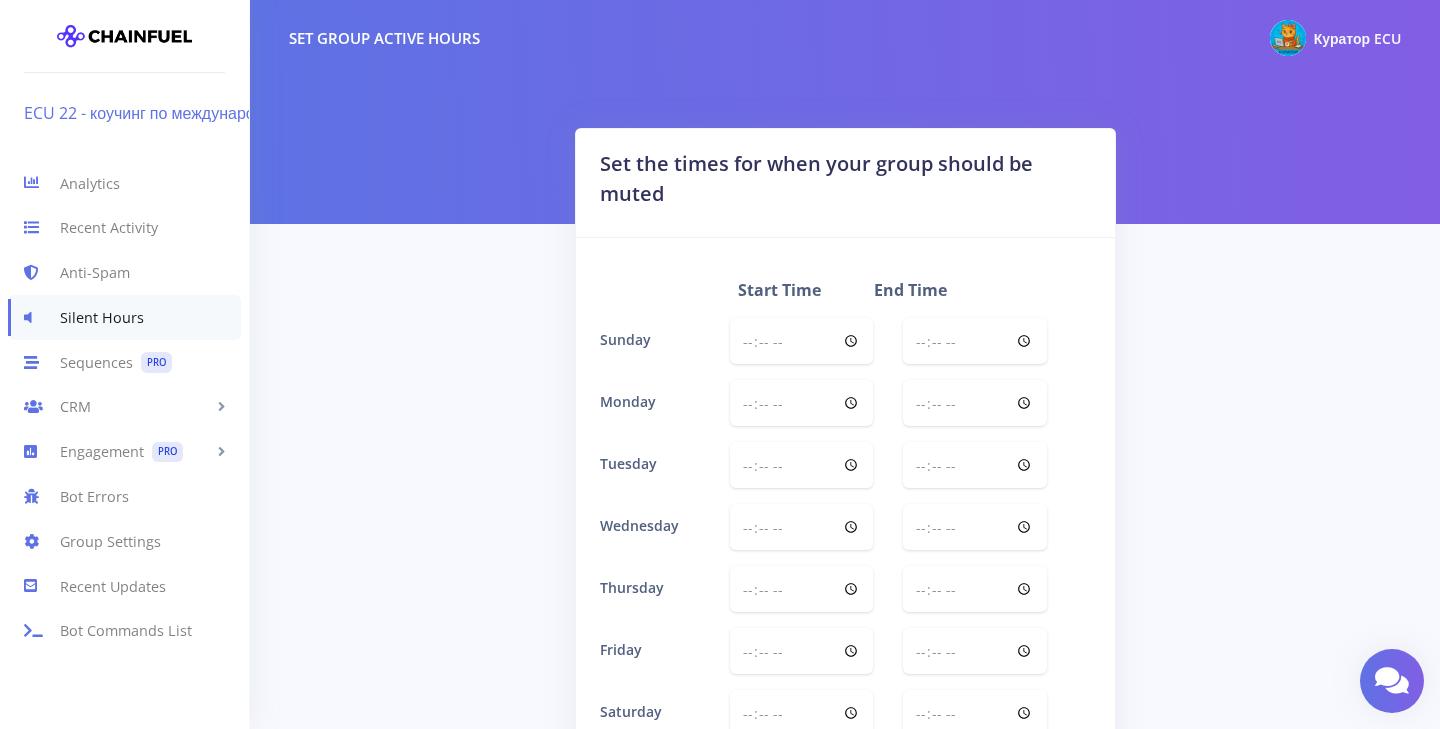 click on "ECU 22 - коучинг по международным стандартам" at bounding box center (211, 113) 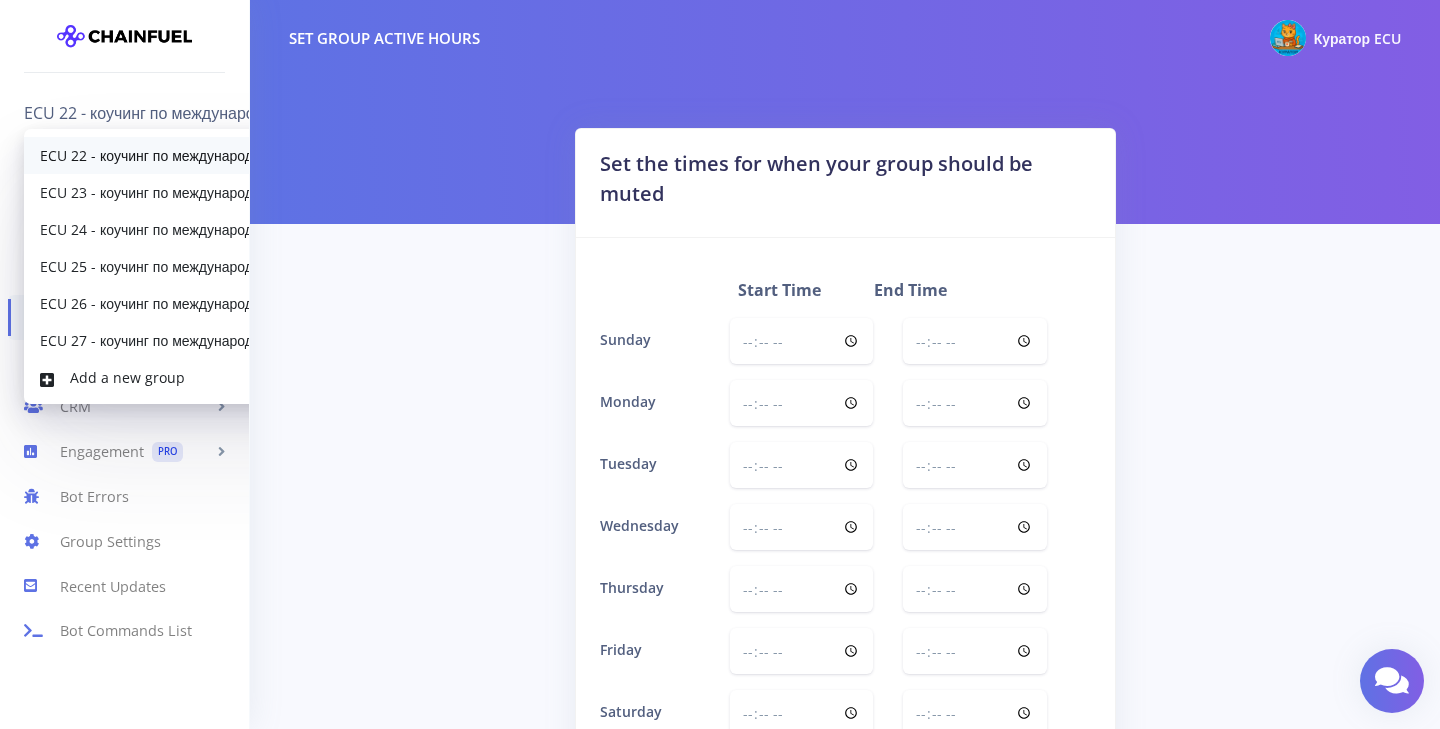 click on "ECU 22 - коучинг по международным стандартам" at bounding box center [200, 155] 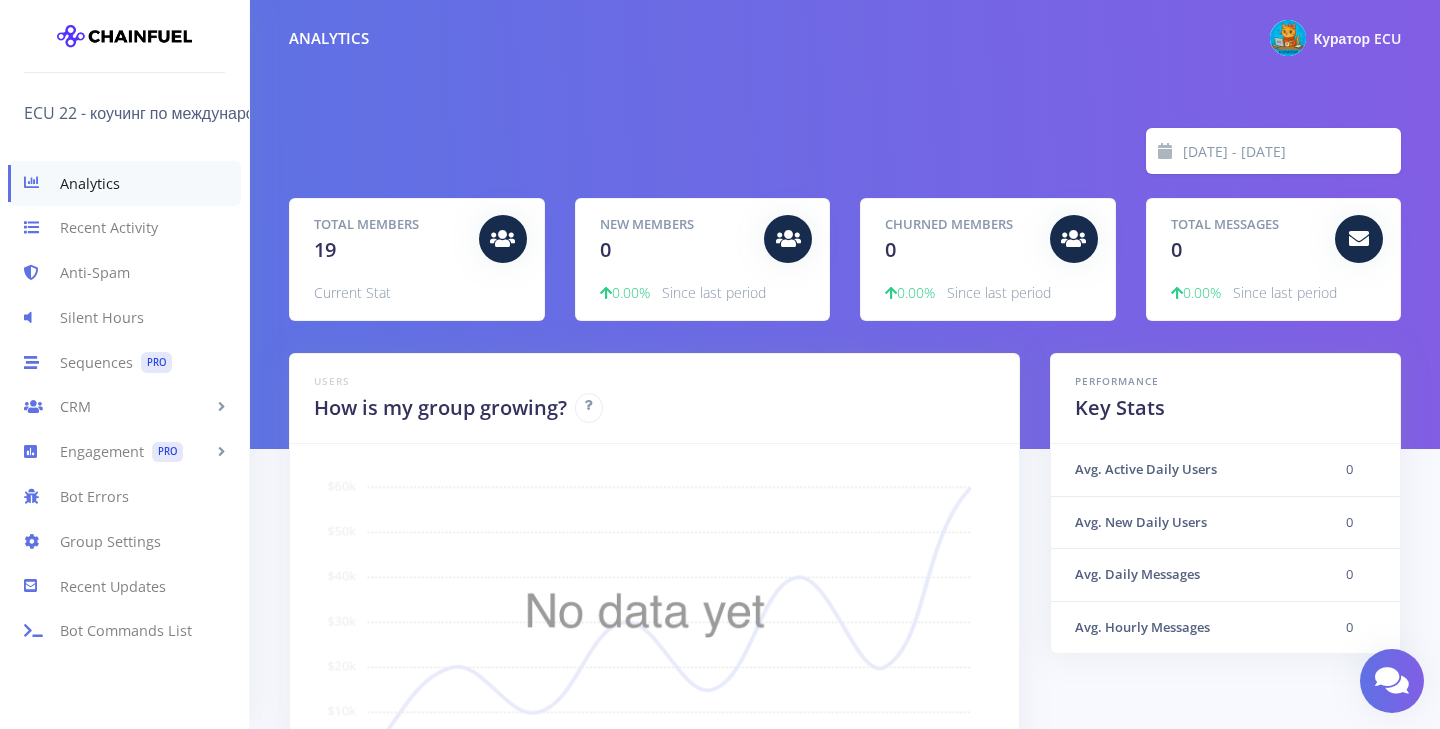 scroll, scrollTop: 0, scrollLeft: 0, axis: both 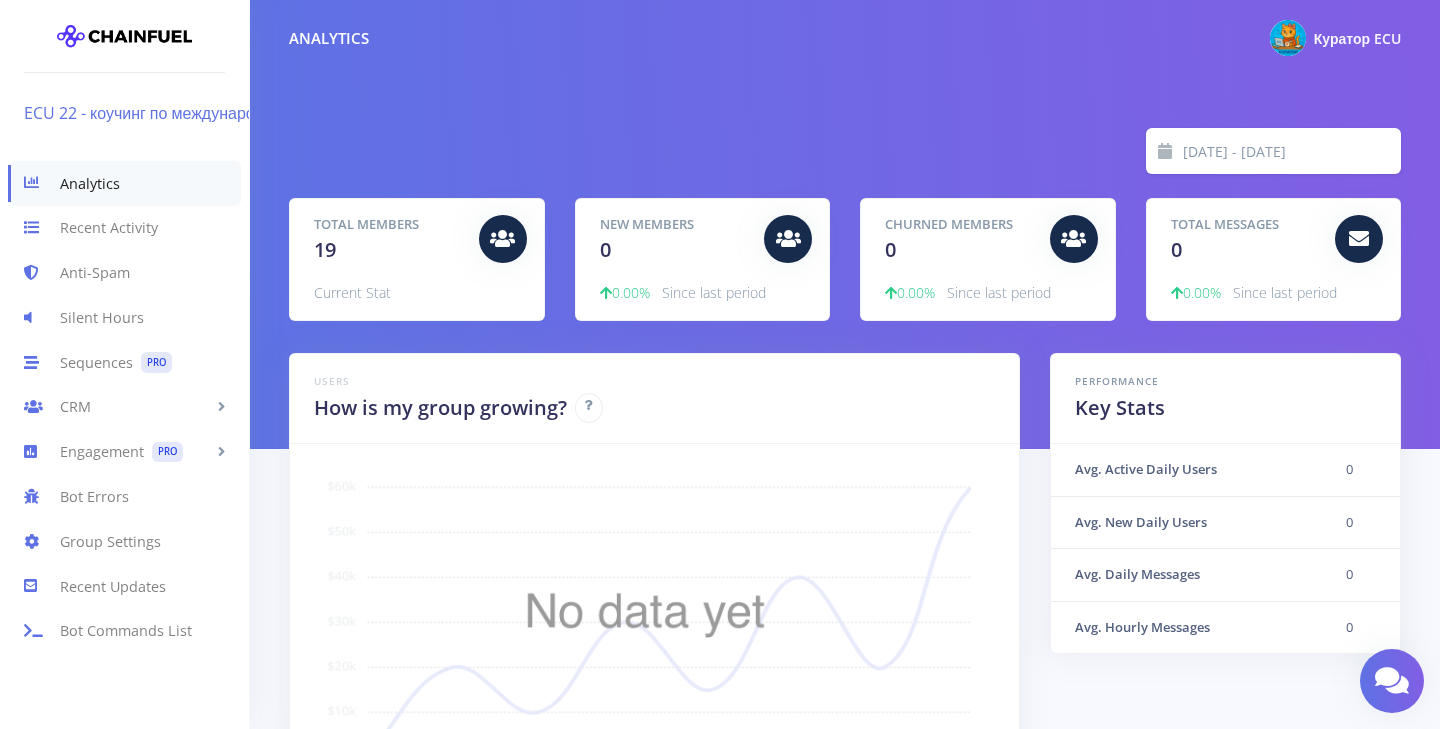 click on "ECU 22 - коучинг по международным стандартам" at bounding box center [211, 113] 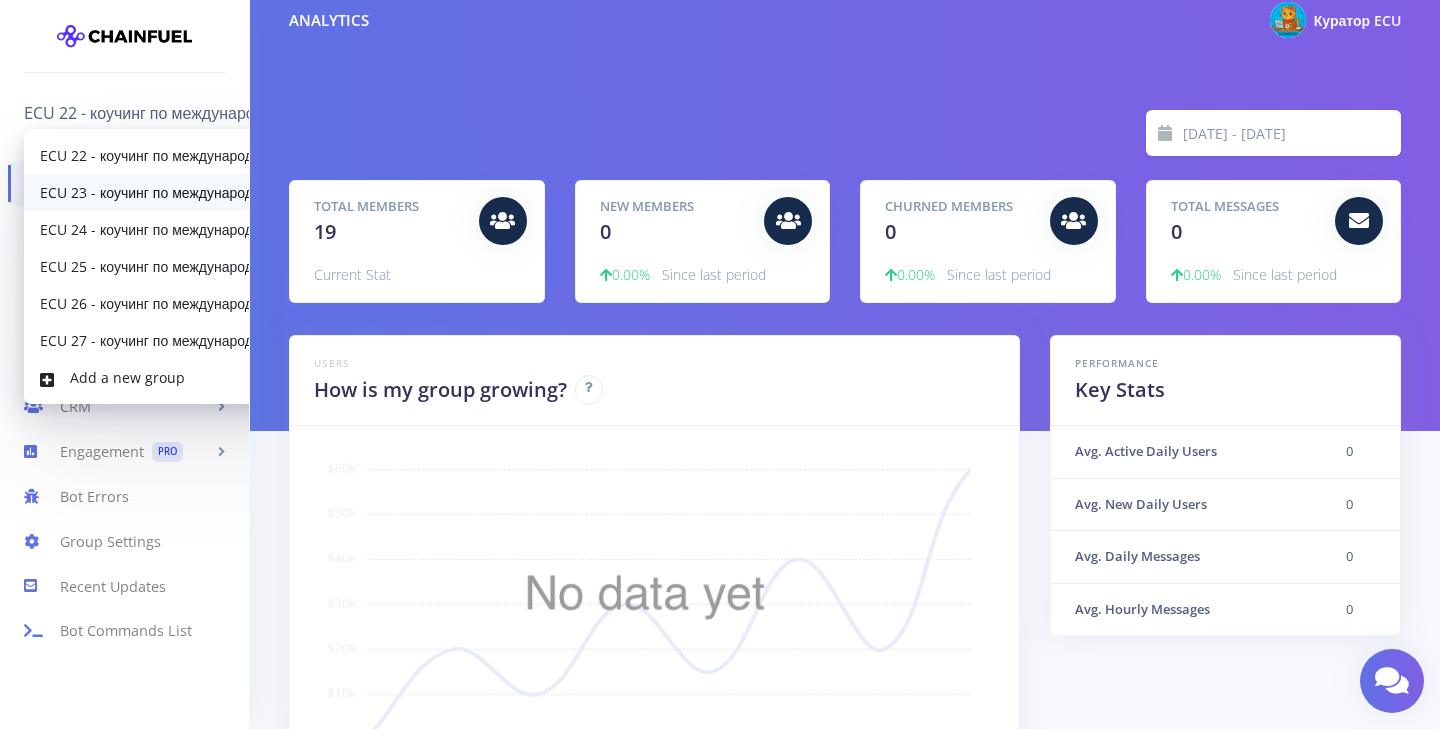 scroll, scrollTop: 69, scrollLeft: 0, axis: vertical 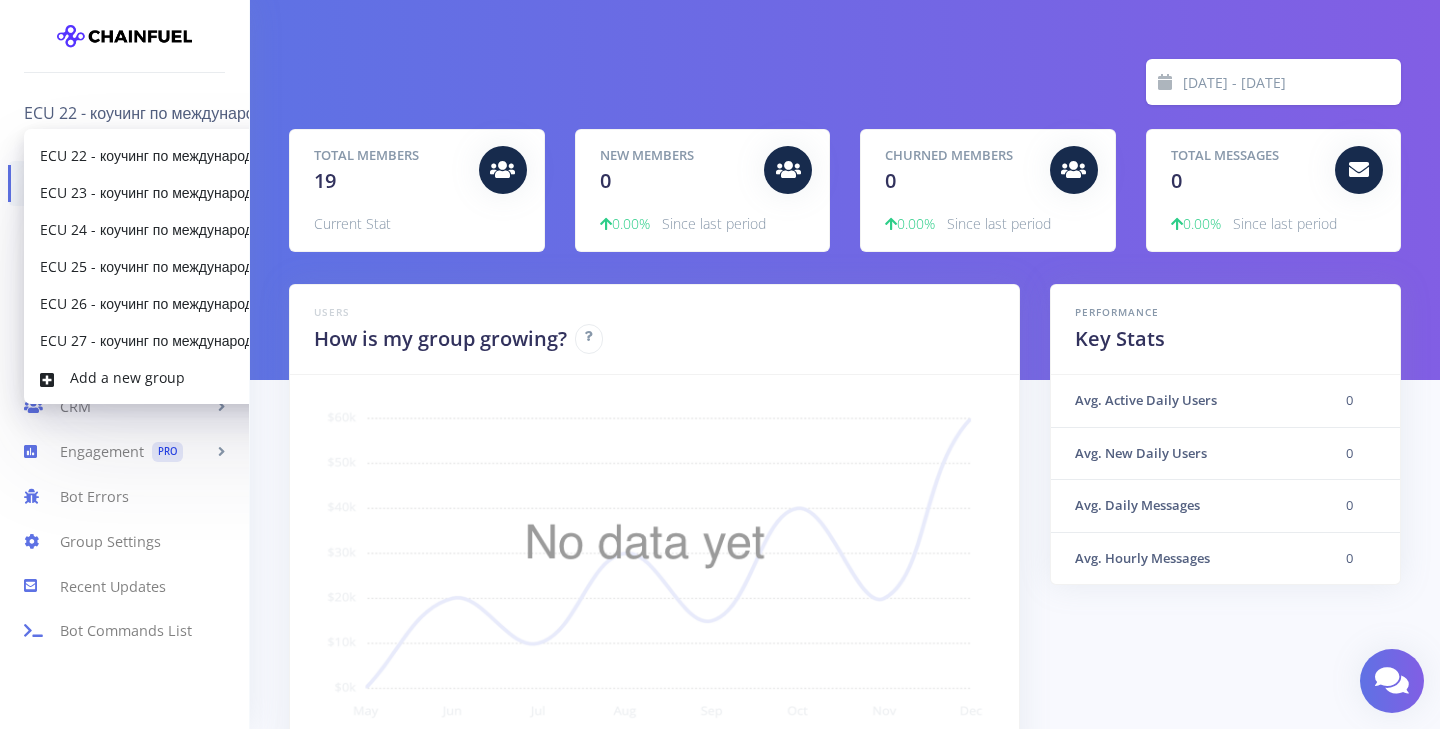 click at bounding box center (124, 44) 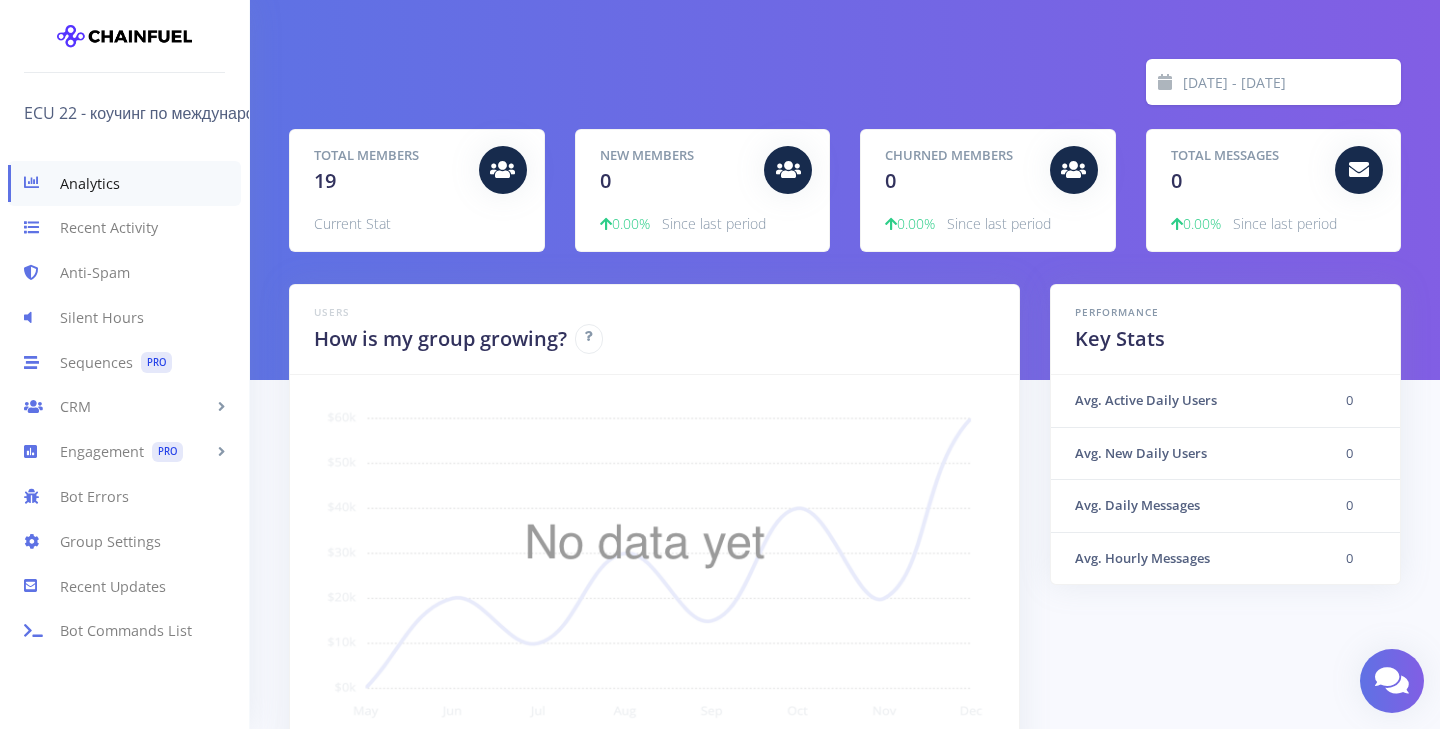 scroll, scrollTop: 0, scrollLeft: 0, axis: both 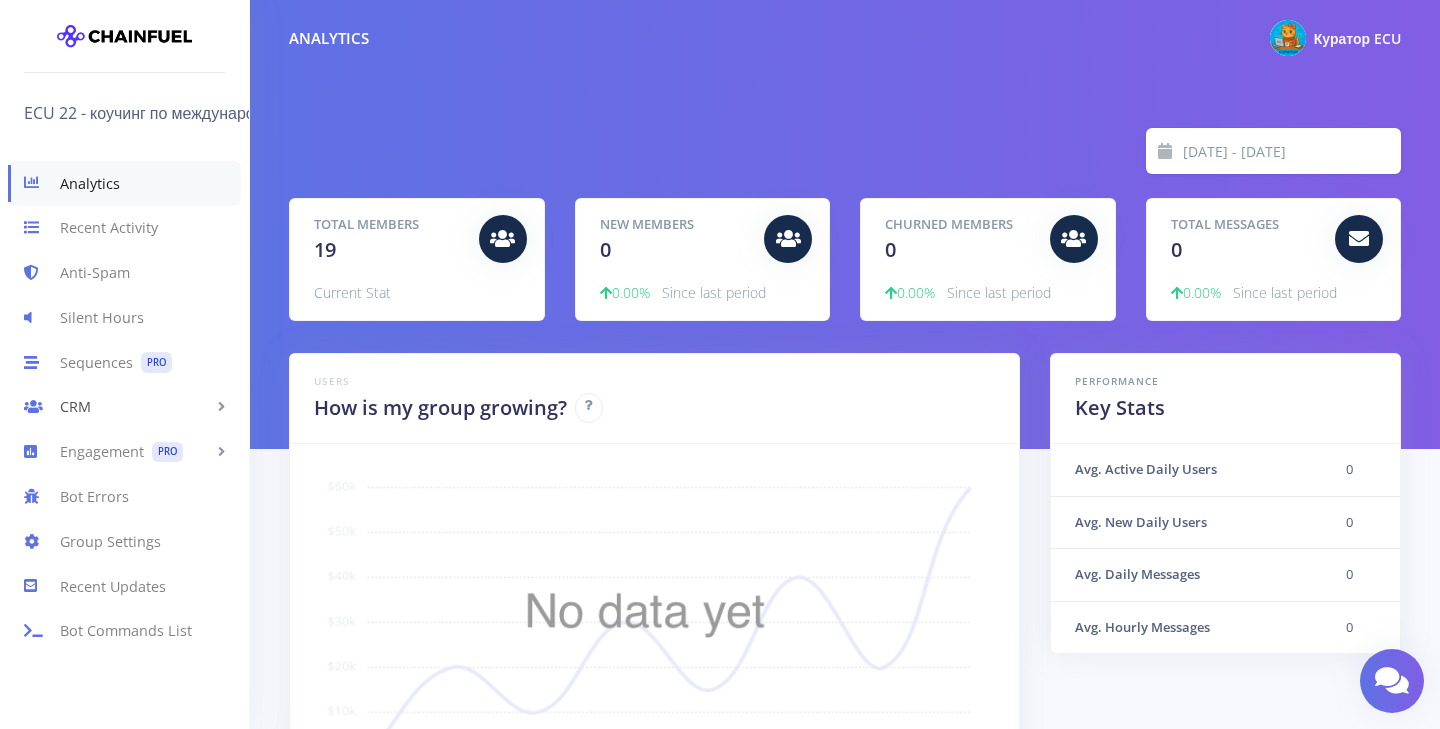 click on "CRM" at bounding box center [124, 407] 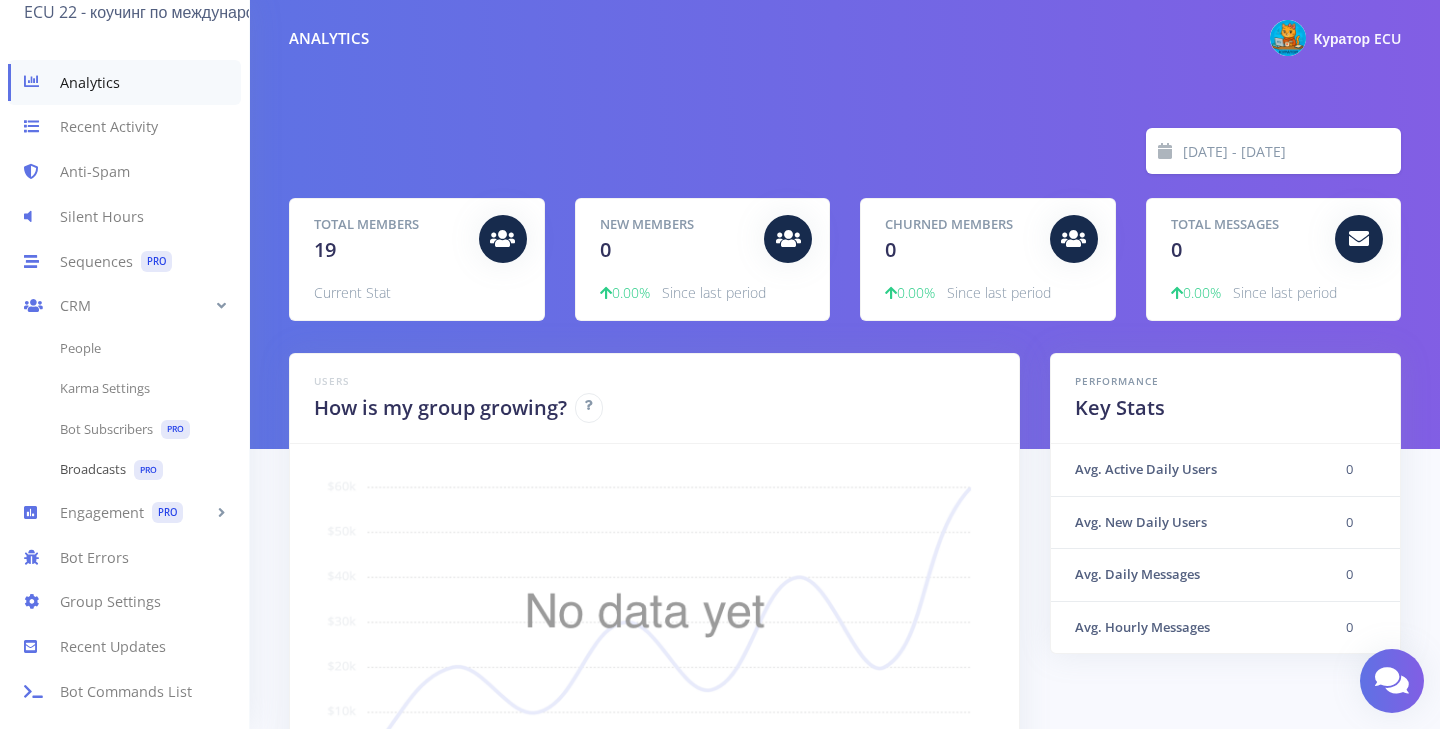 scroll, scrollTop: 100, scrollLeft: 0, axis: vertical 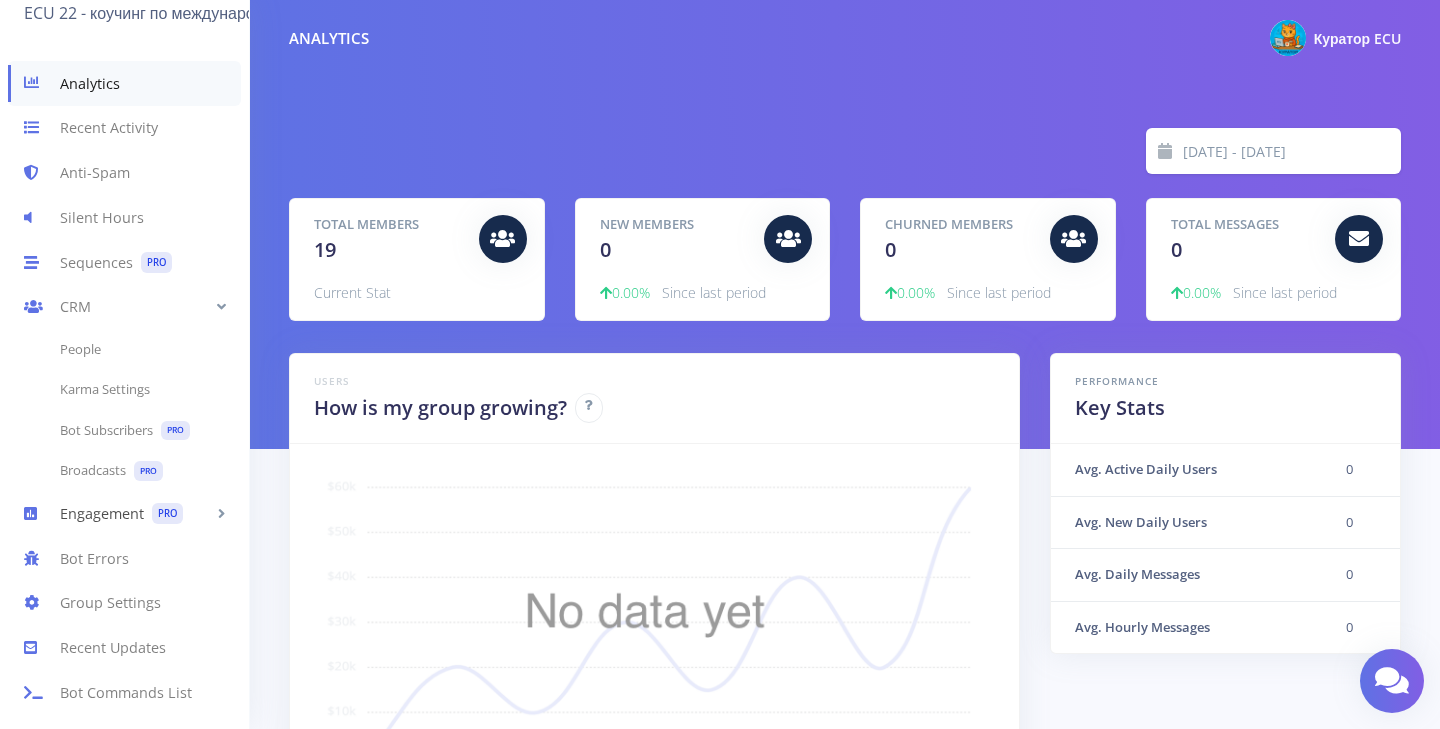 click on "Engagement   PRO" at bounding box center [124, 513] 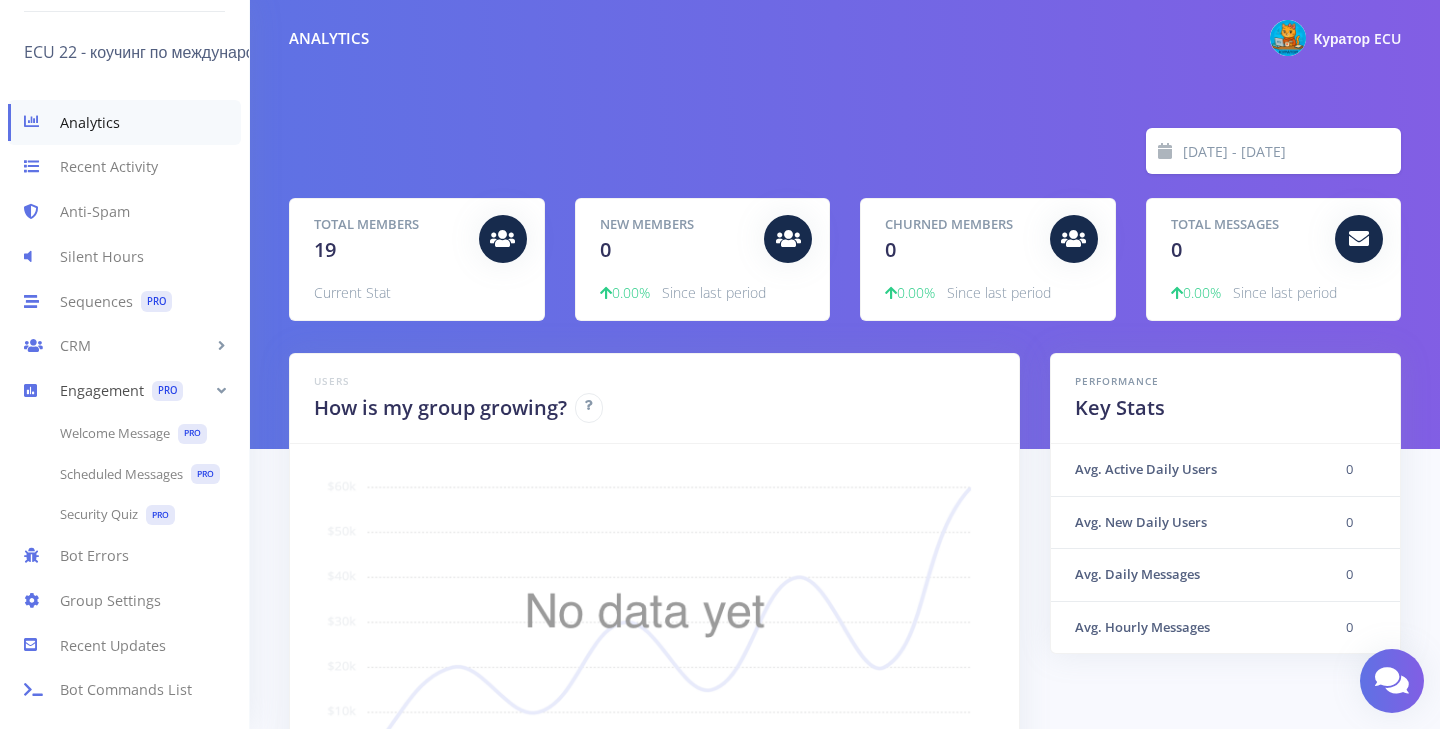 scroll, scrollTop: 61, scrollLeft: 0, axis: vertical 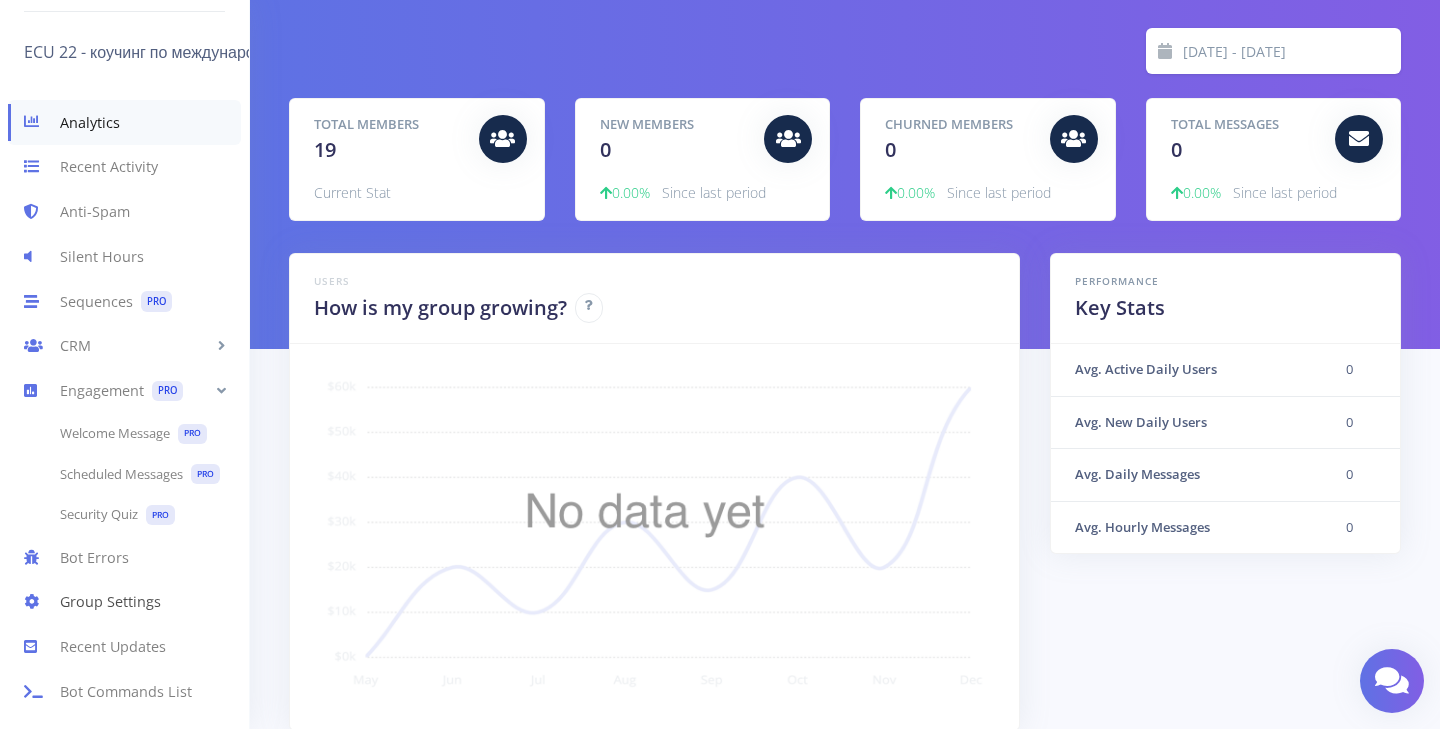 click on "Group Settings" at bounding box center [124, 602] 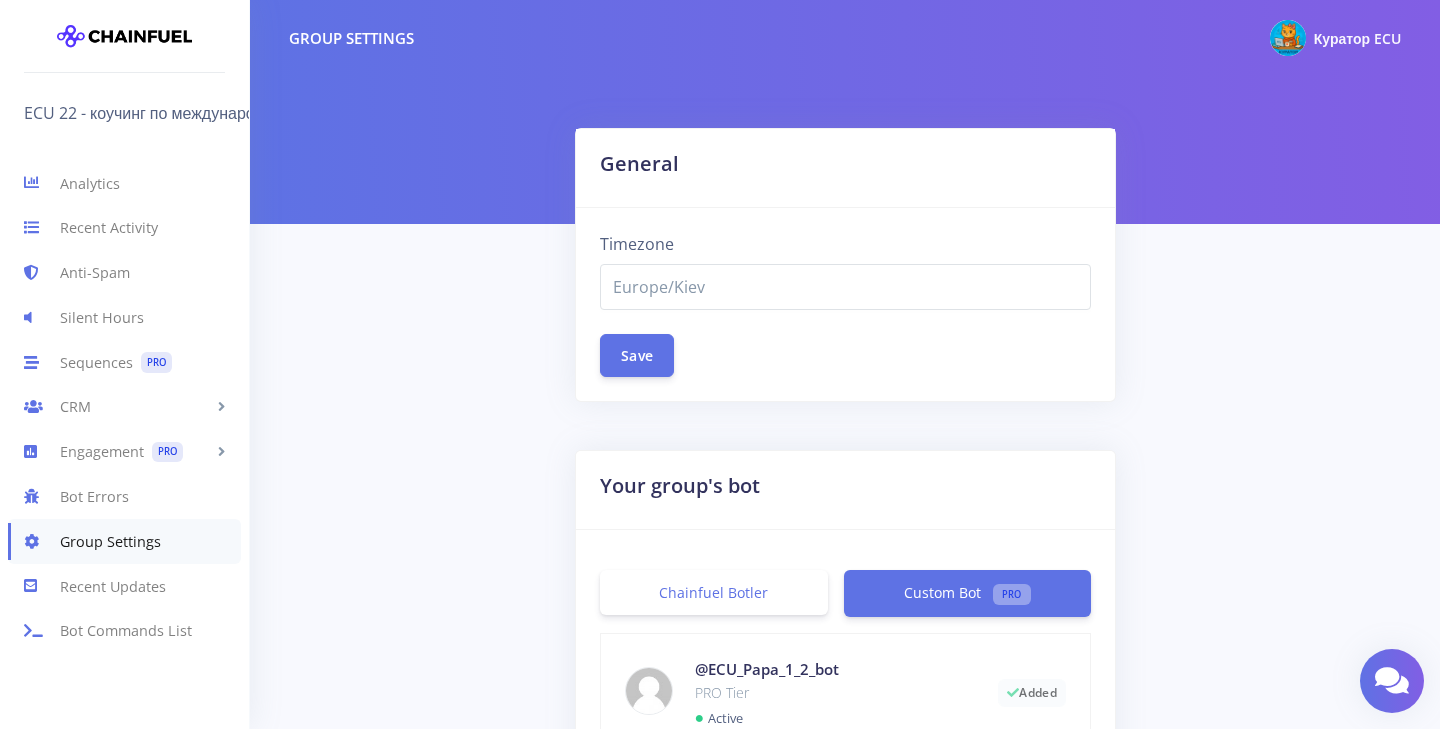 select on "Europe/Kiev" 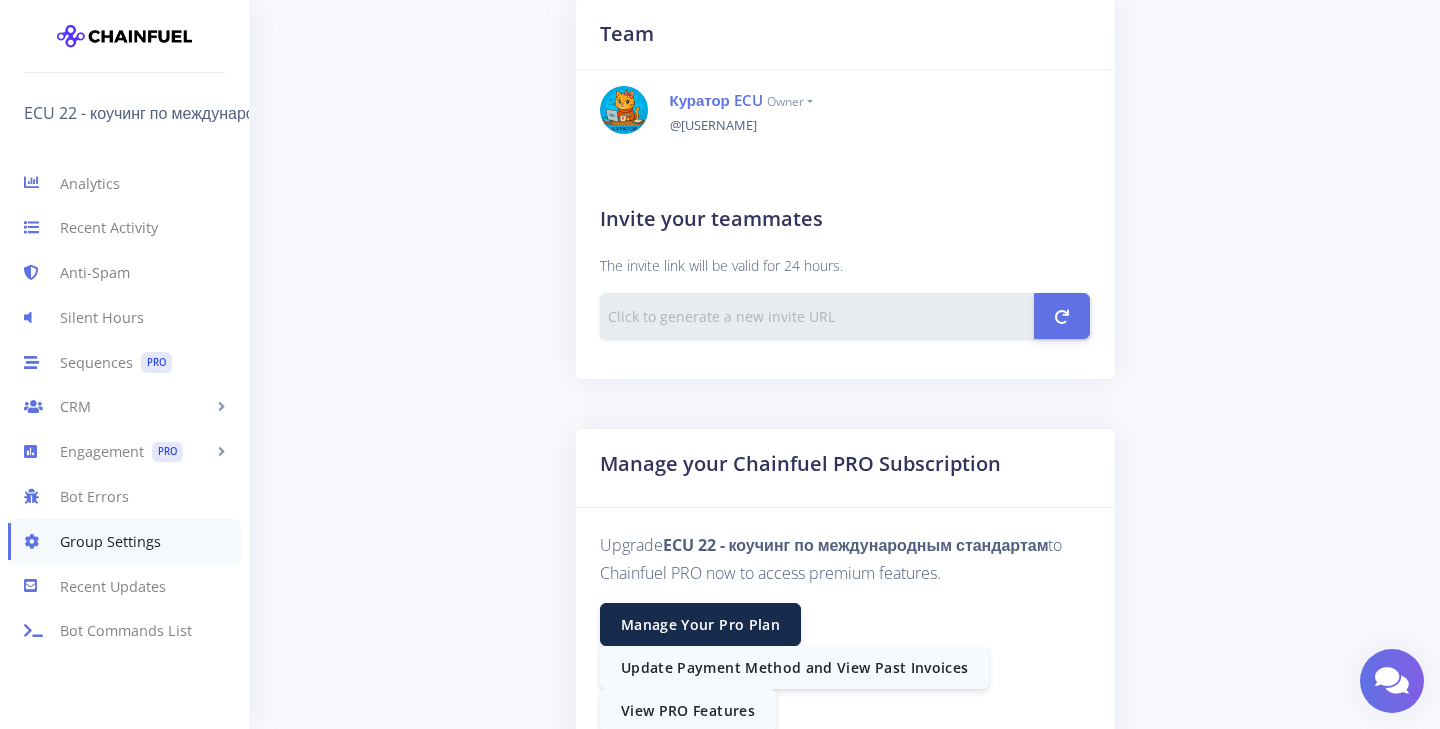 scroll, scrollTop: 1268, scrollLeft: 0, axis: vertical 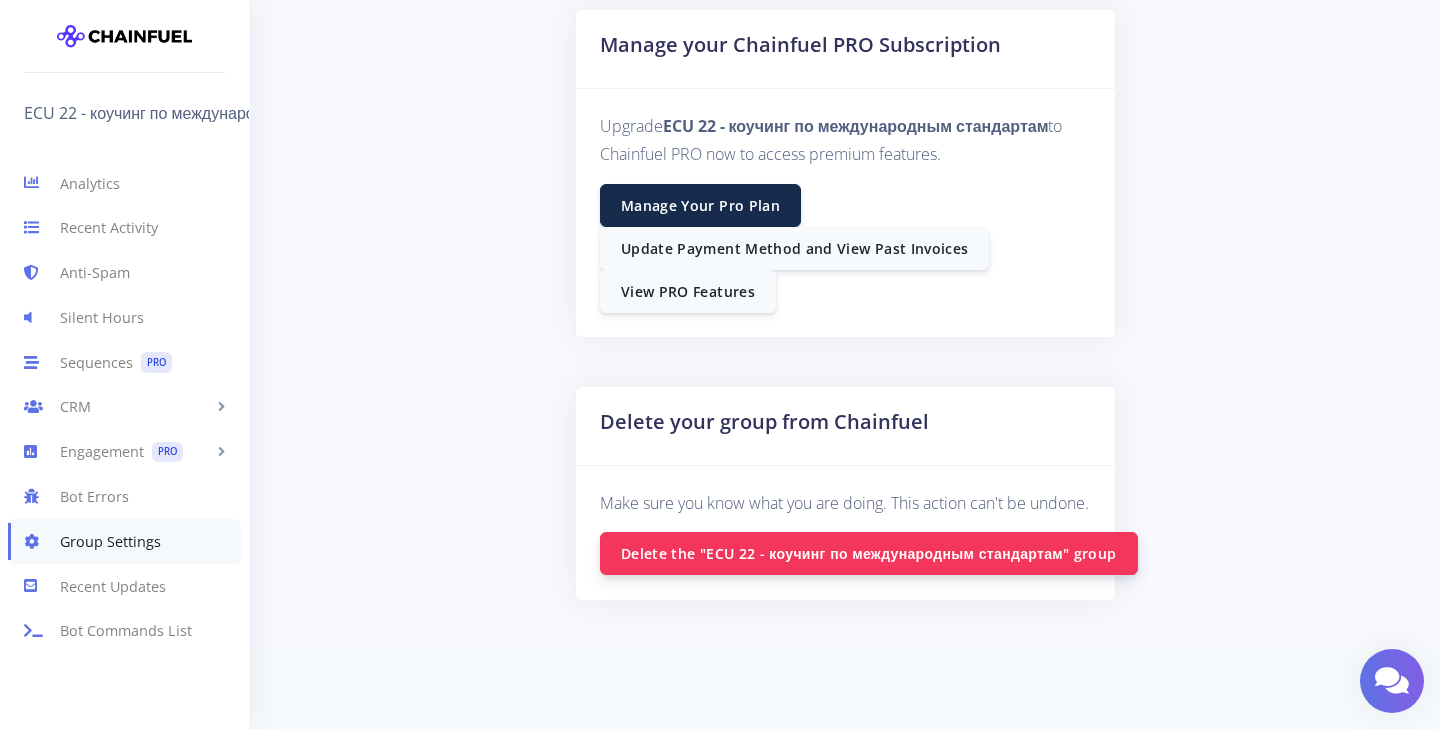 click on "Delete the "ECU 22 - коучинг по международным стандартам" group" at bounding box center [869, 553] 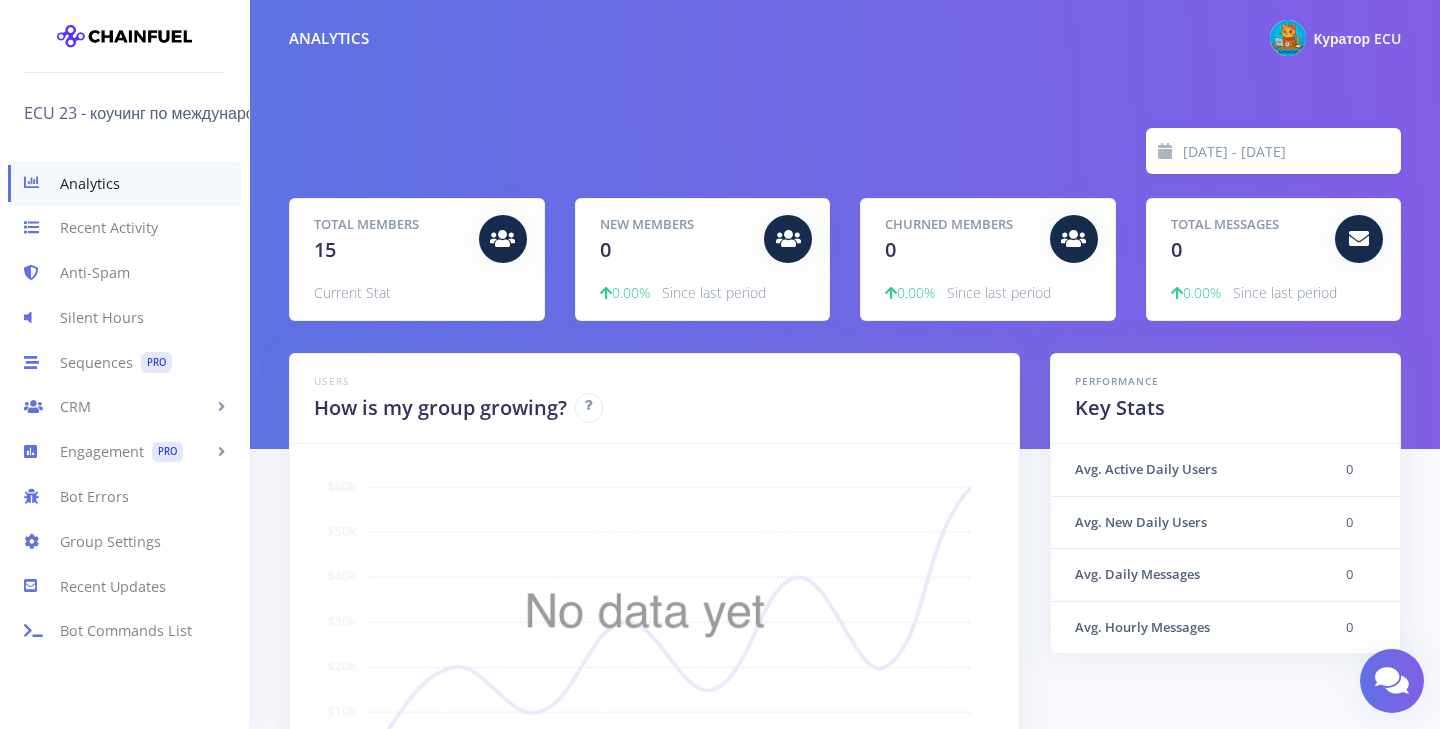 scroll, scrollTop: 0, scrollLeft: 0, axis: both 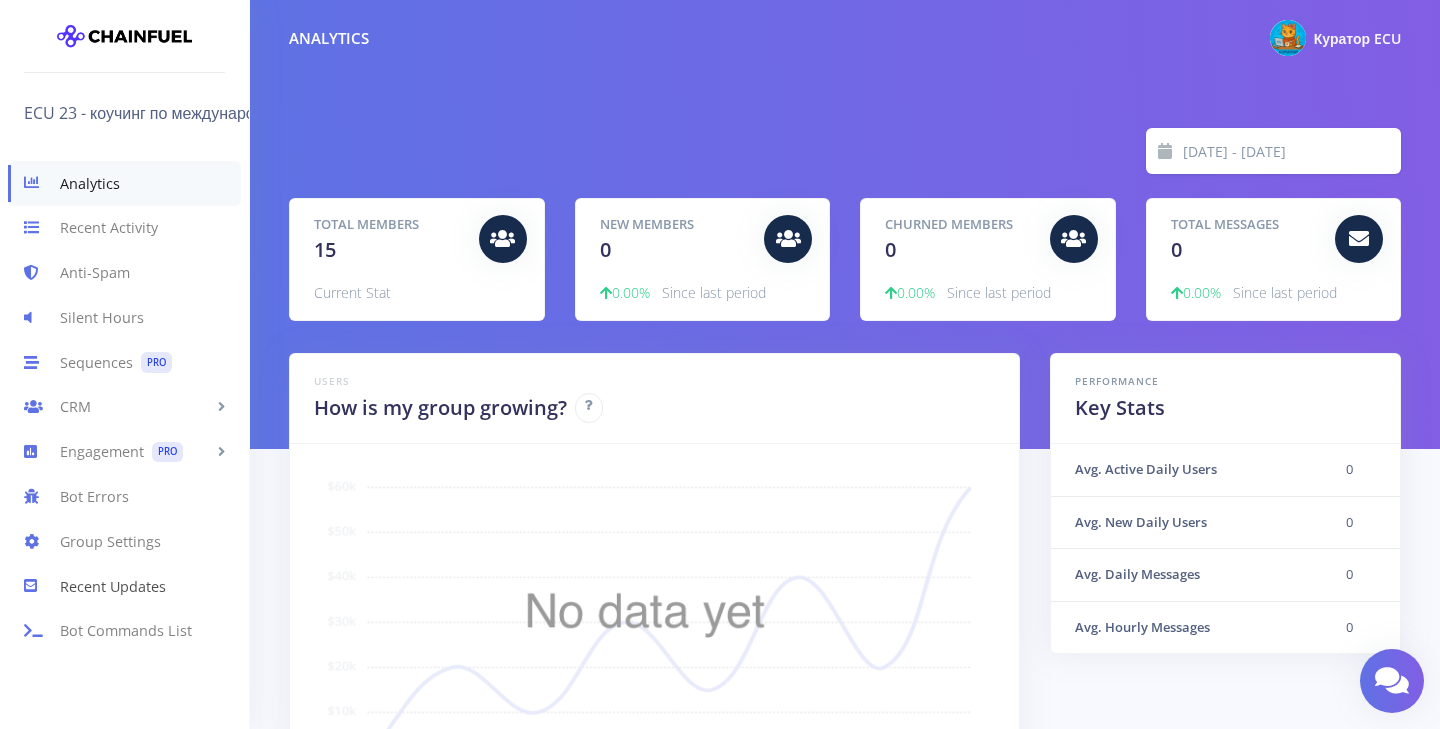 click on "Recent Updates" at bounding box center [124, 586] 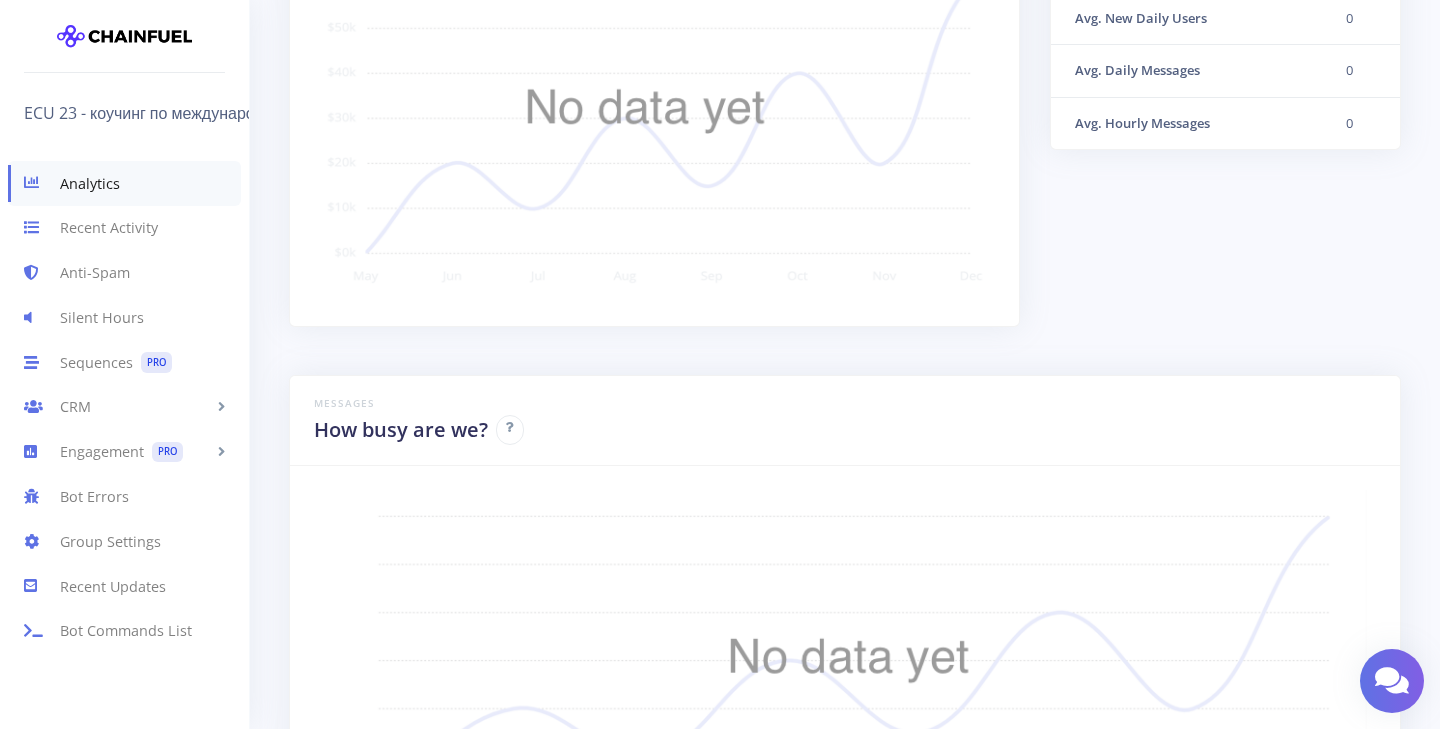 scroll, scrollTop: 460, scrollLeft: 0, axis: vertical 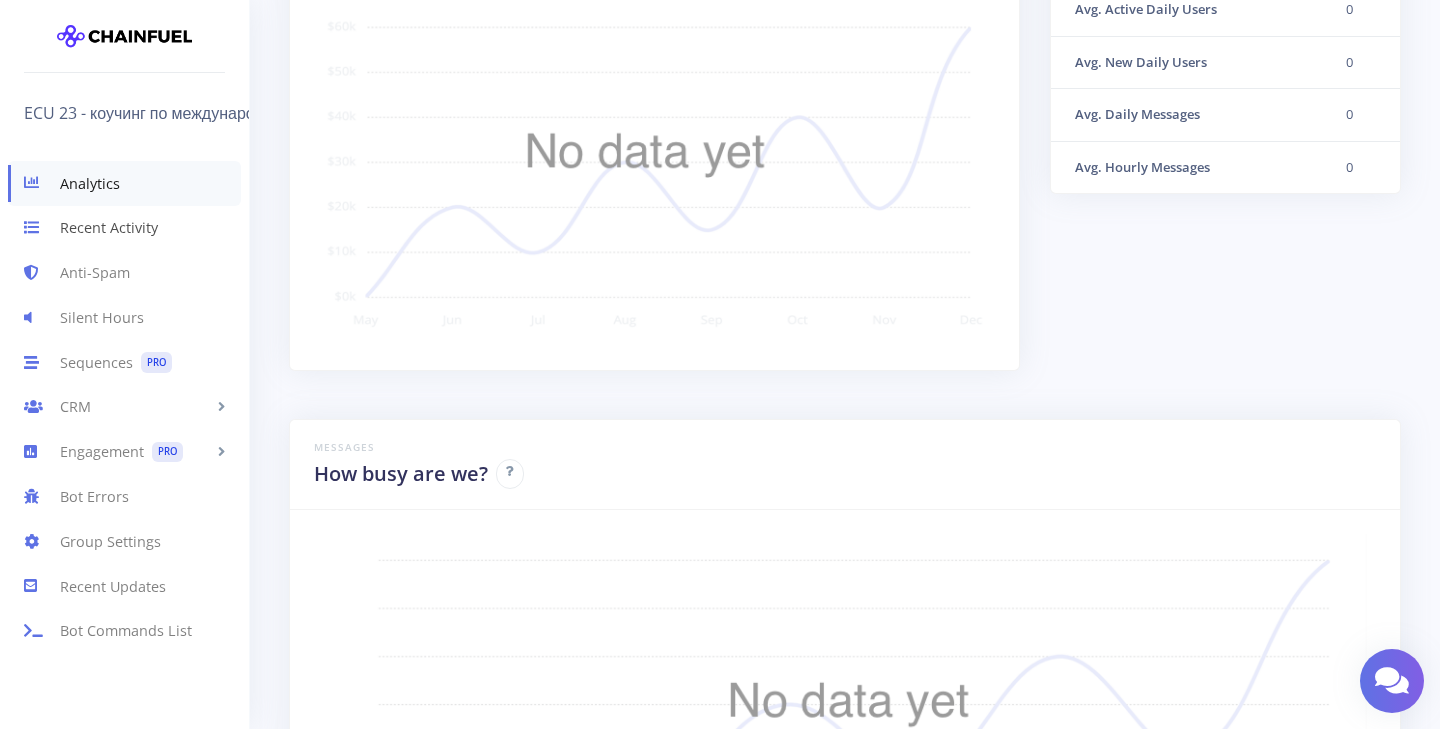 click on "Recent Activity" at bounding box center [124, 228] 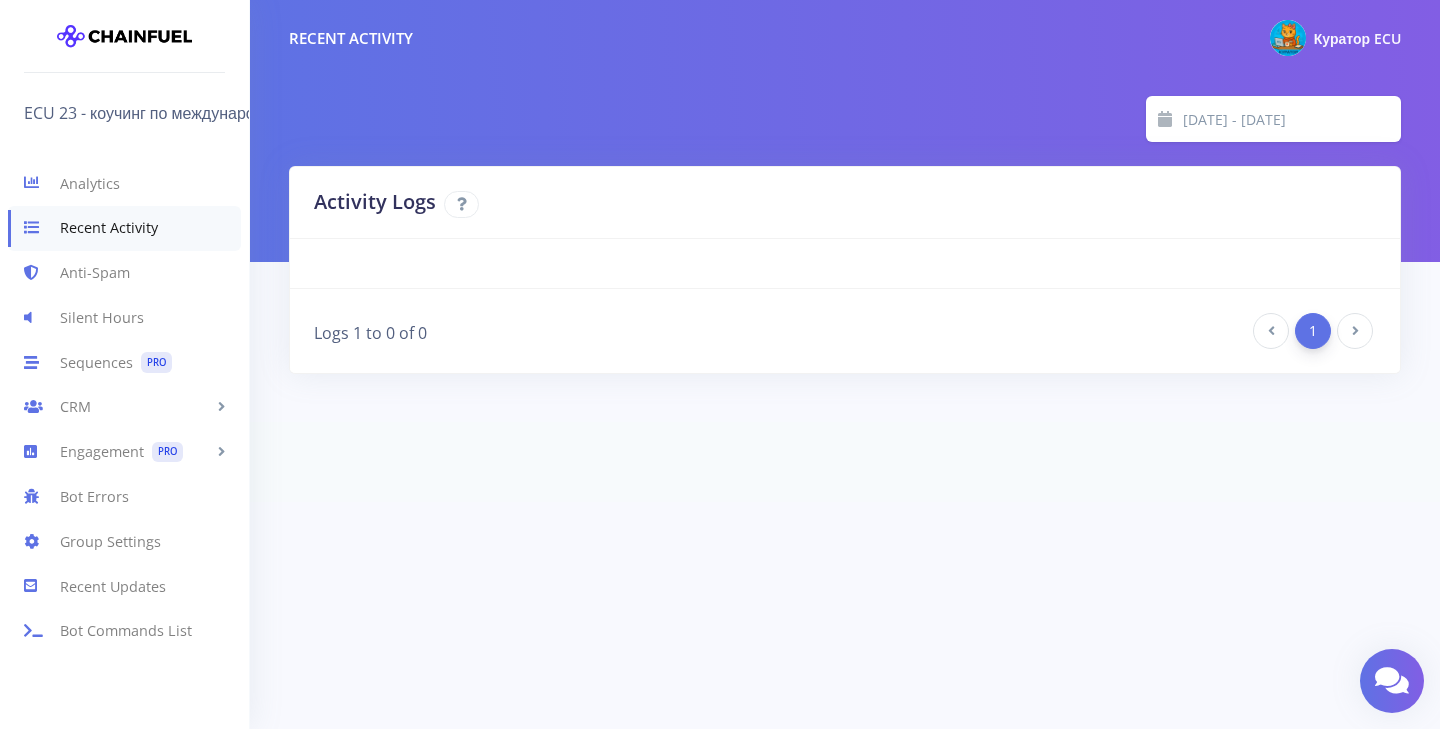 scroll, scrollTop: 0, scrollLeft: 0, axis: both 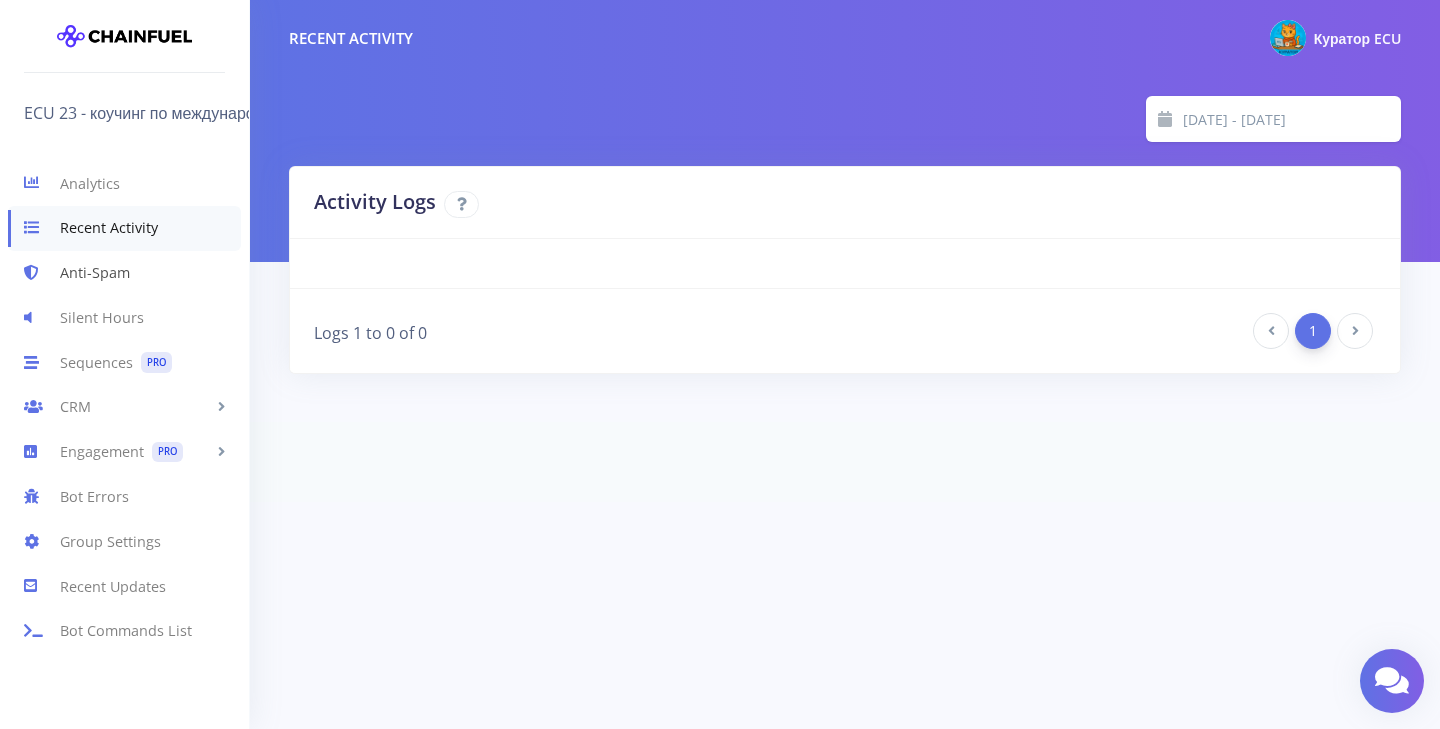 click on "Anti-Spam" at bounding box center [124, 273] 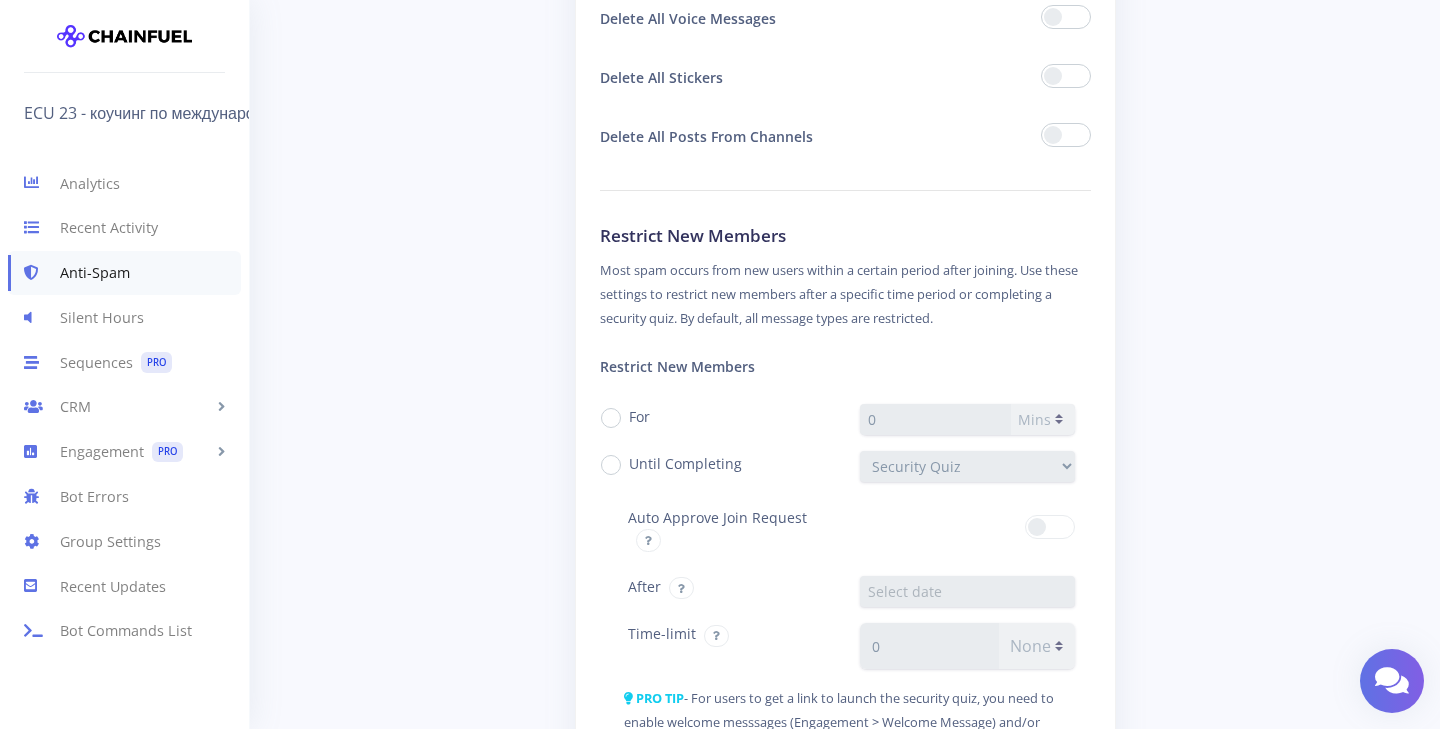 scroll, scrollTop: 2579, scrollLeft: 0, axis: vertical 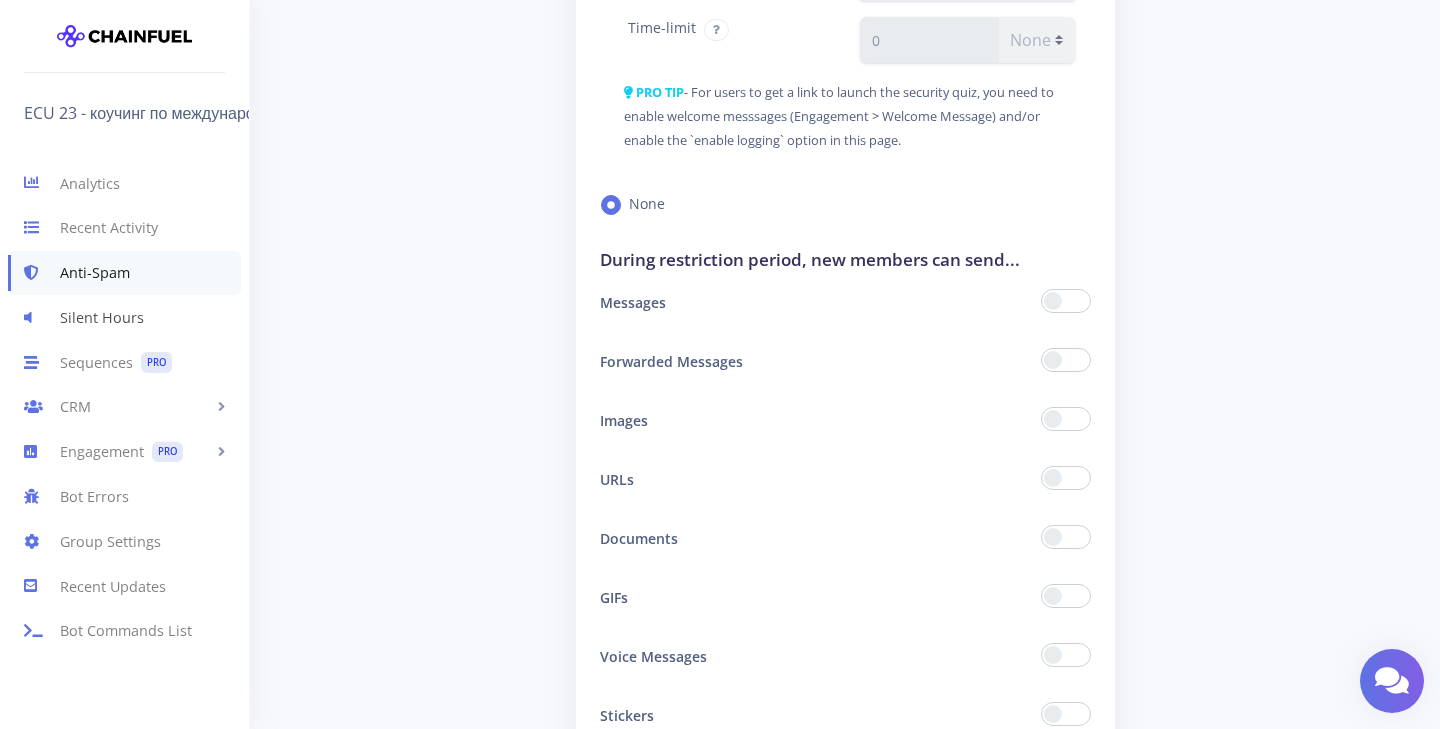 click on "Silent Hours" at bounding box center (124, 317) 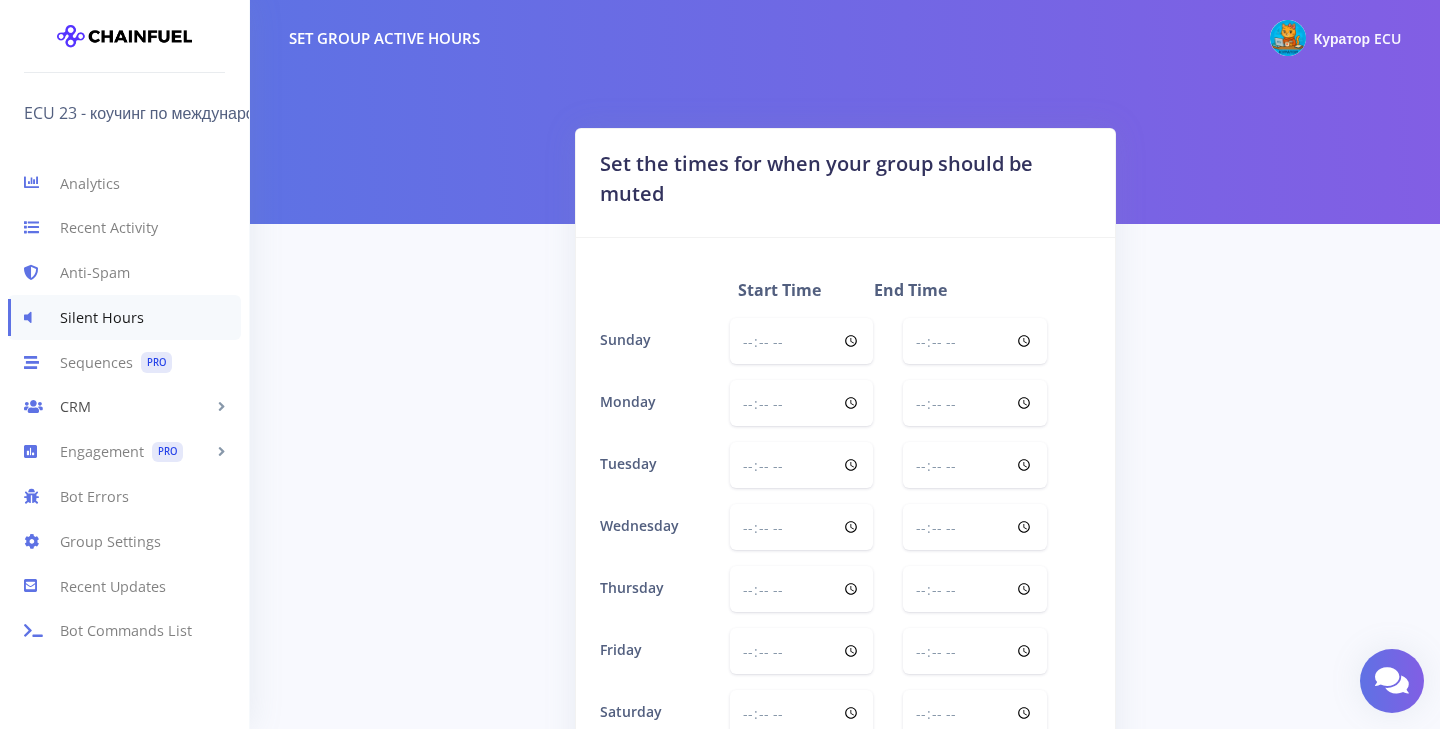 scroll, scrollTop: 0, scrollLeft: 0, axis: both 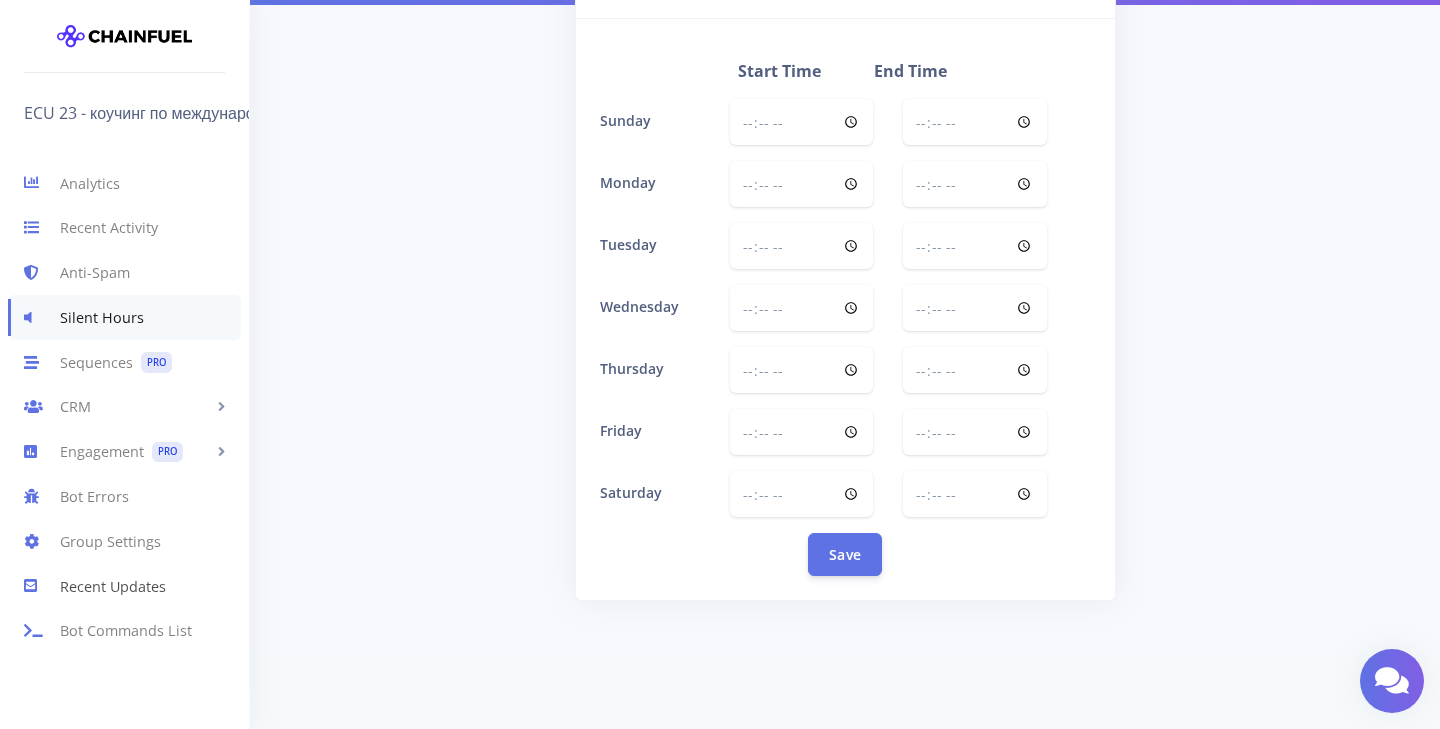 click on "Recent Updates" at bounding box center (124, 586) 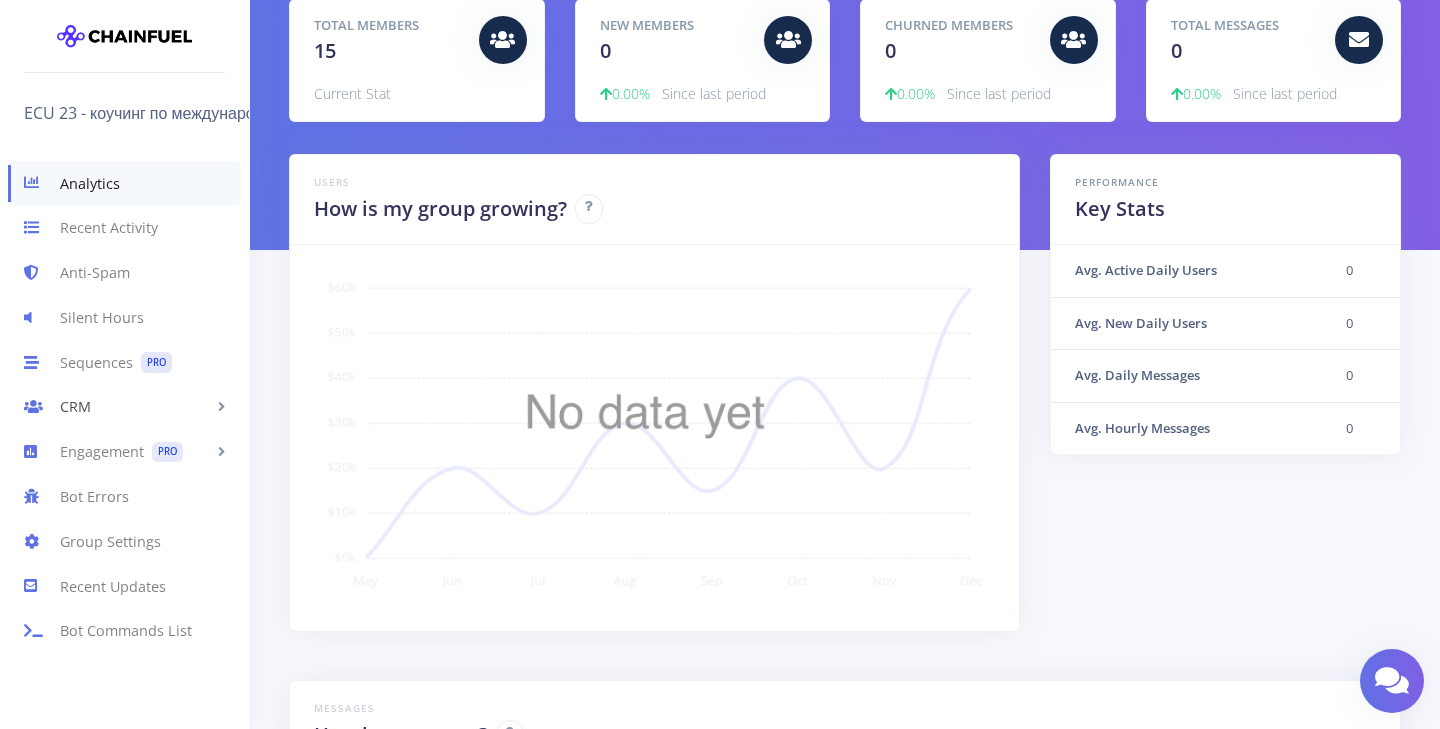 scroll, scrollTop: 371, scrollLeft: 0, axis: vertical 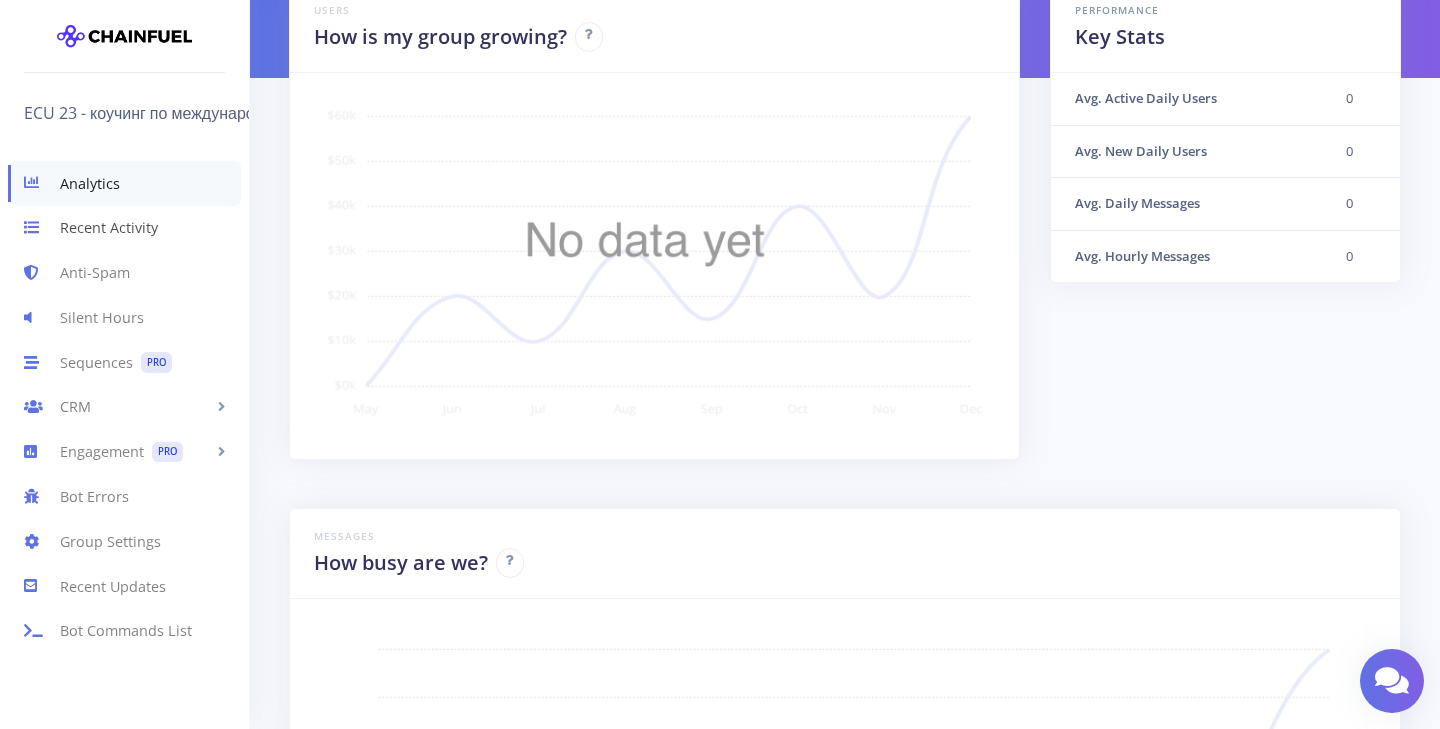 click on "Recent Activity" at bounding box center [124, 228] 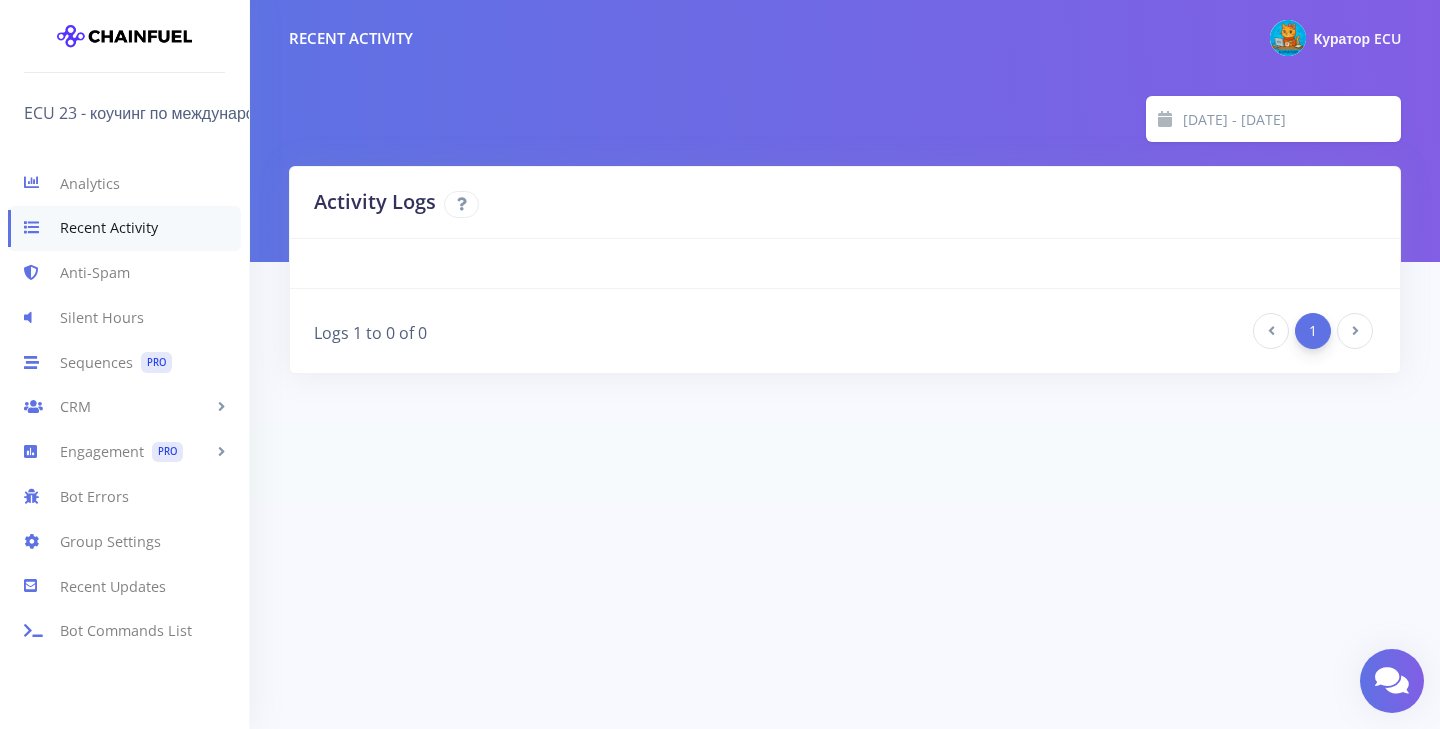 scroll, scrollTop: 0, scrollLeft: 0, axis: both 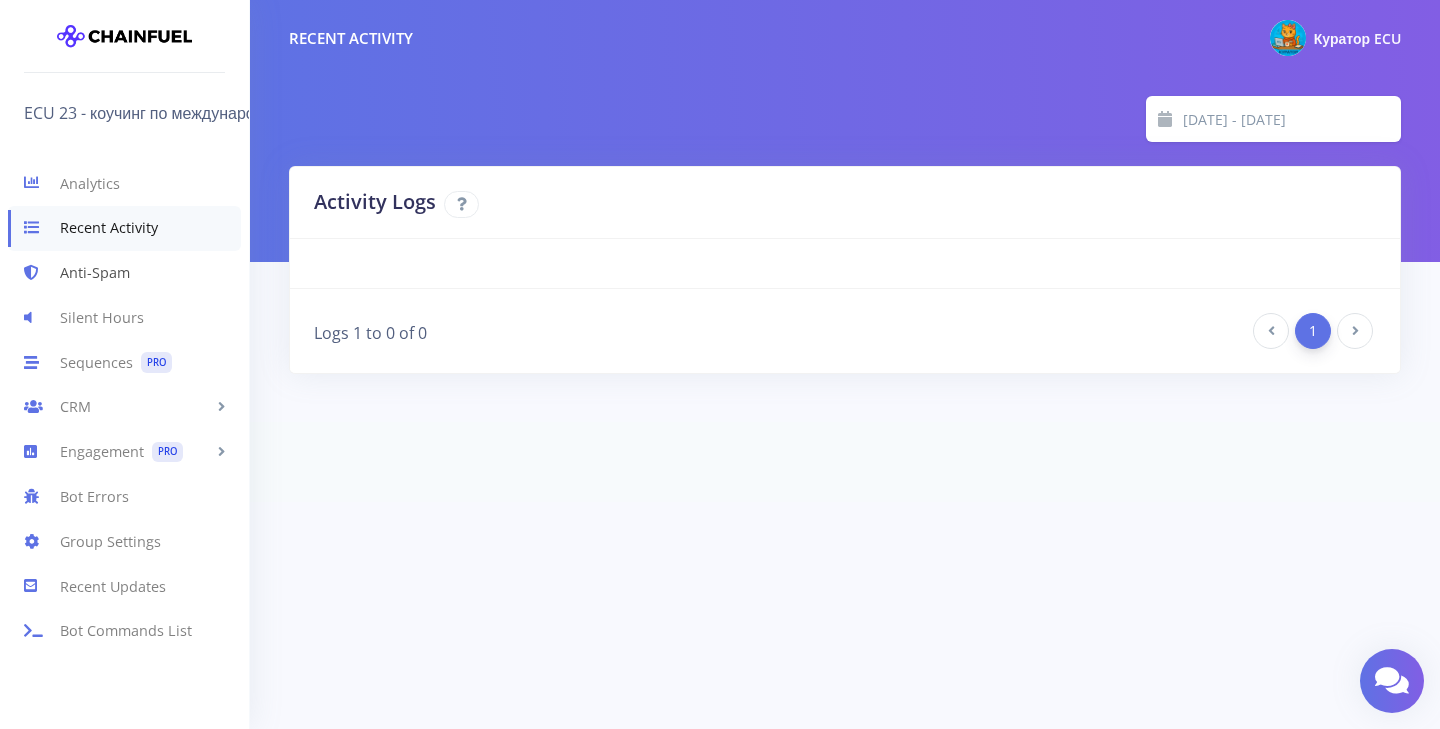 click on "Anti-Spam" at bounding box center [124, 273] 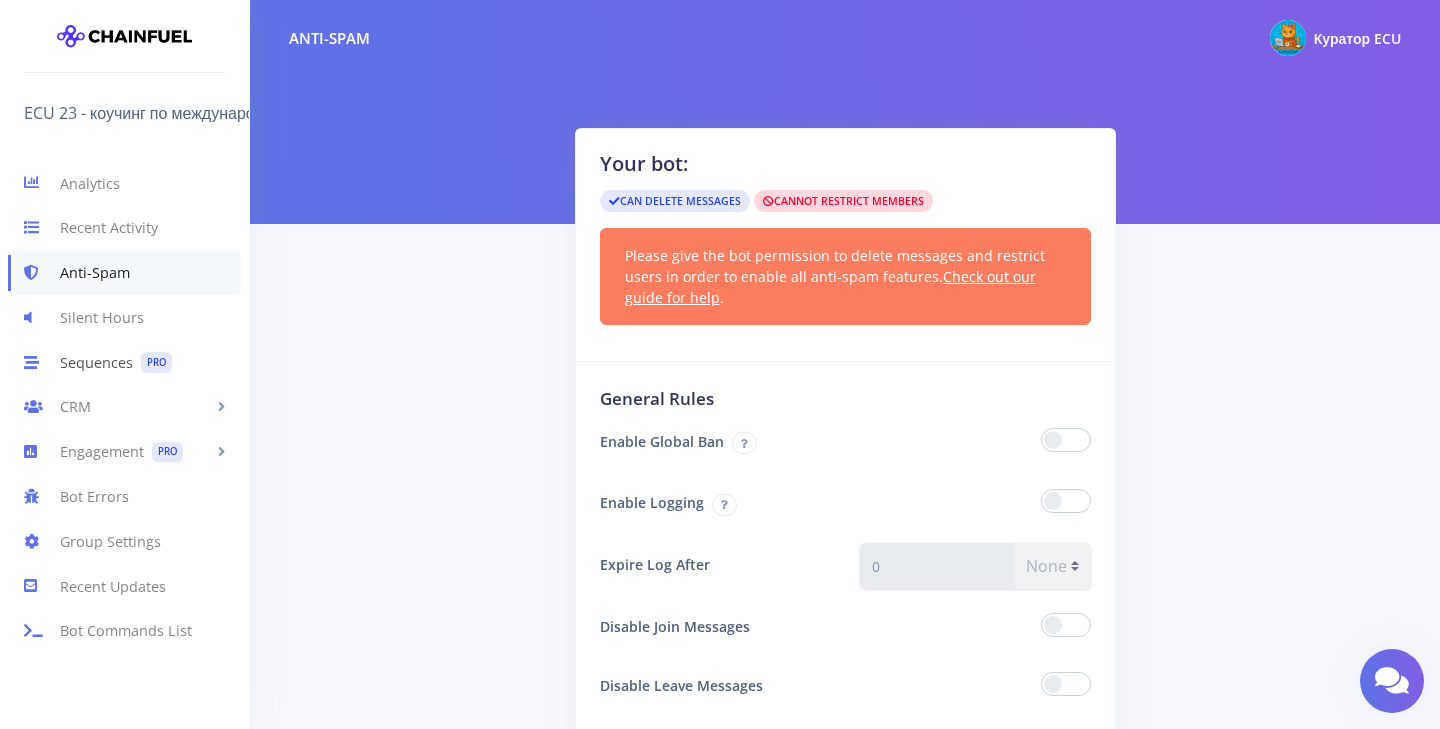 scroll, scrollTop: 0, scrollLeft: 0, axis: both 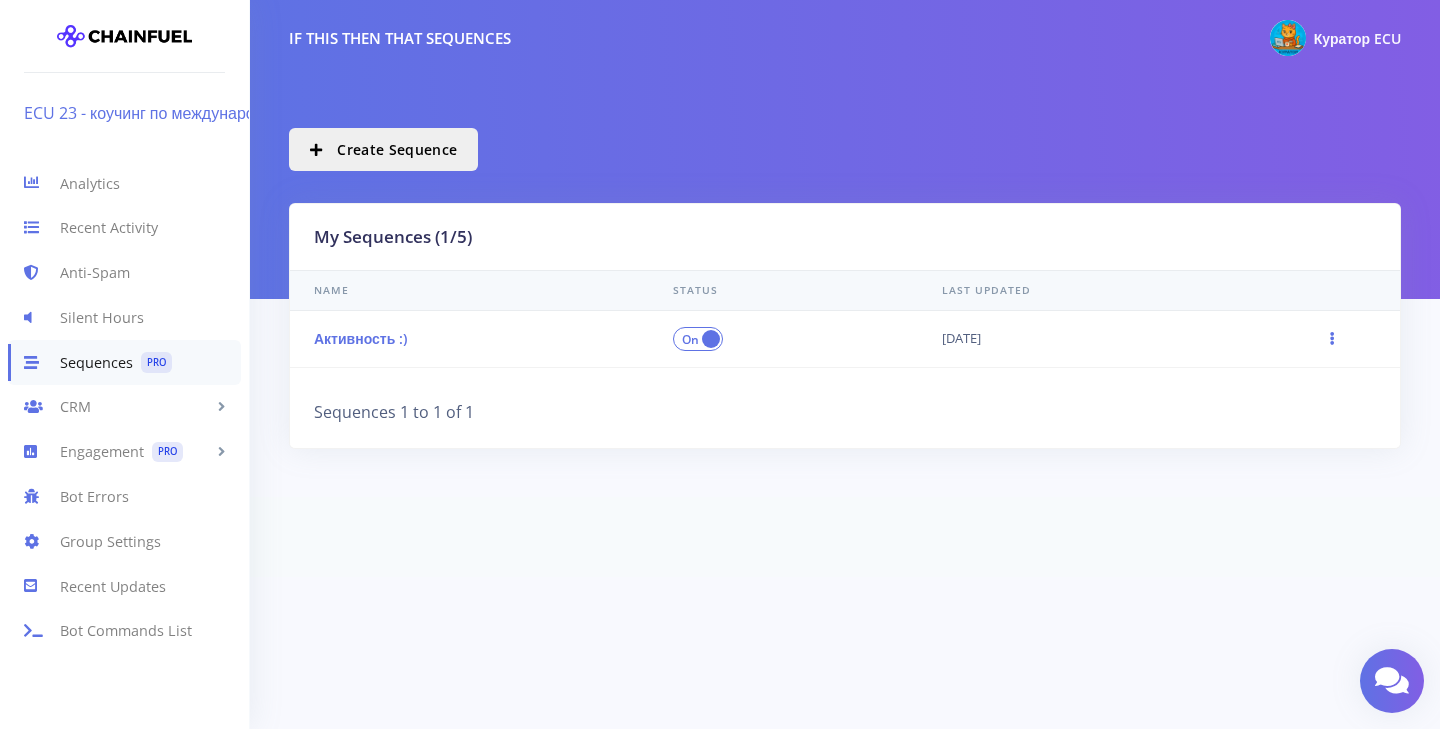 click on "ECU 23 - коучинг по международным стандартам" at bounding box center [211, 113] 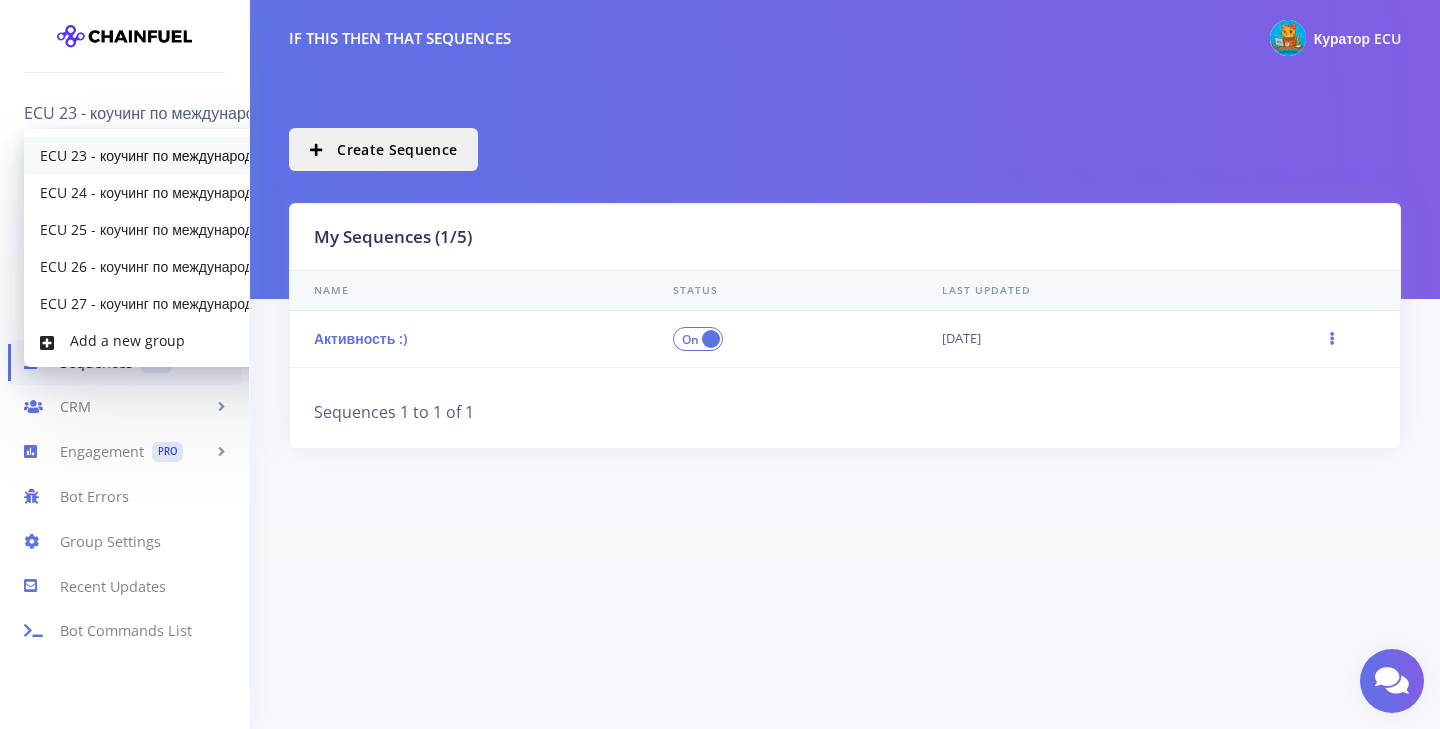 click on "ECU 23 - коучинг по международным стандартам" at bounding box center (200, 155) 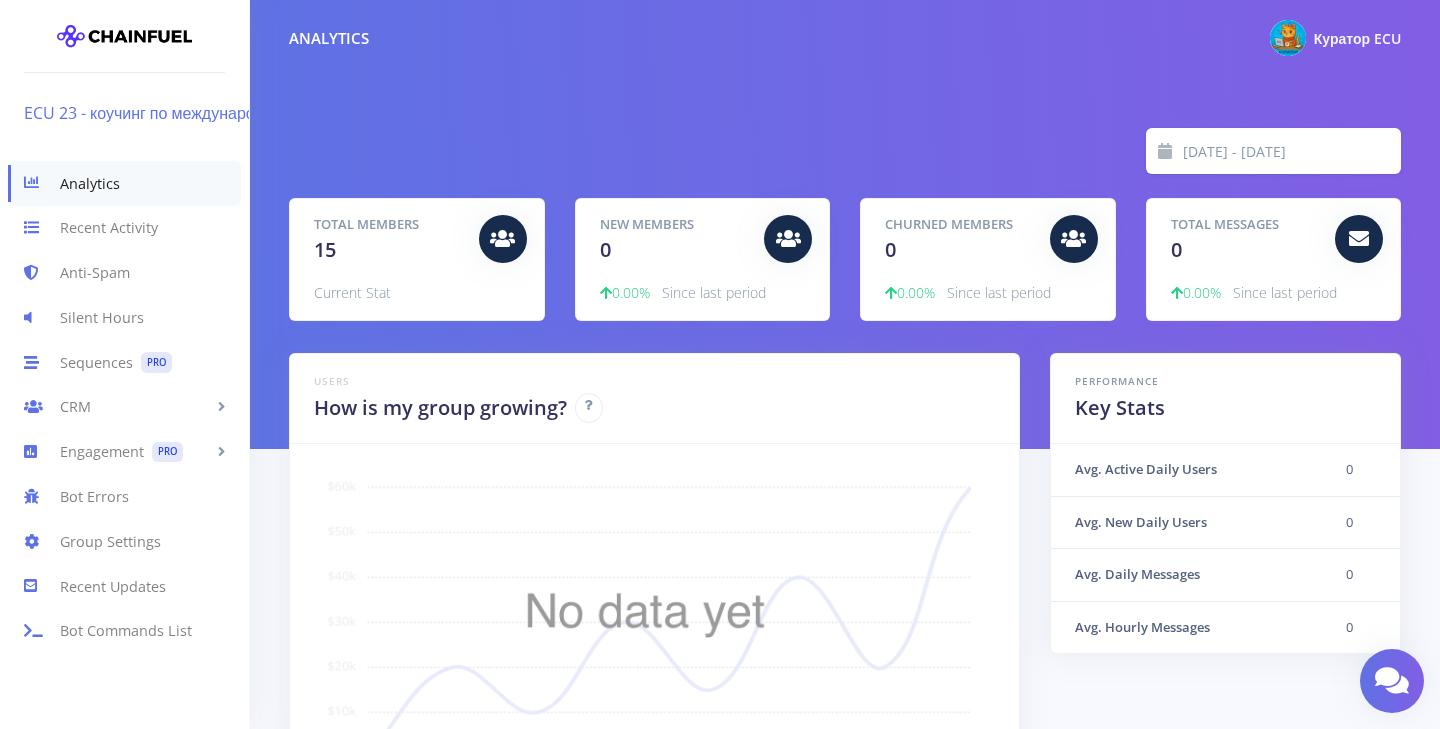 scroll, scrollTop: 0, scrollLeft: 0, axis: both 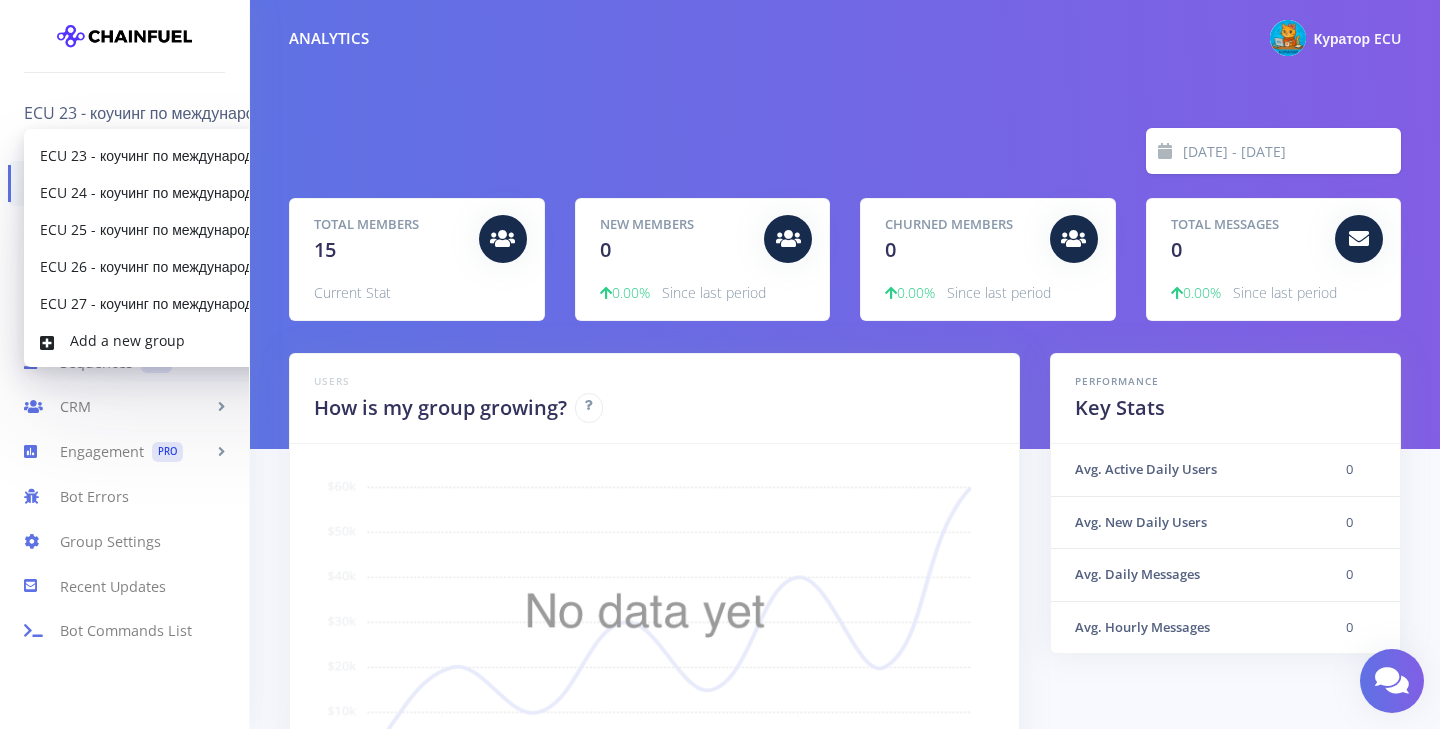 click on "Users
How is my group growing?" at bounding box center [654, 592] 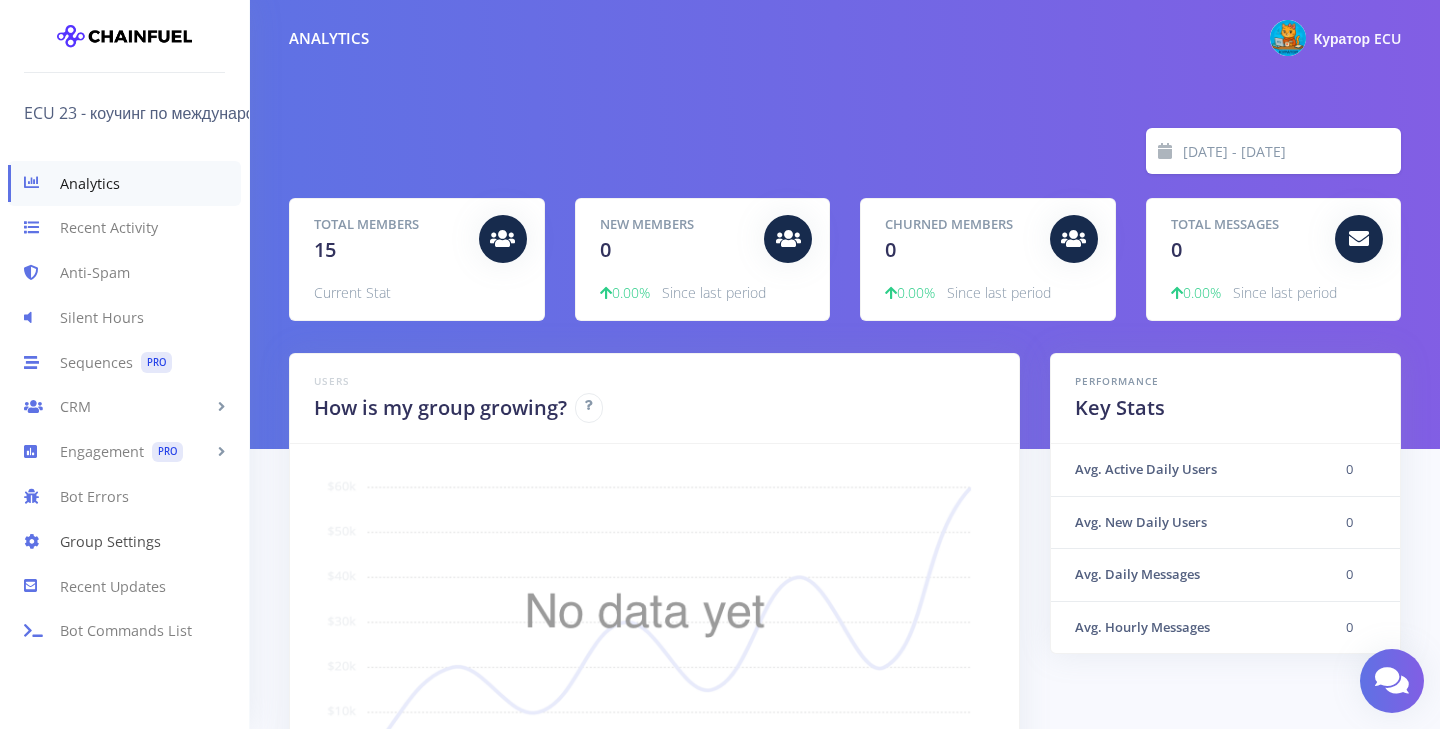click on "Group Settings" at bounding box center [124, 541] 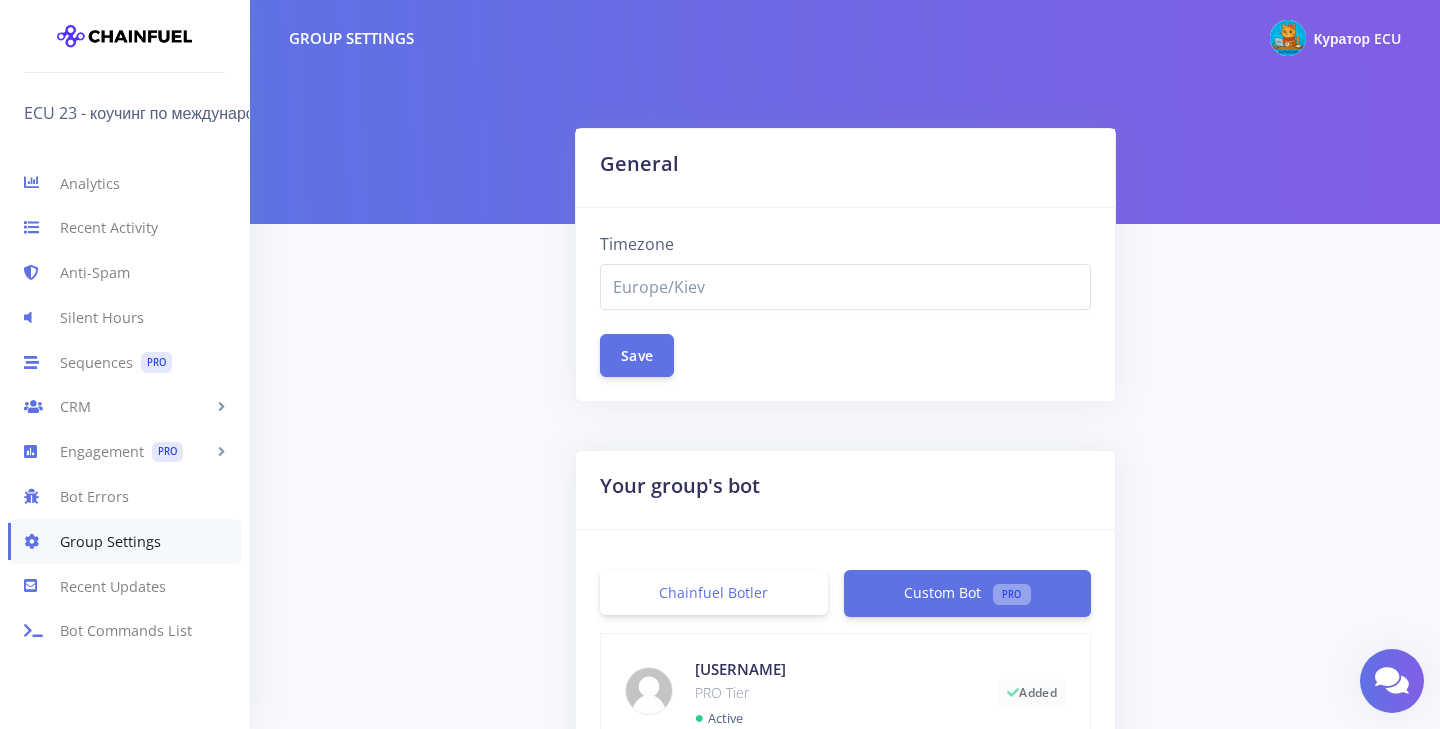 select on "Europe/Kiev" 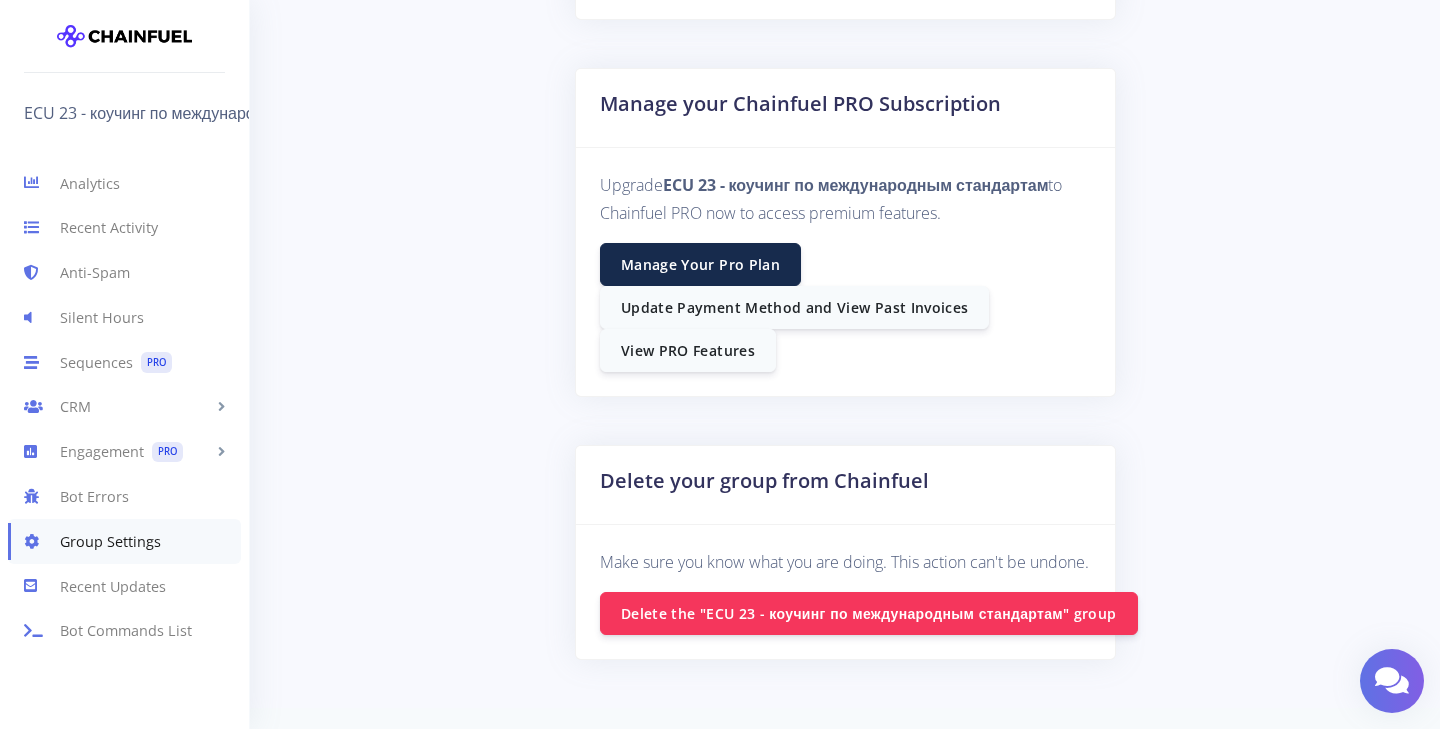scroll, scrollTop: 1242, scrollLeft: 0, axis: vertical 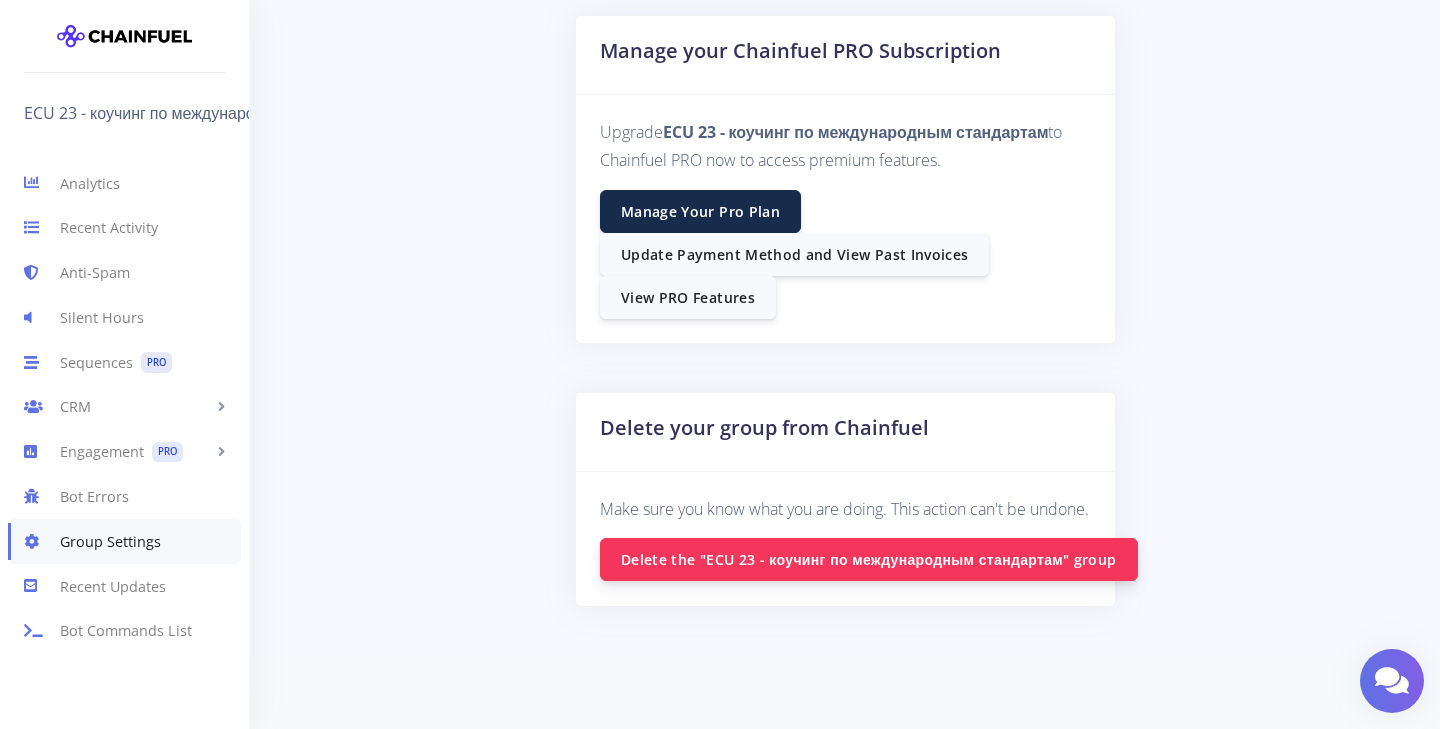 click on "Delete the "ECU 23 - коучинг по международным стандартам" group" at bounding box center [869, 559] 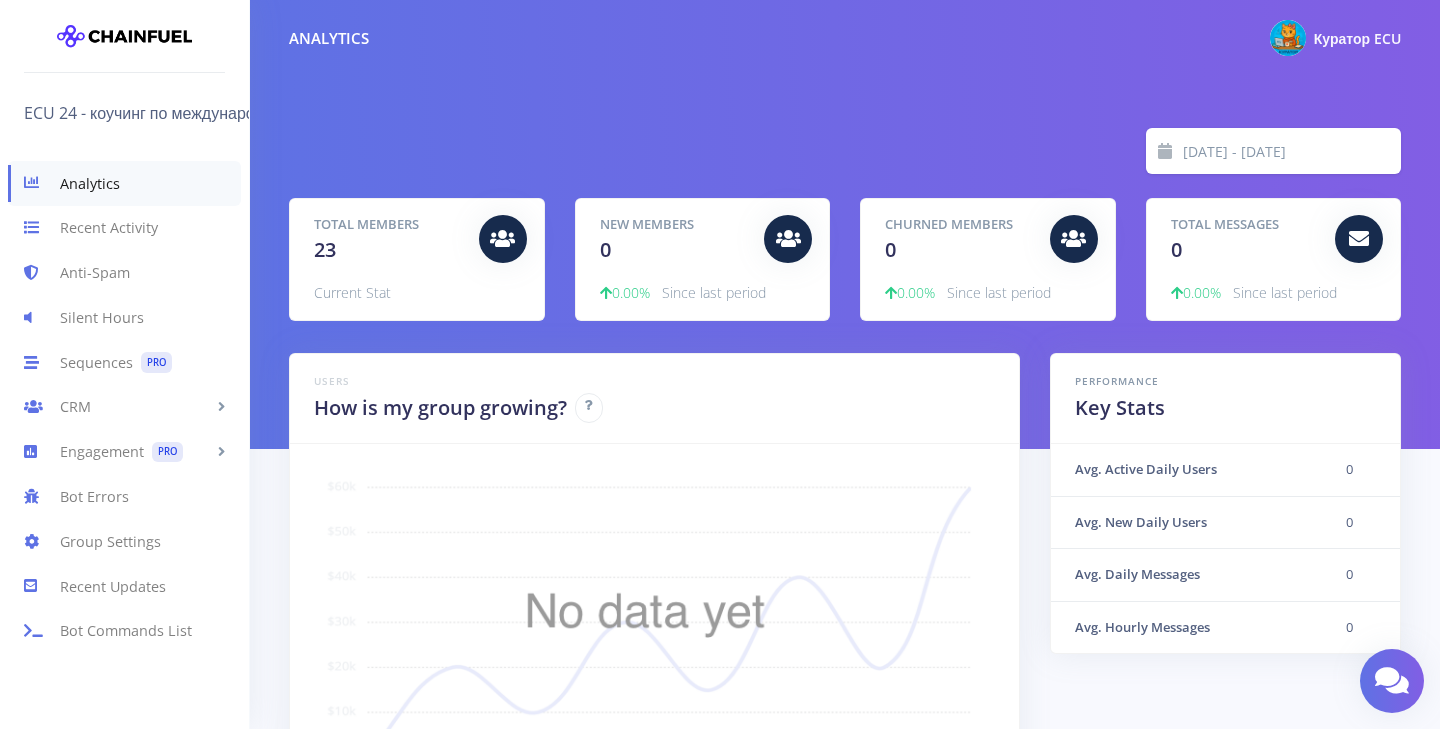 scroll, scrollTop: 0, scrollLeft: 0, axis: both 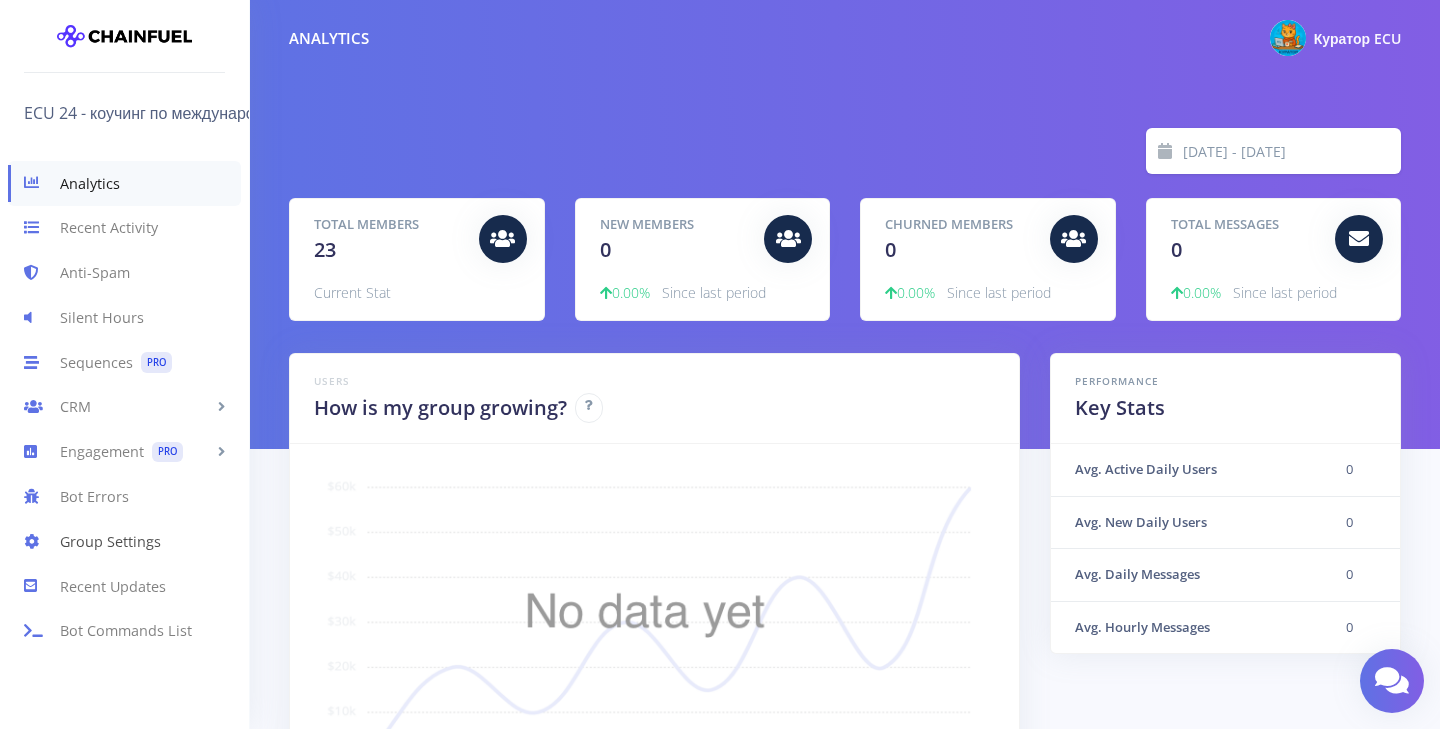 click on "Group Settings" at bounding box center [124, 541] 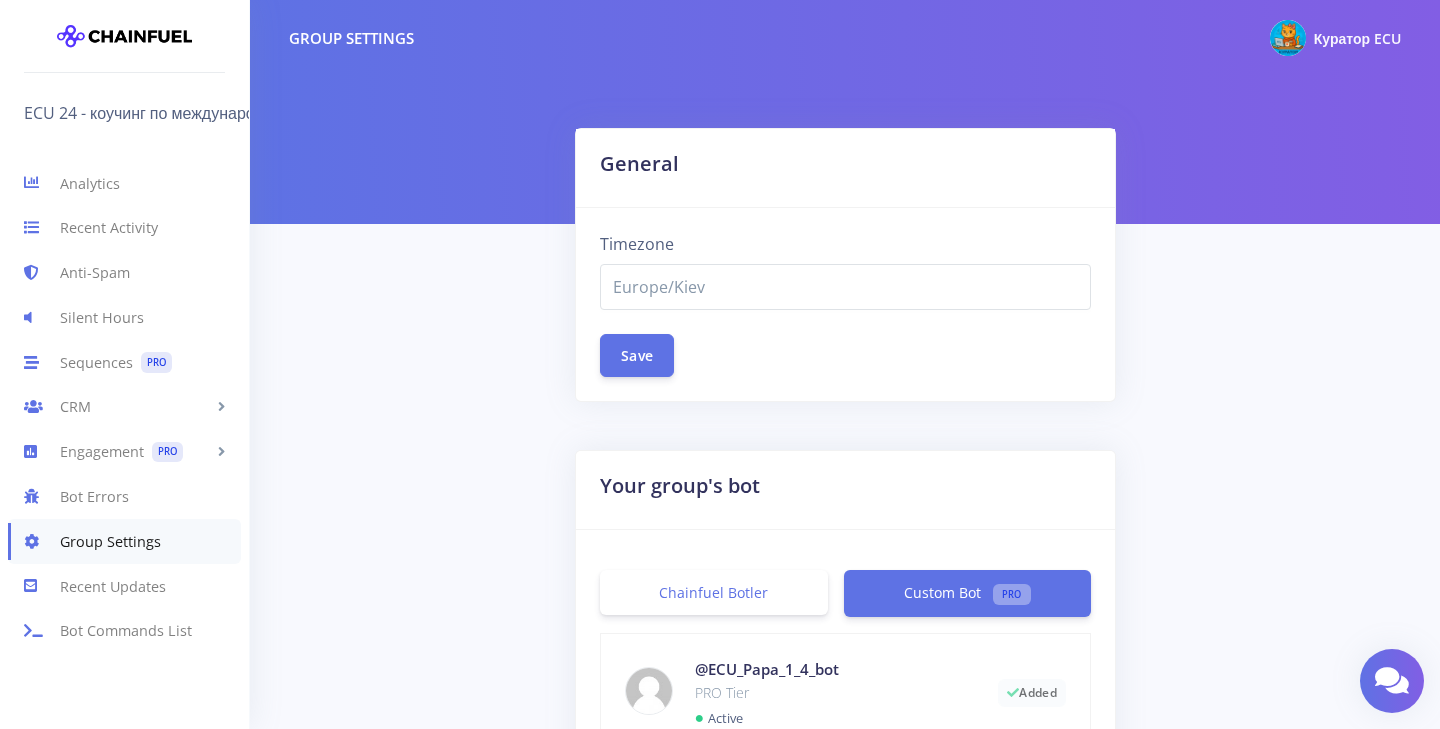 select on "Europe/Kiev" 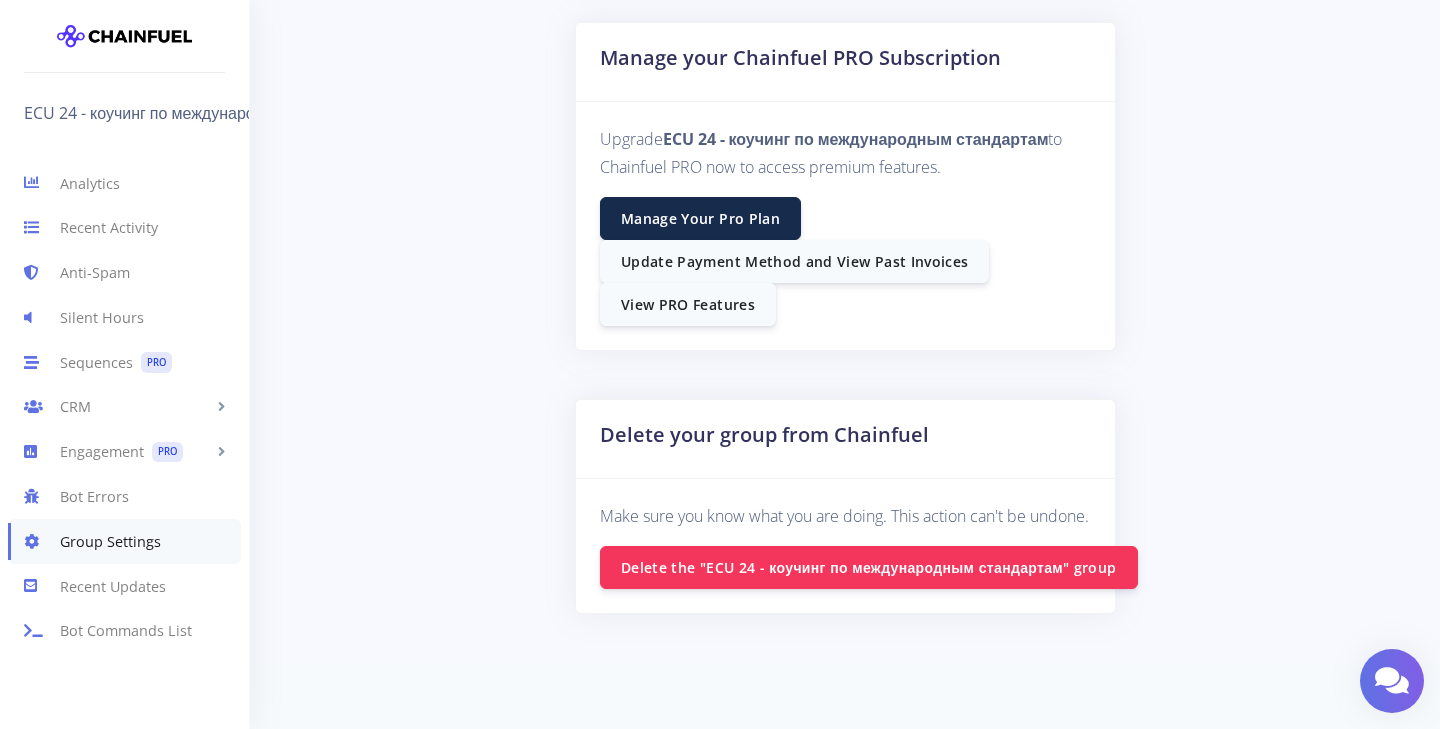 scroll, scrollTop: 1186, scrollLeft: 0, axis: vertical 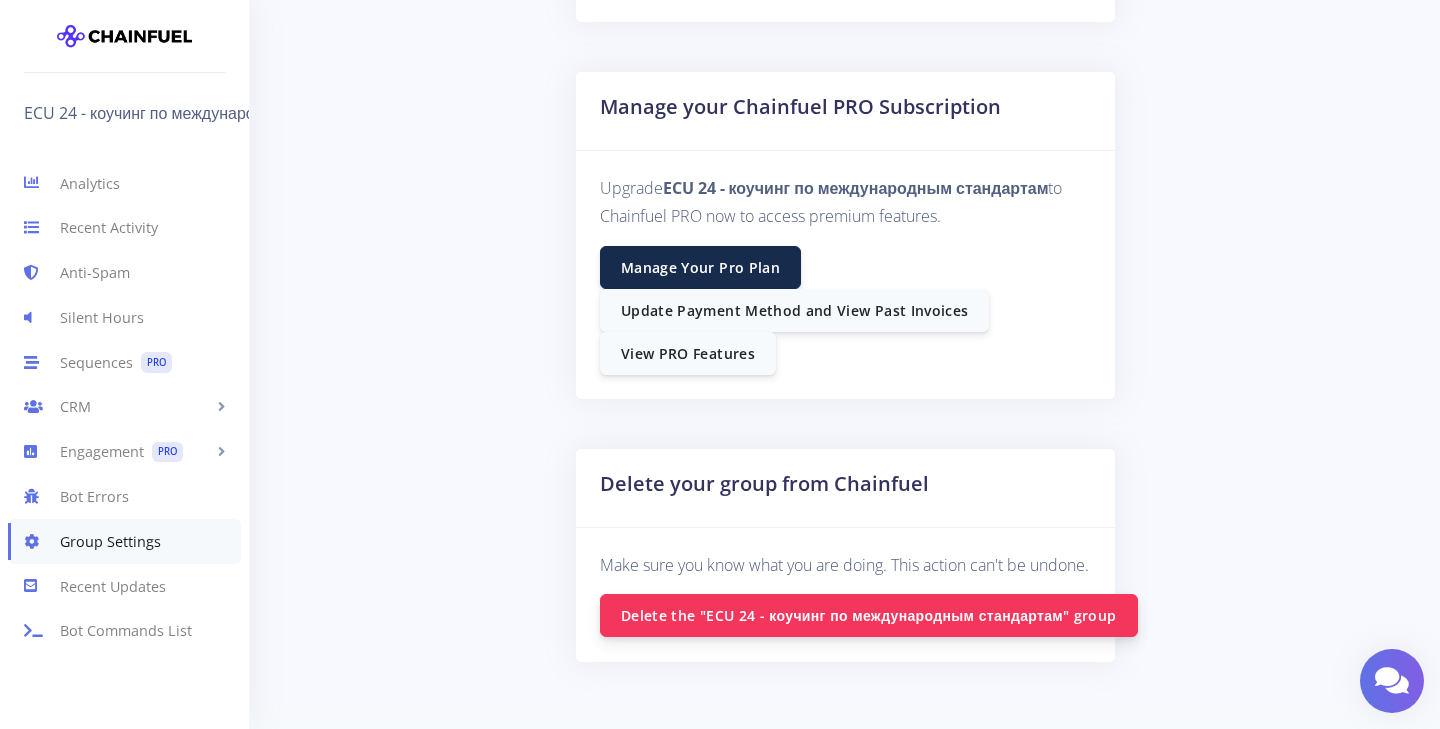 click on "Delete the "ECU 24 - коучинг по международным стандартам" group" at bounding box center [869, 615] 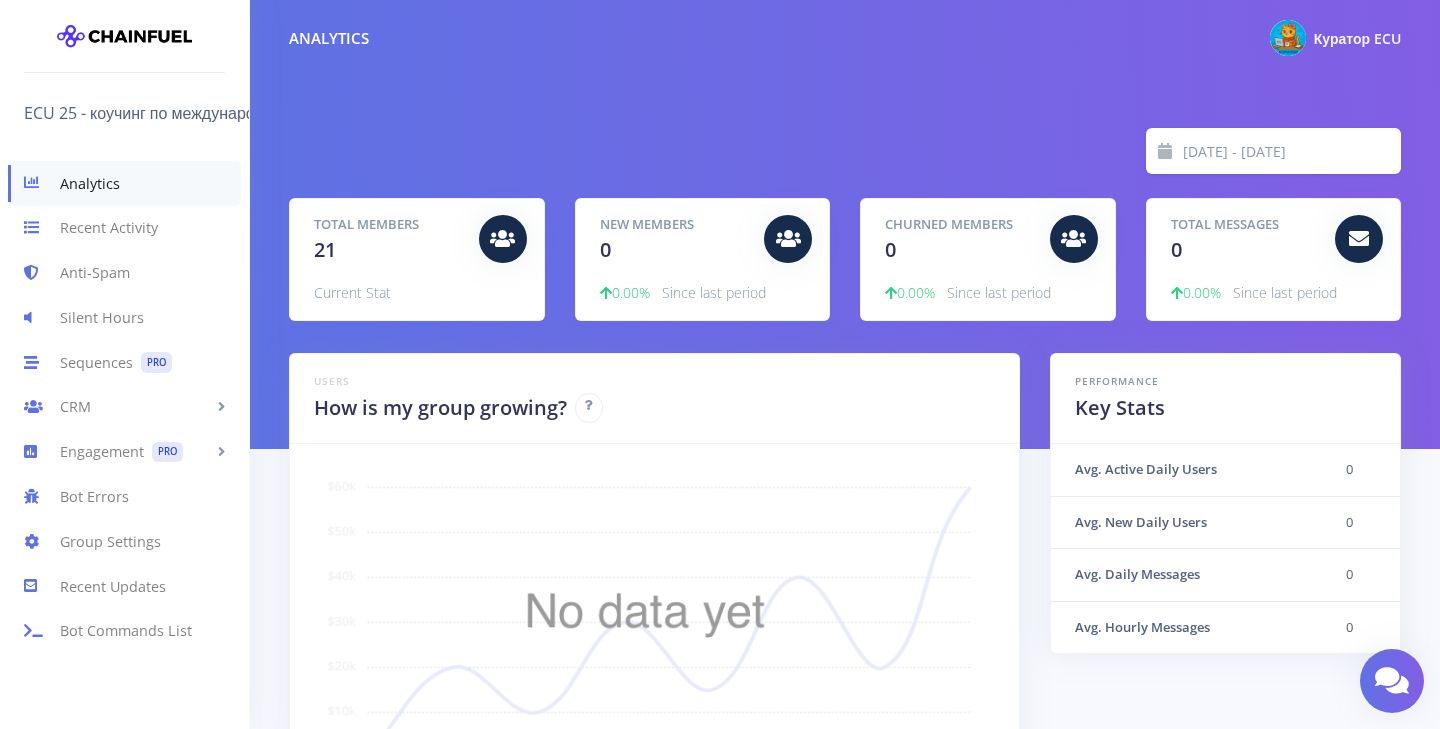 scroll, scrollTop: 0, scrollLeft: 0, axis: both 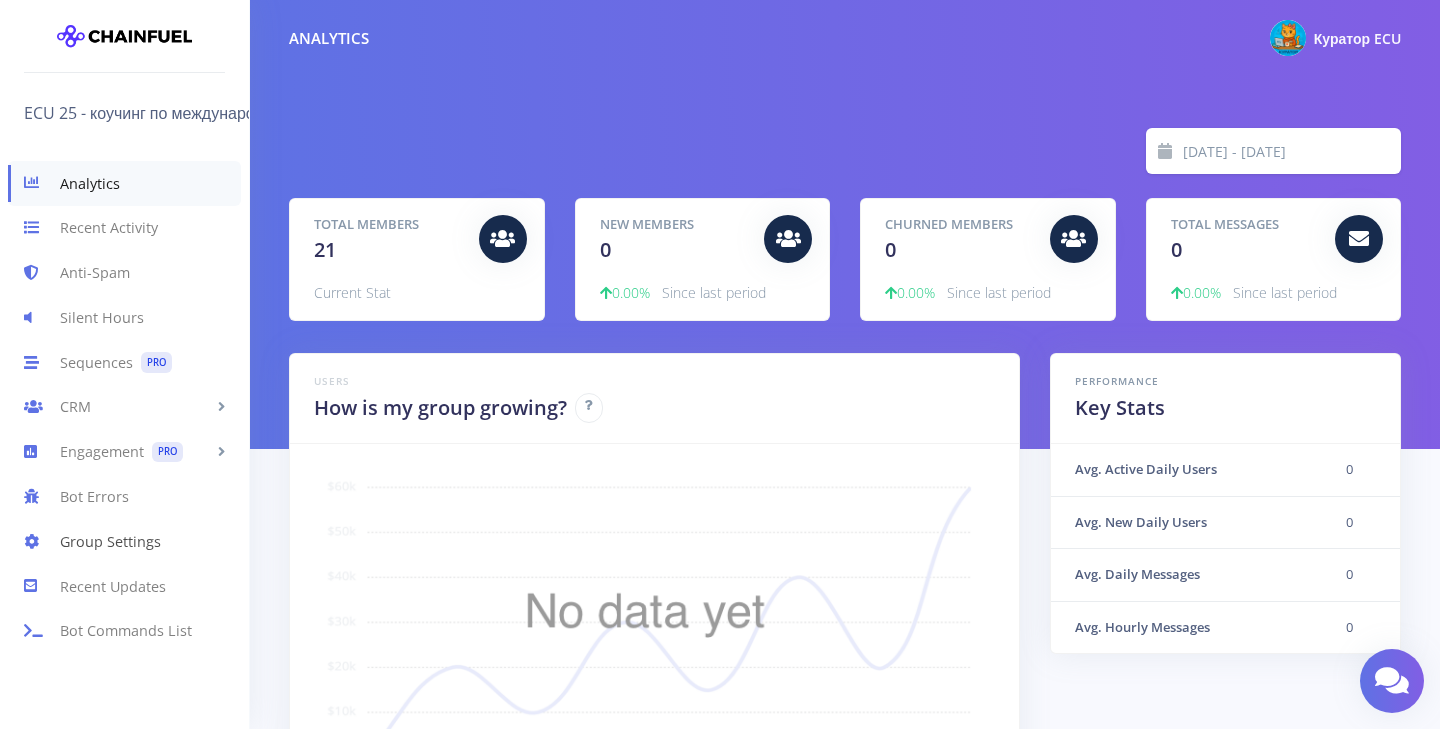 click on "Group Settings" at bounding box center [124, 541] 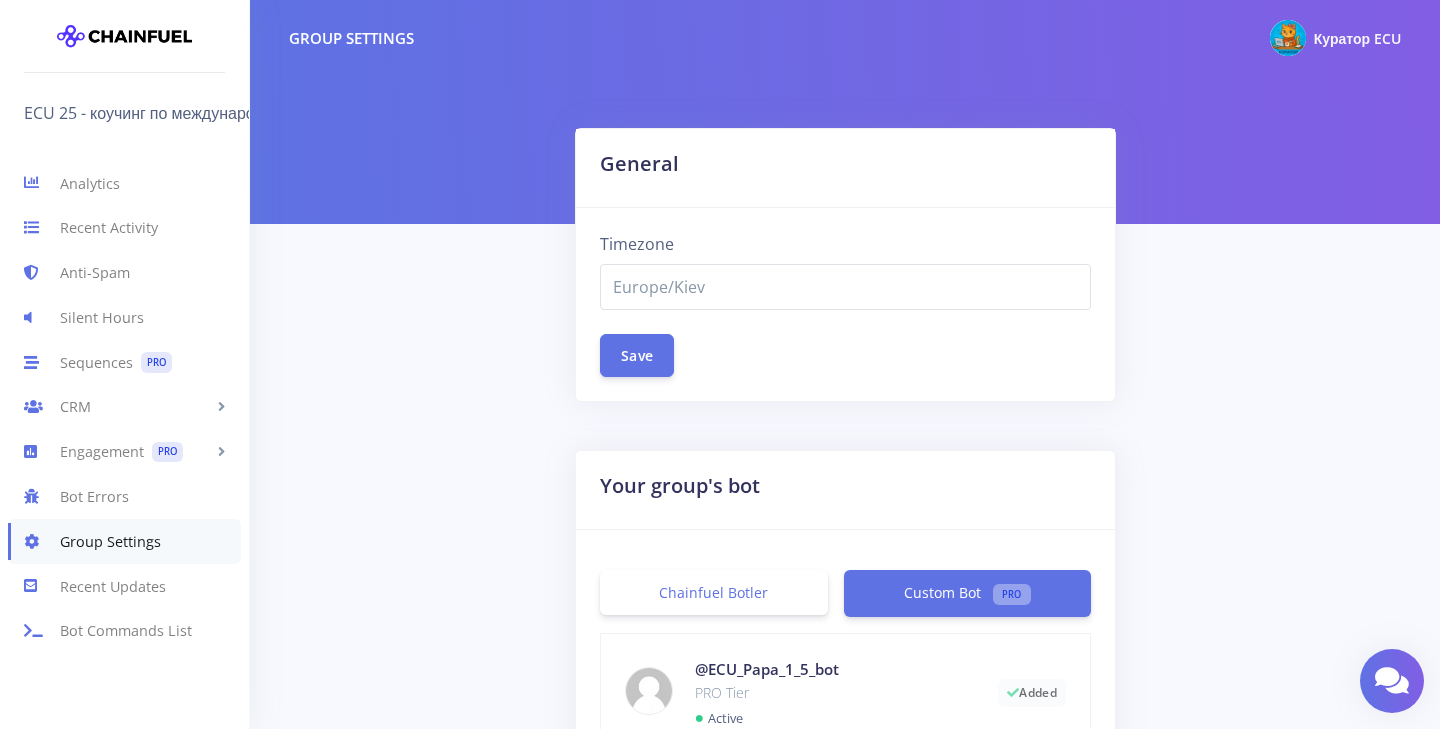 select on "Europe/Kiev" 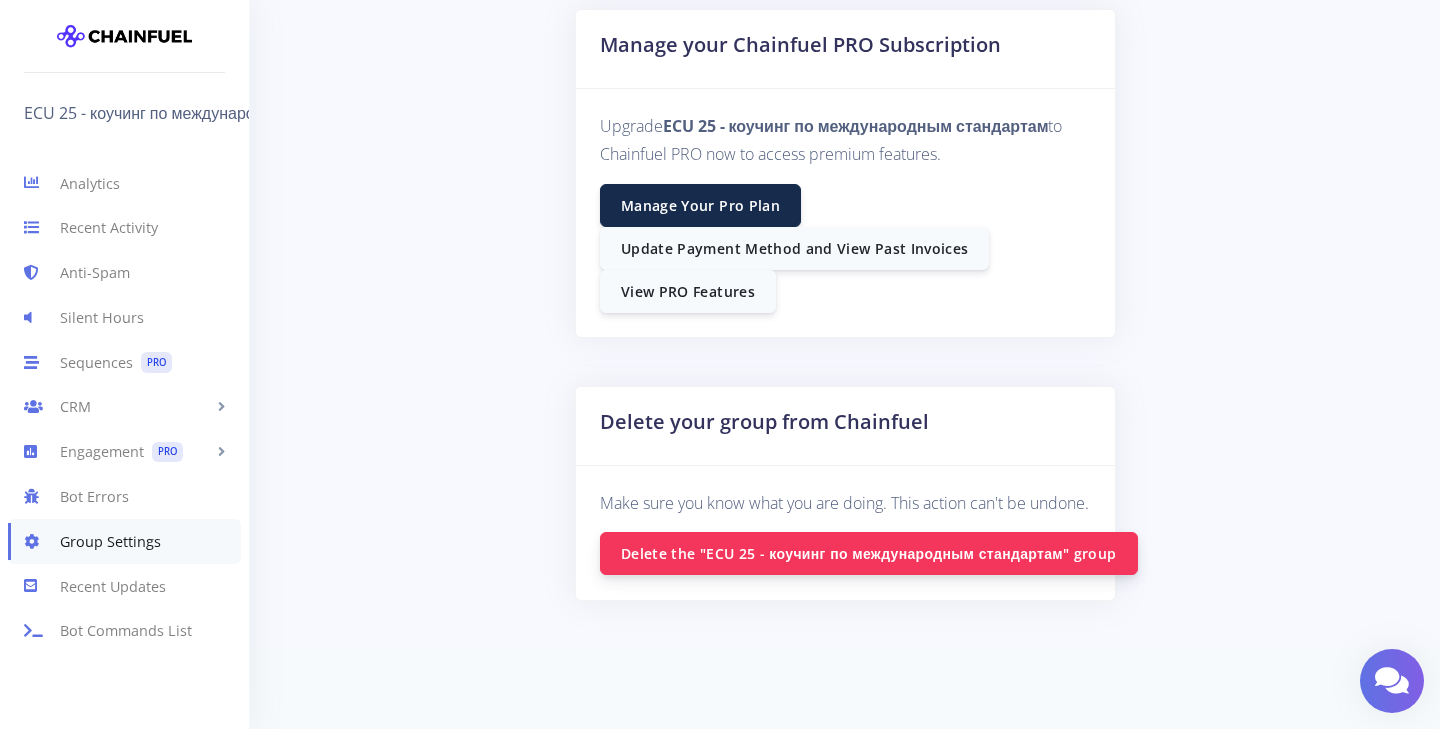 scroll, scrollTop: 1272, scrollLeft: 0, axis: vertical 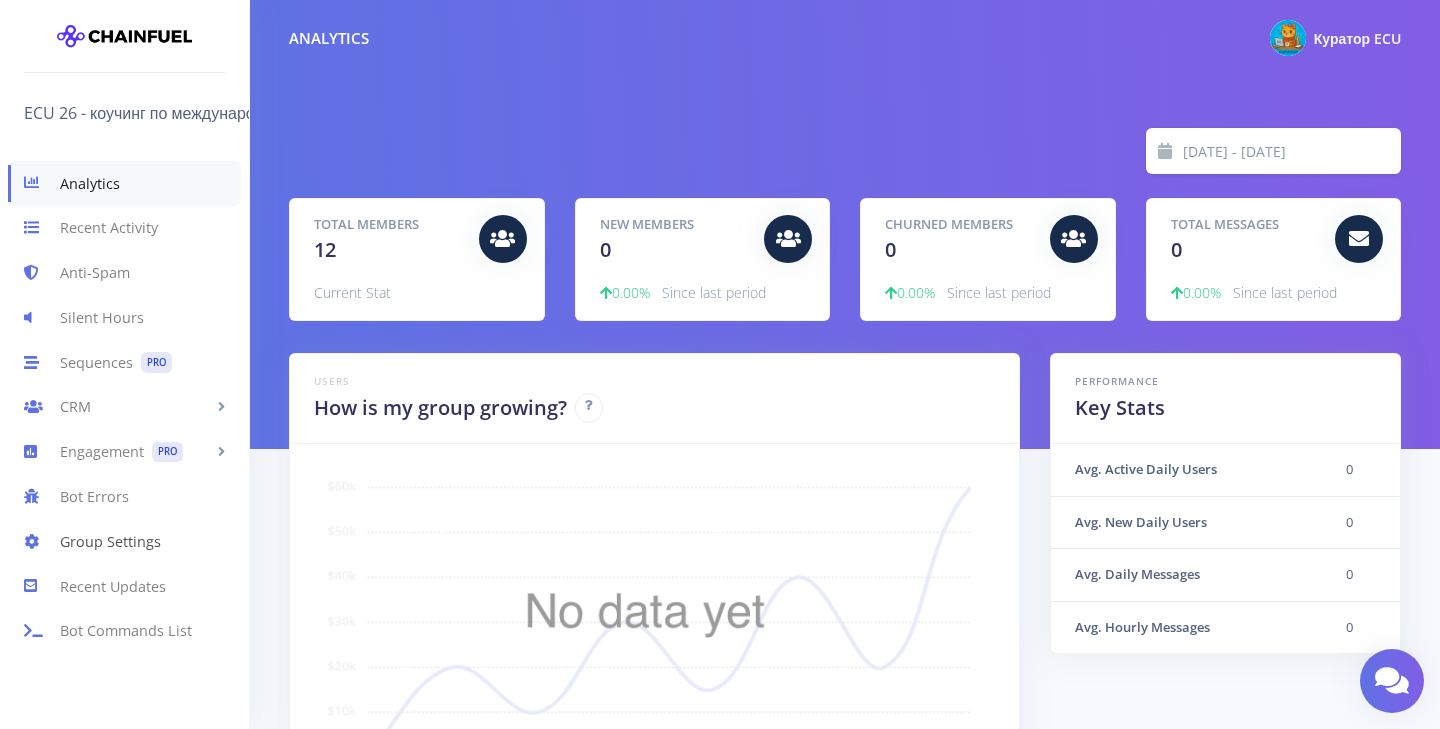 click on "Group Settings" at bounding box center (124, 541) 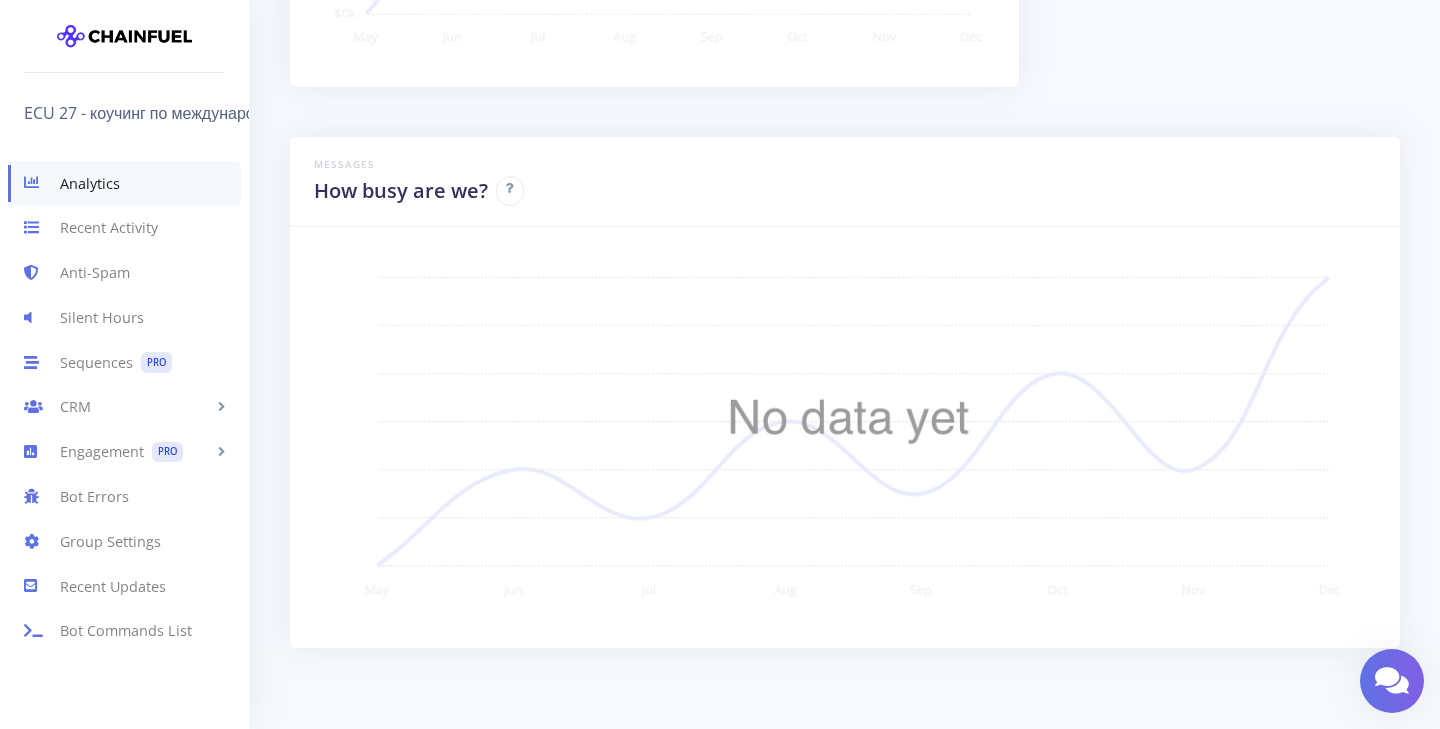 scroll, scrollTop: 741, scrollLeft: 0, axis: vertical 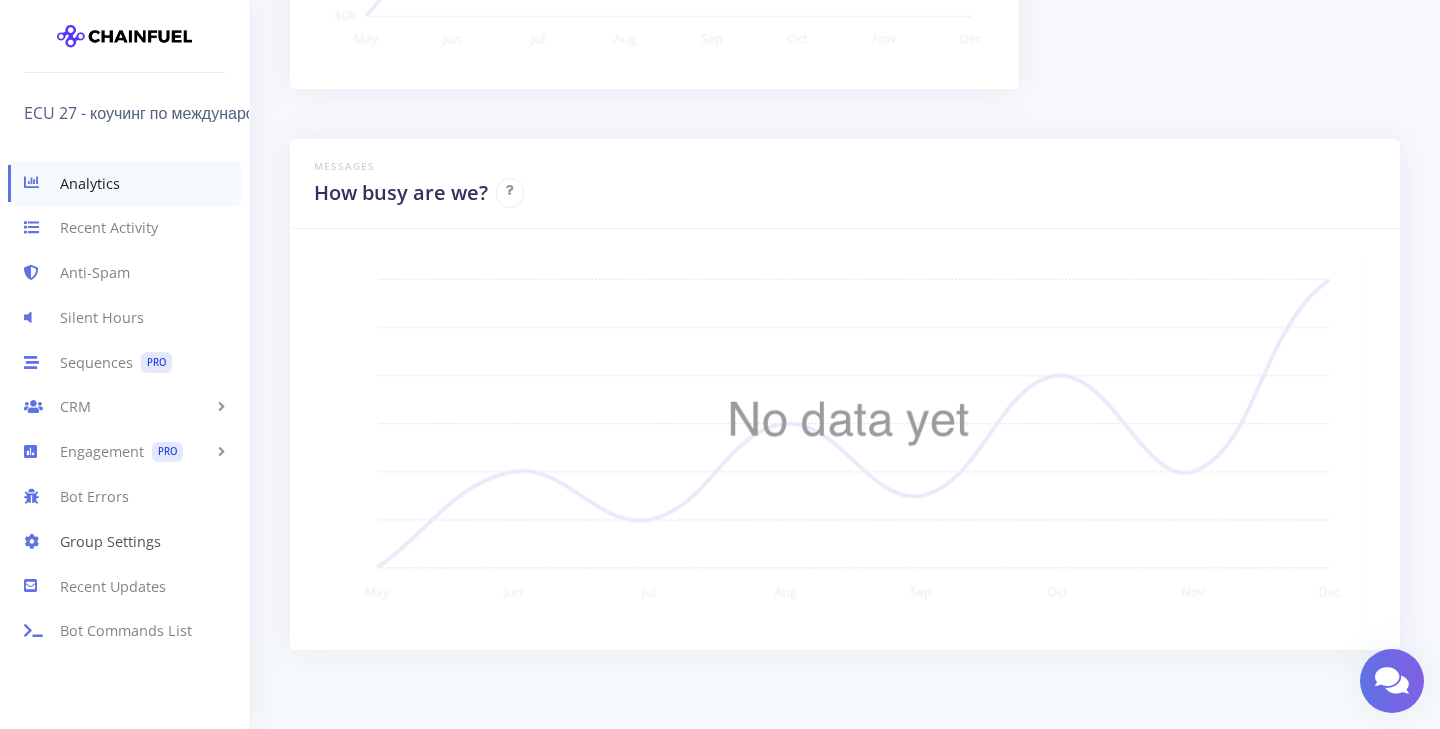 click on "Group Settings" at bounding box center [124, 541] 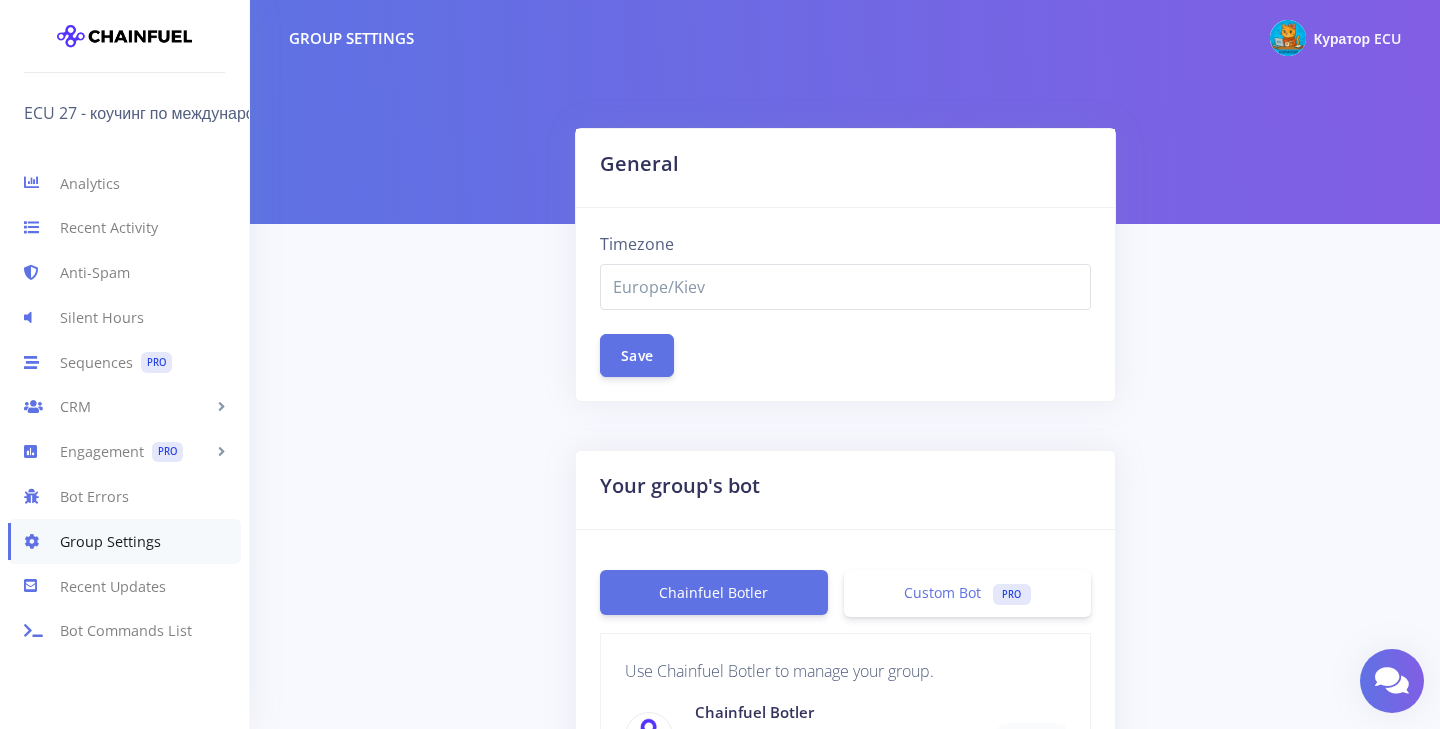 select on "Europe/Kiev" 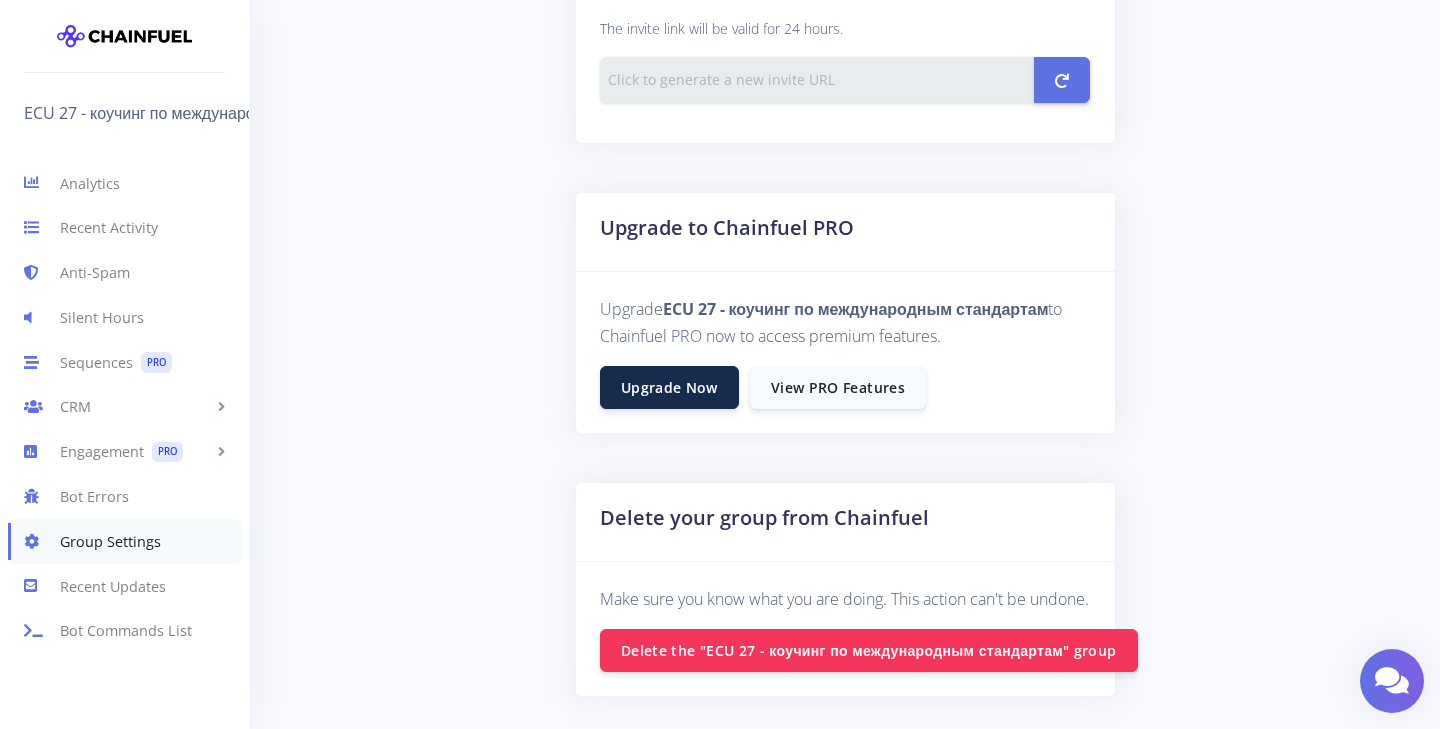 scroll, scrollTop: 1210, scrollLeft: 0, axis: vertical 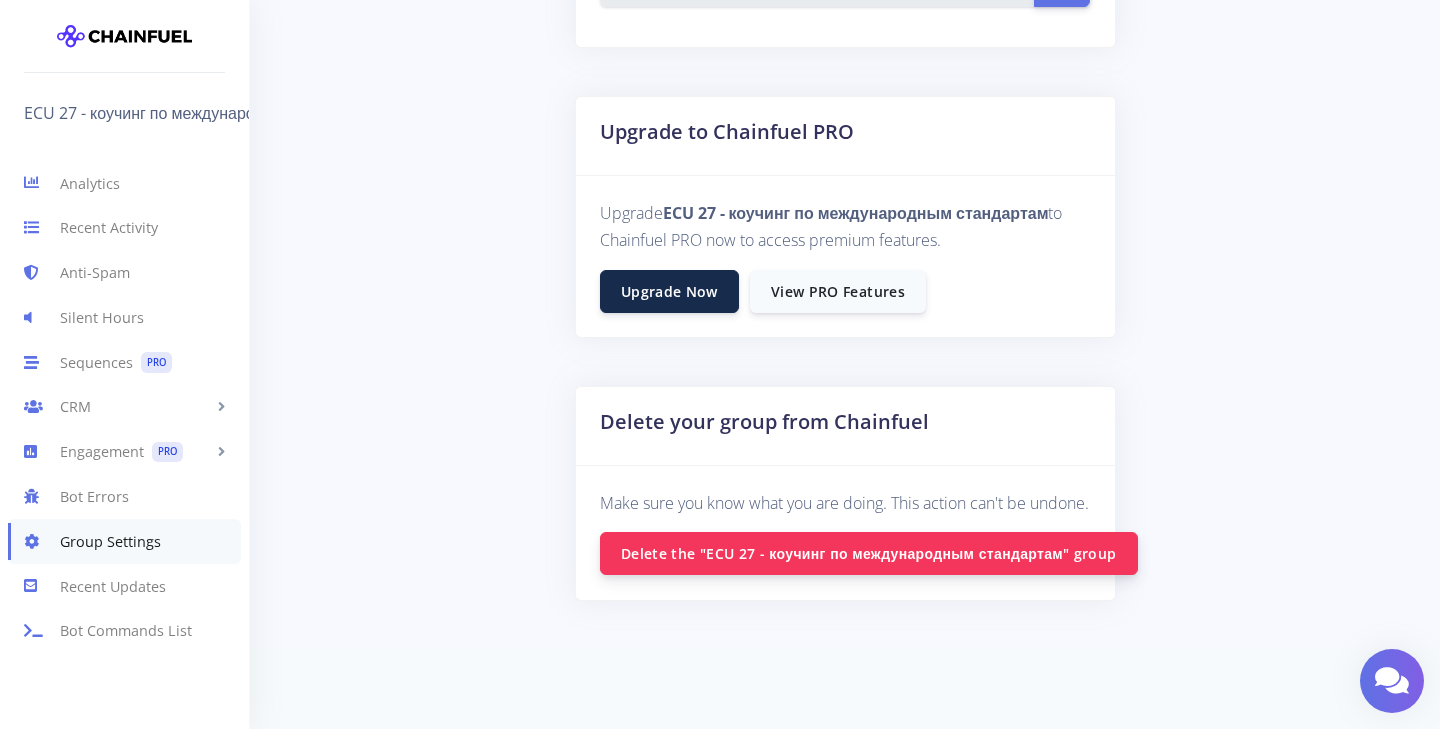 click on "Delete the "ECU 27 - коучинг по международным стандартам" group" at bounding box center [869, 553] 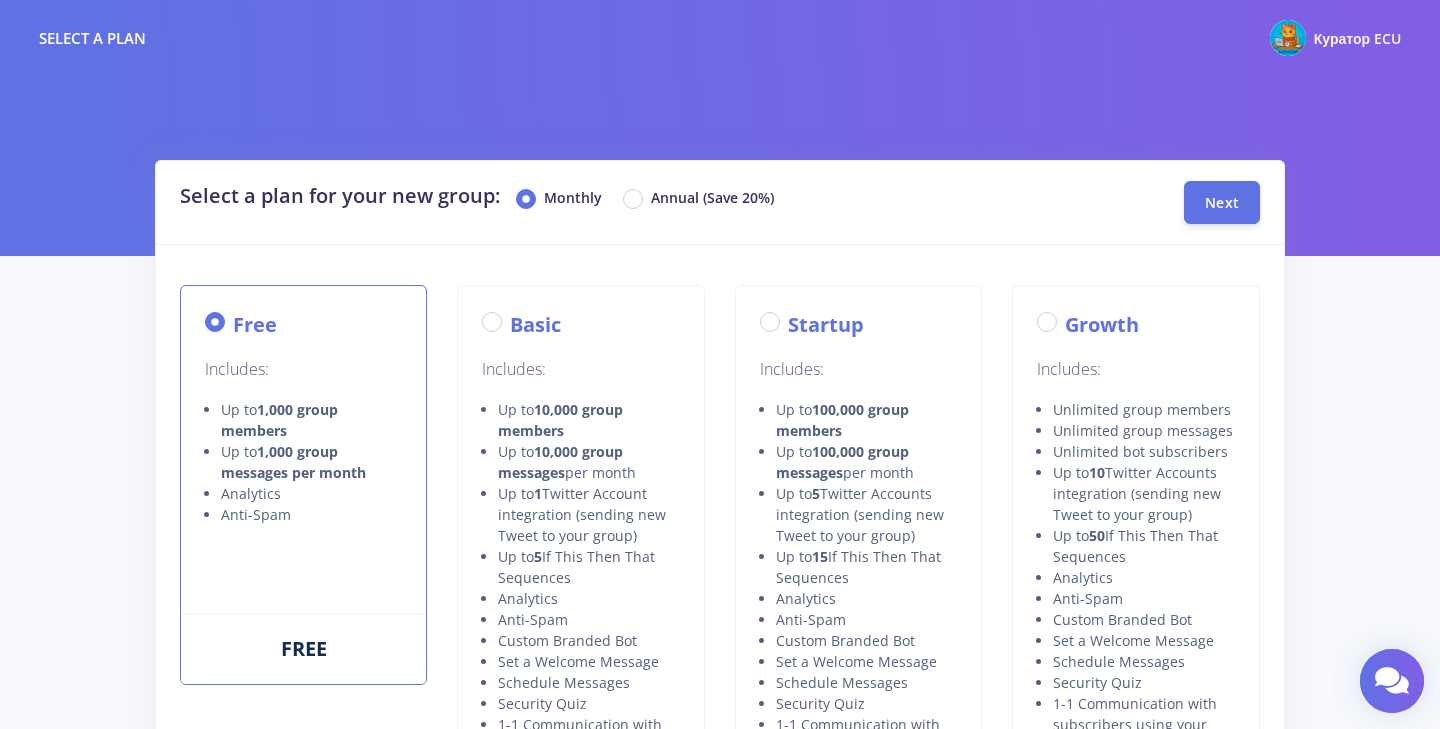 scroll, scrollTop: 0, scrollLeft: 0, axis: both 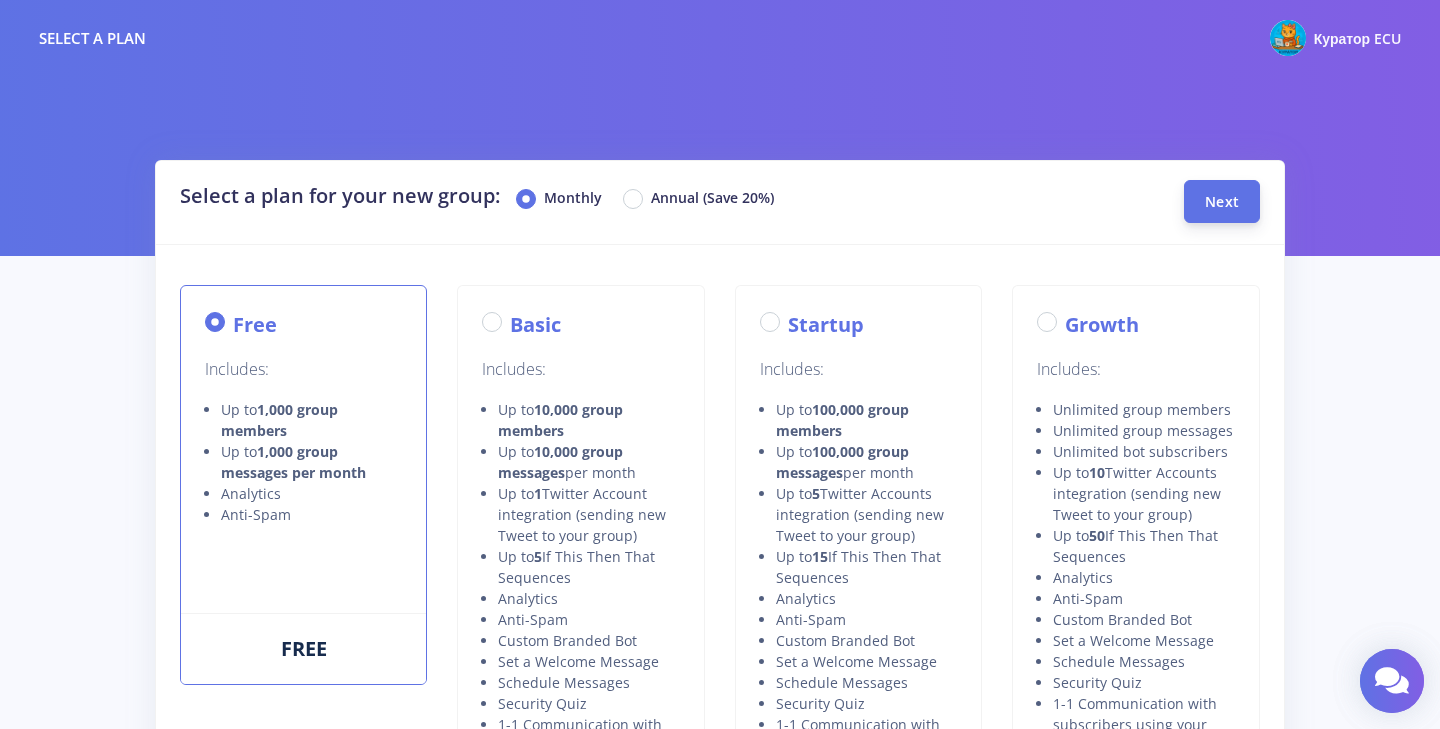 click on "Next" at bounding box center [1222, 201] 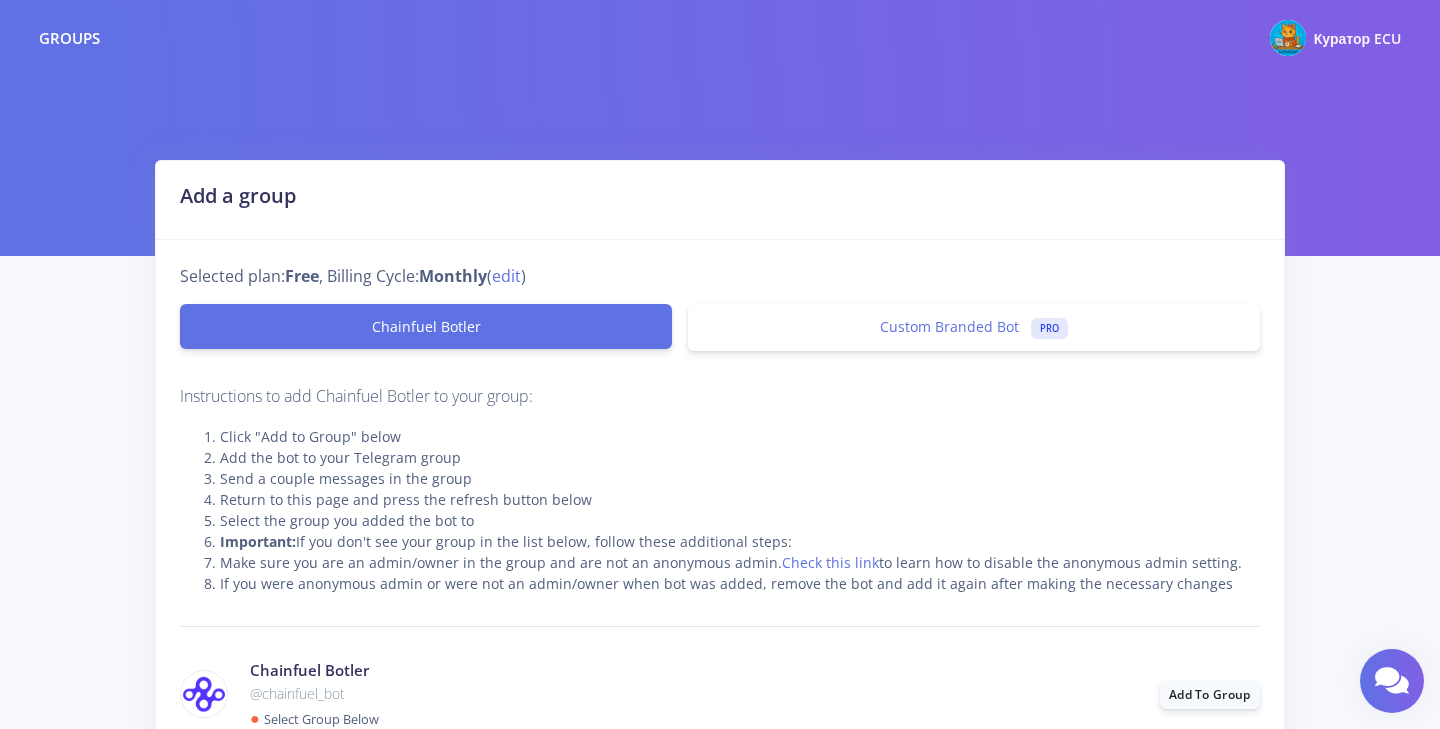 scroll, scrollTop: 0, scrollLeft: 0, axis: both 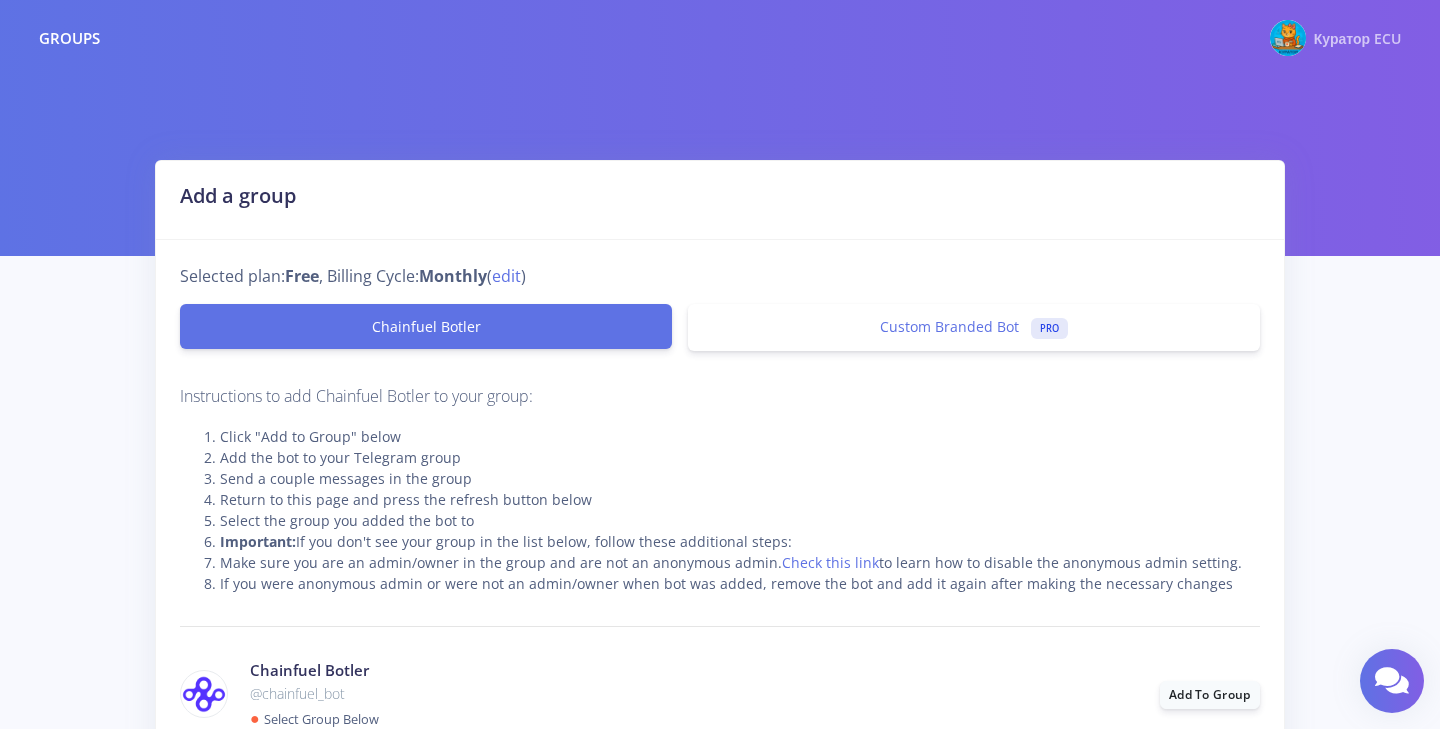 click on "Куратор ECU" at bounding box center [1357, 38] 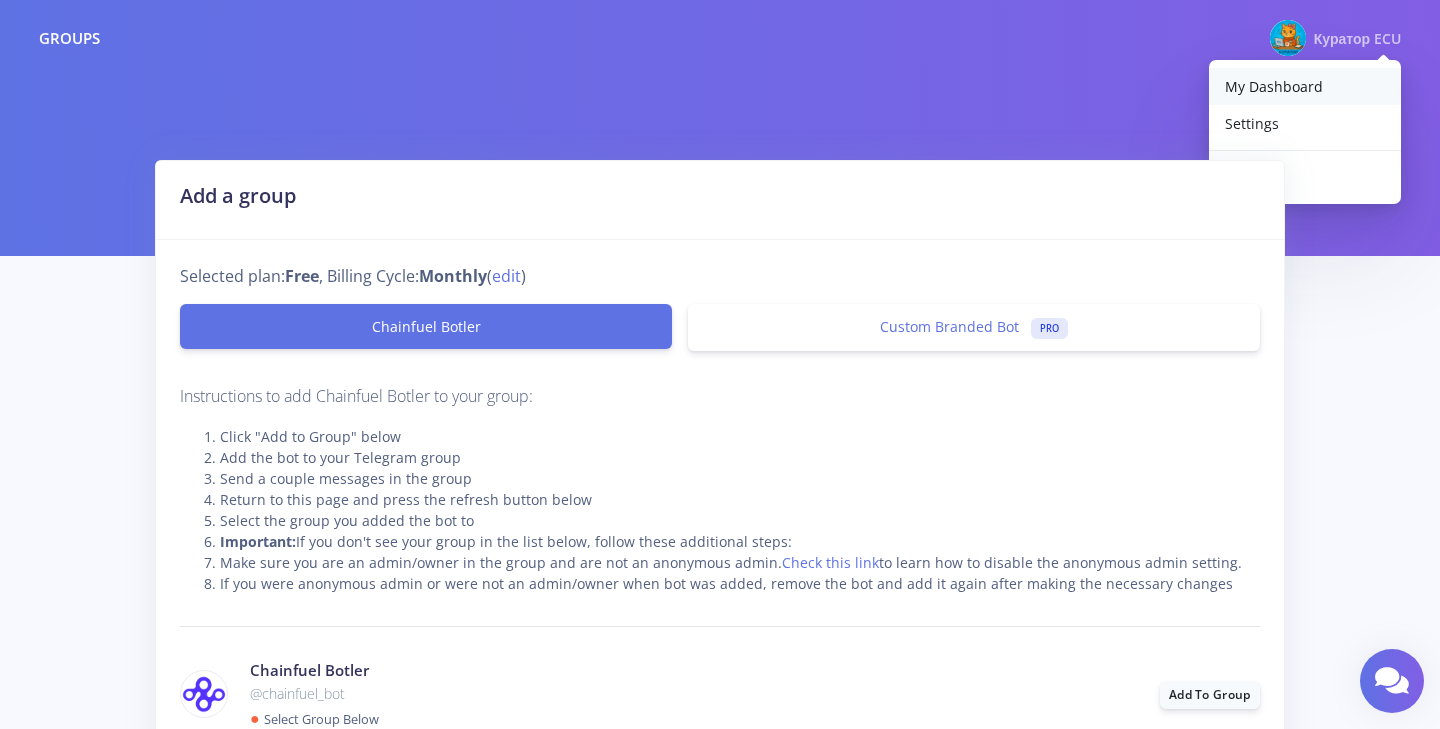 click on "My Dashboard" at bounding box center (1305, 86) 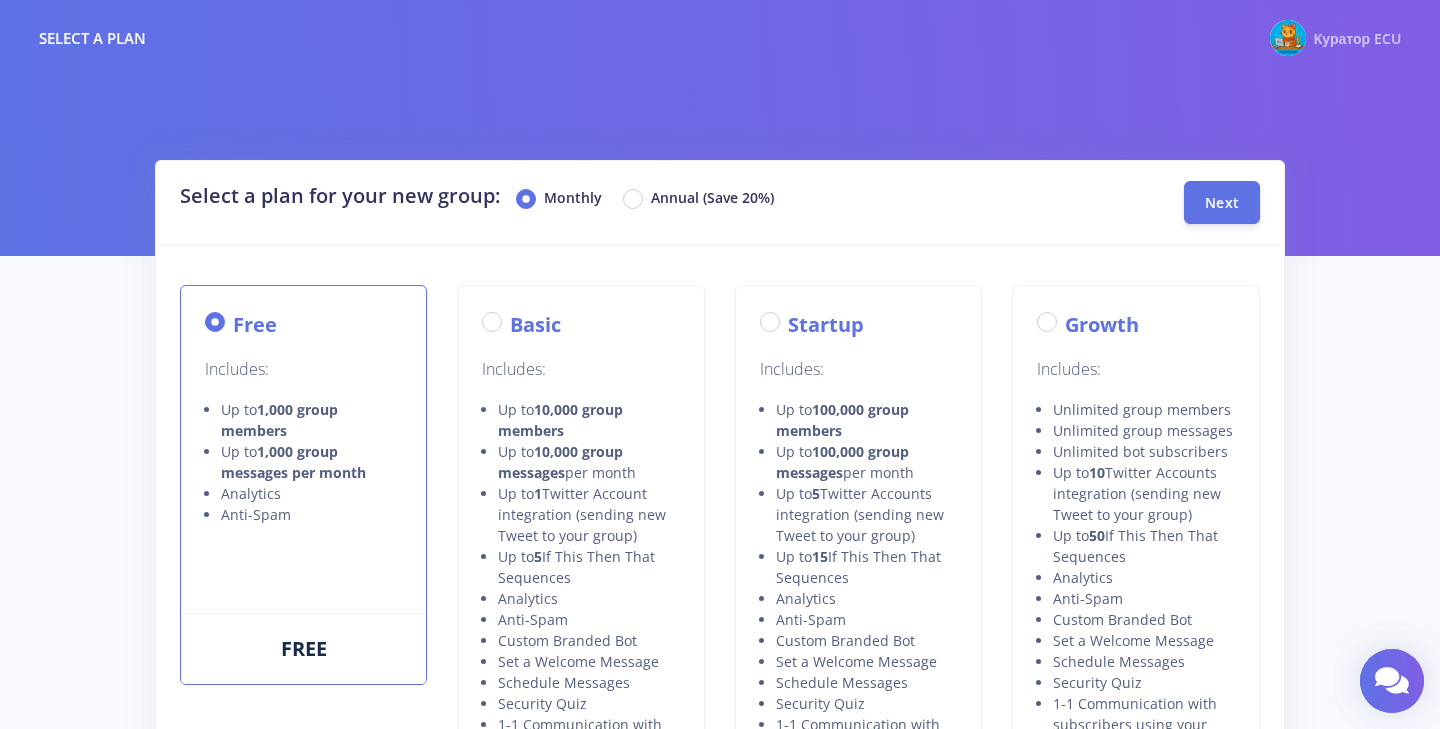 scroll, scrollTop: 0, scrollLeft: 0, axis: both 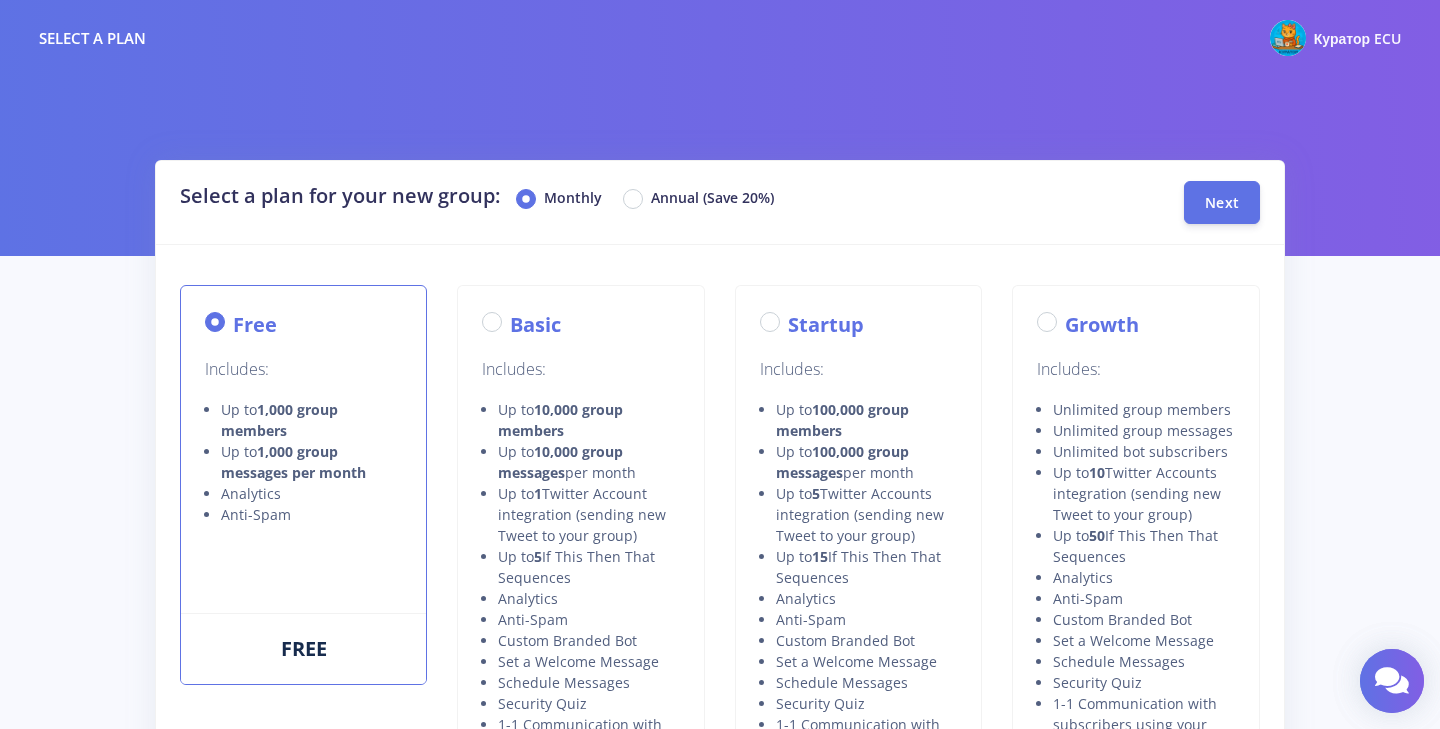 click at bounding box center [720, 128] 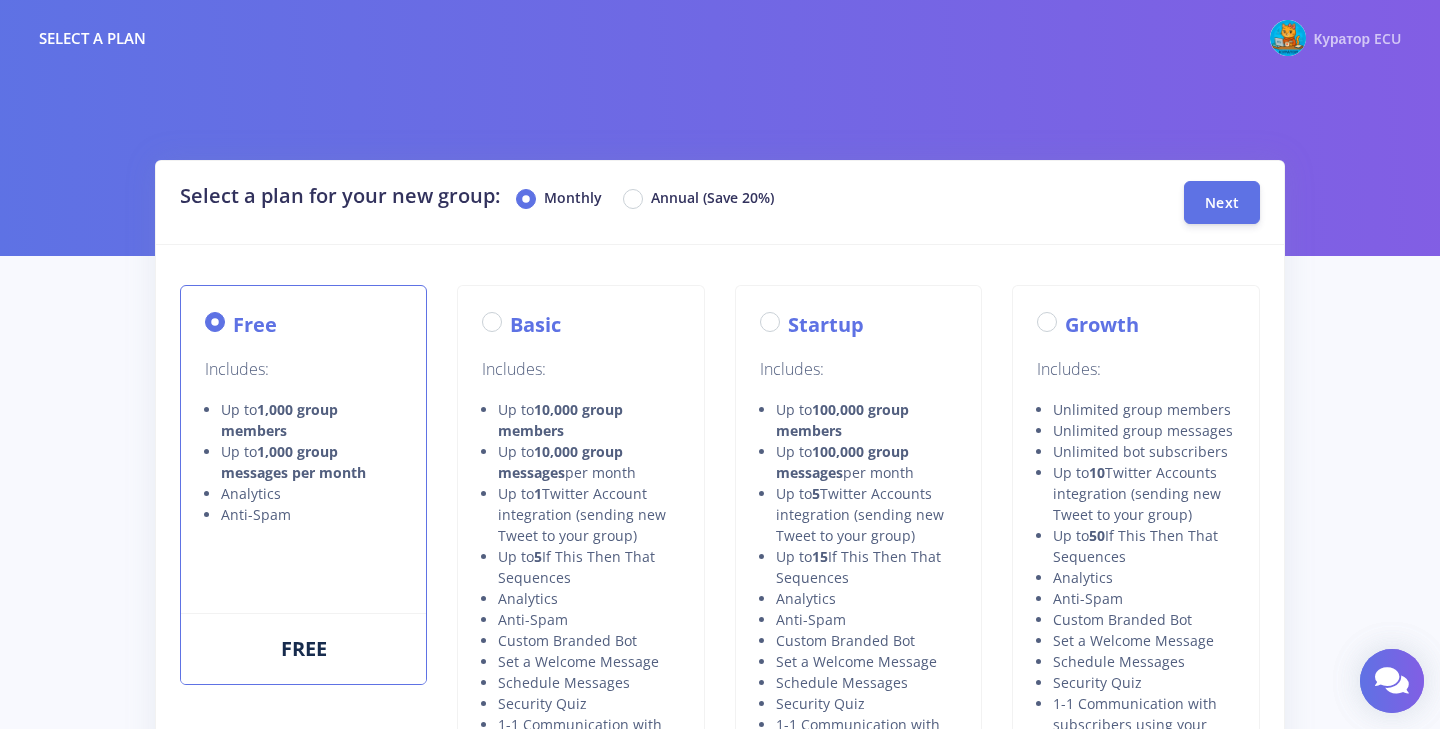 click on "Куратор ECU" at bounding box center [1357, 38] 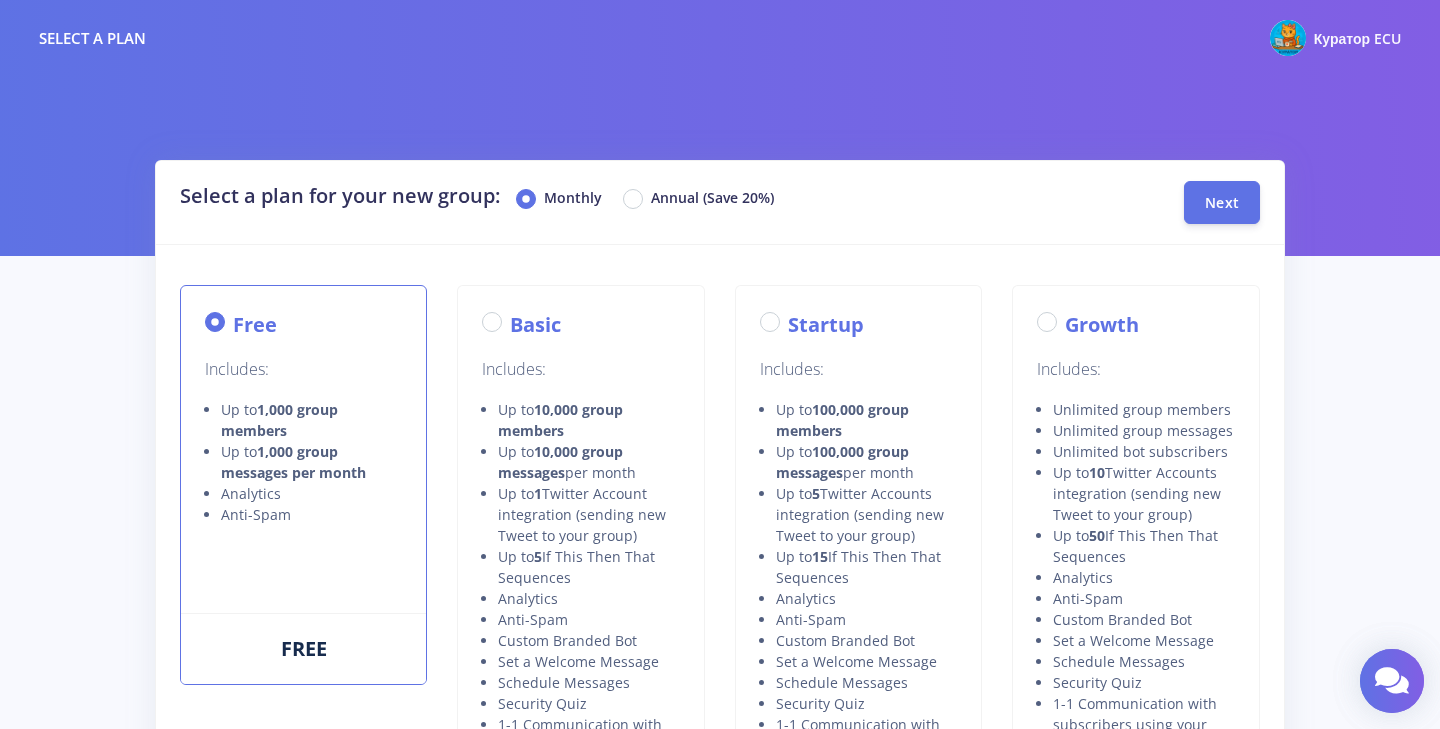 click on "Select a plan" at bounding box center [92, 38] 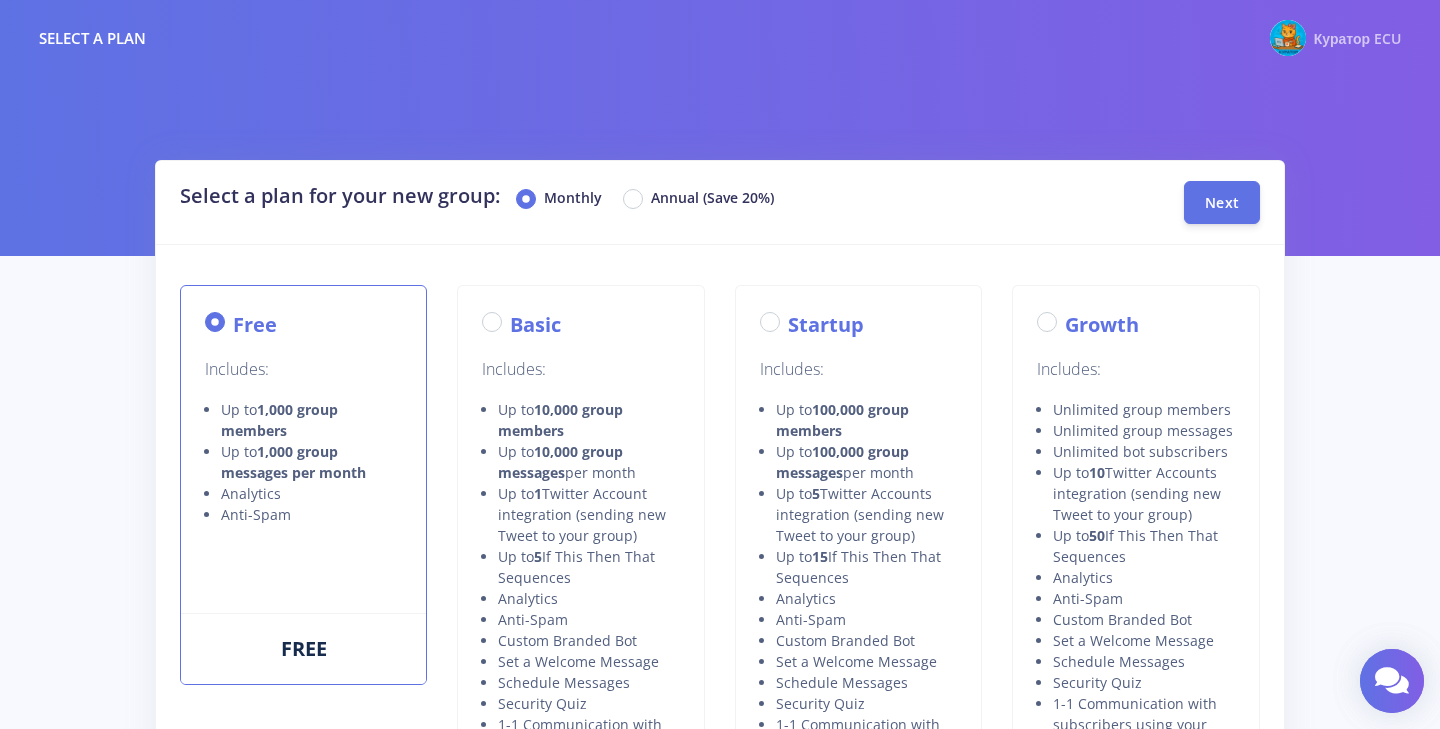 click on "Куратор ECU" at bounding box center [1357, 38] 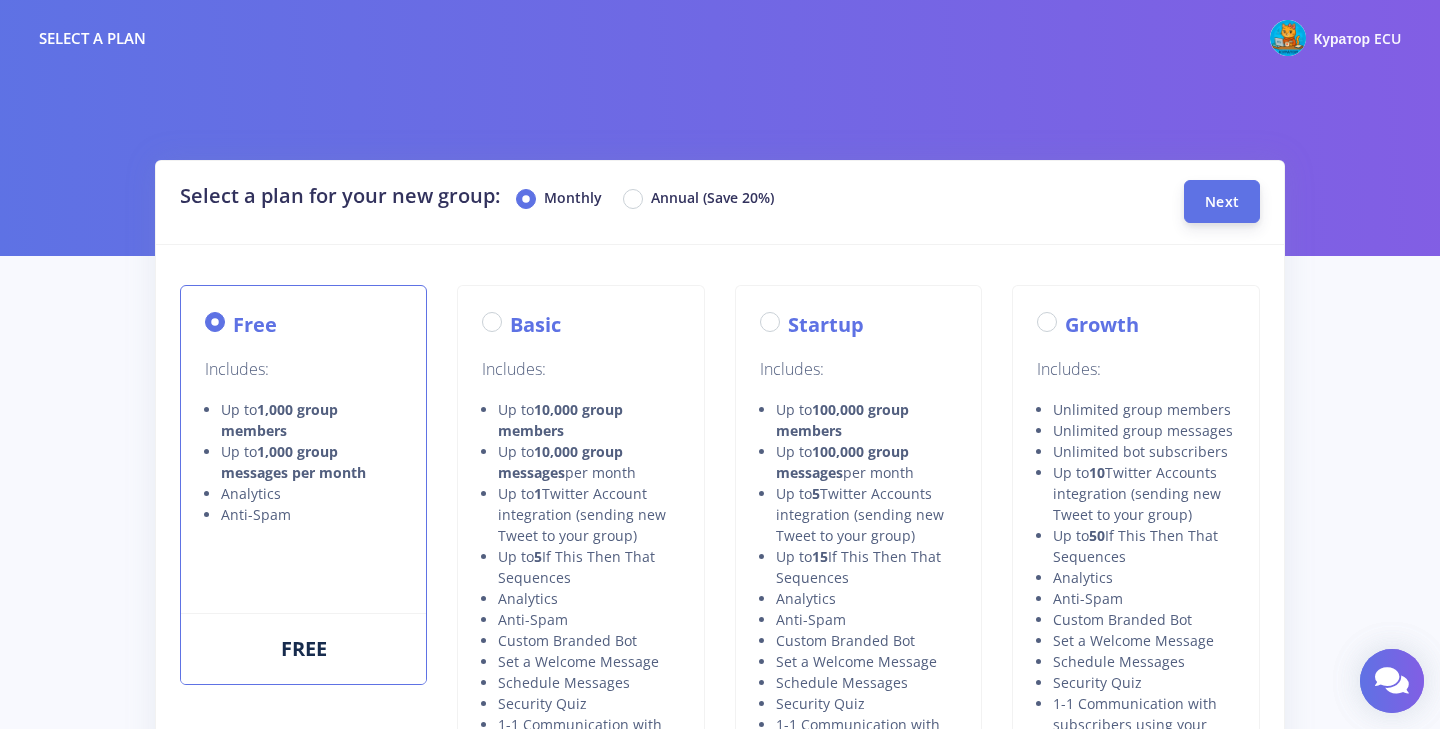 click on "Next" at bounding box center [1222, 201] 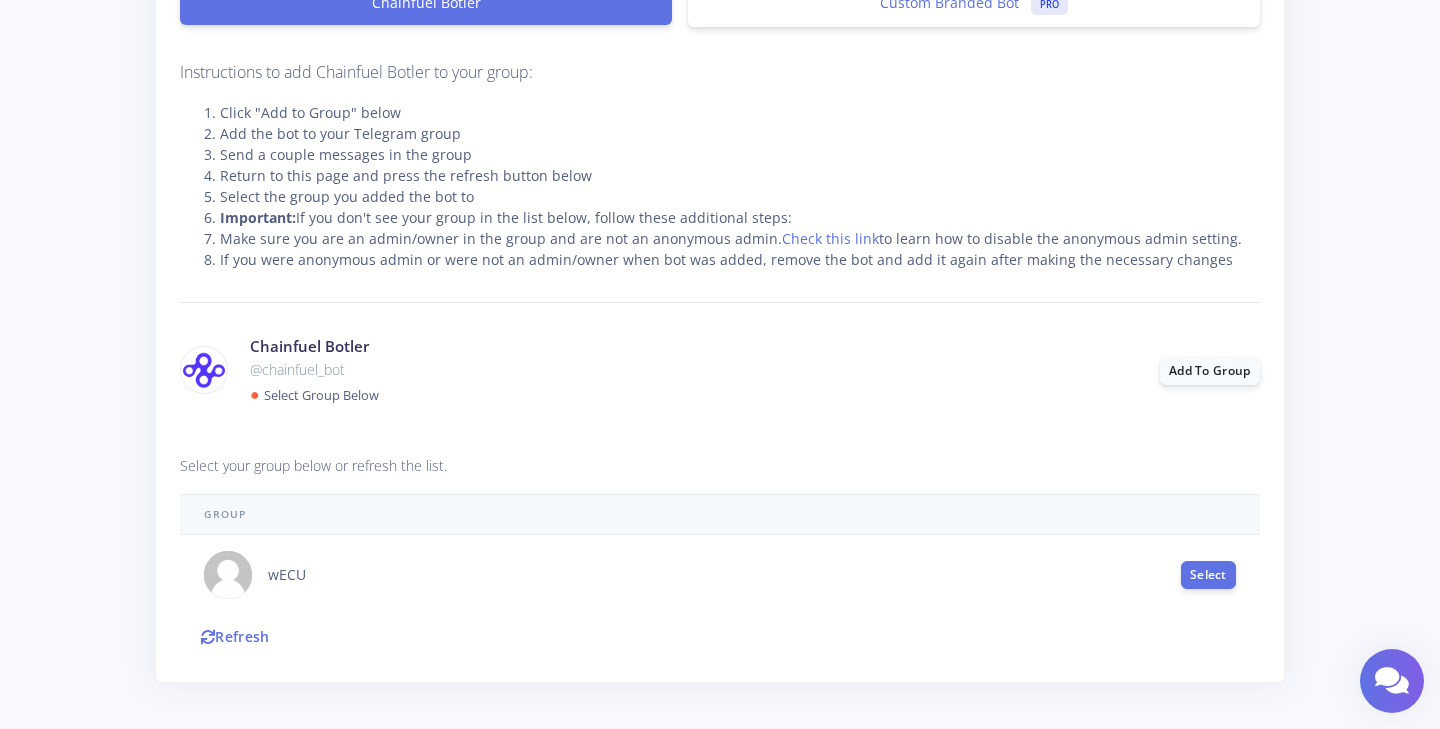 scroll, scrollTop: 323, scrollLeft: 0, axis: vertical 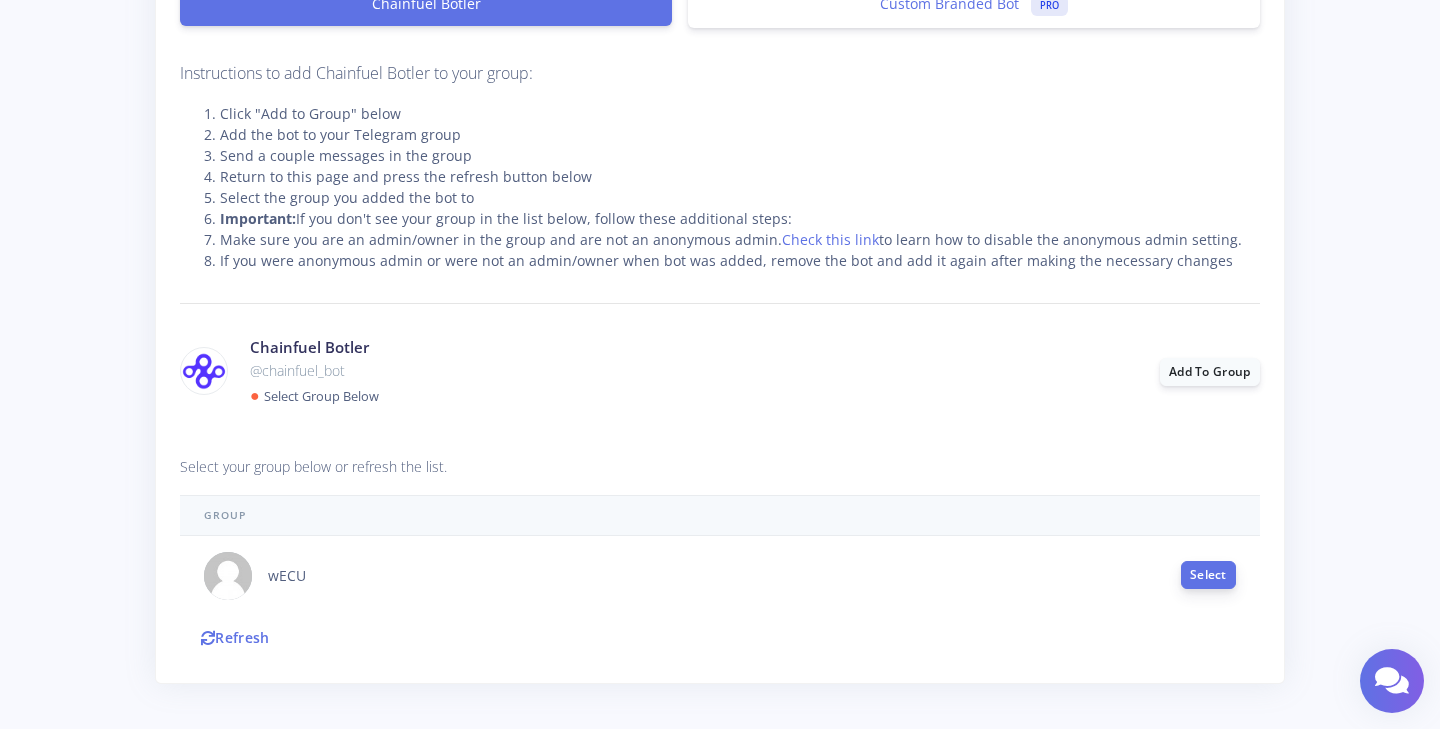 click on "Select" at bounding box center (1208, 575) 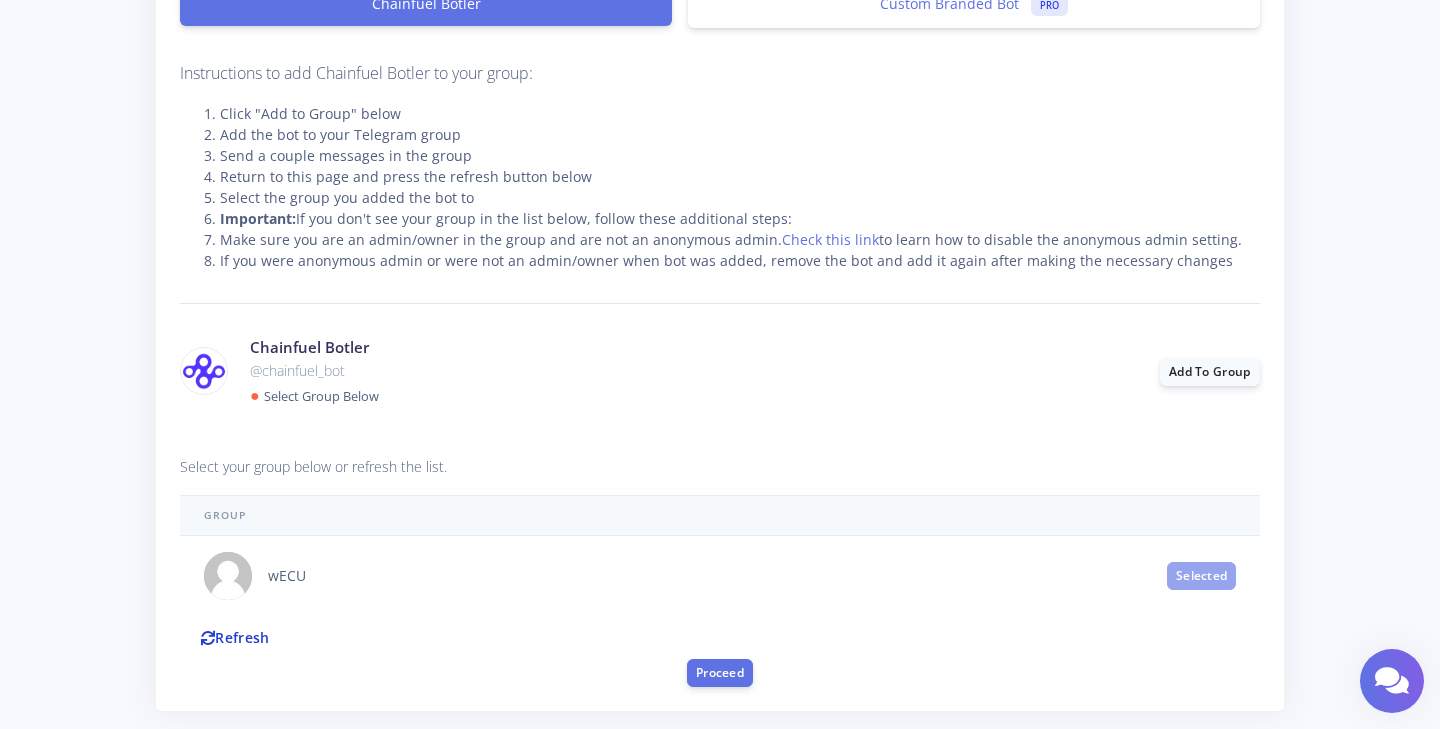 click on "Refresh" at bounding box center (235, 637) 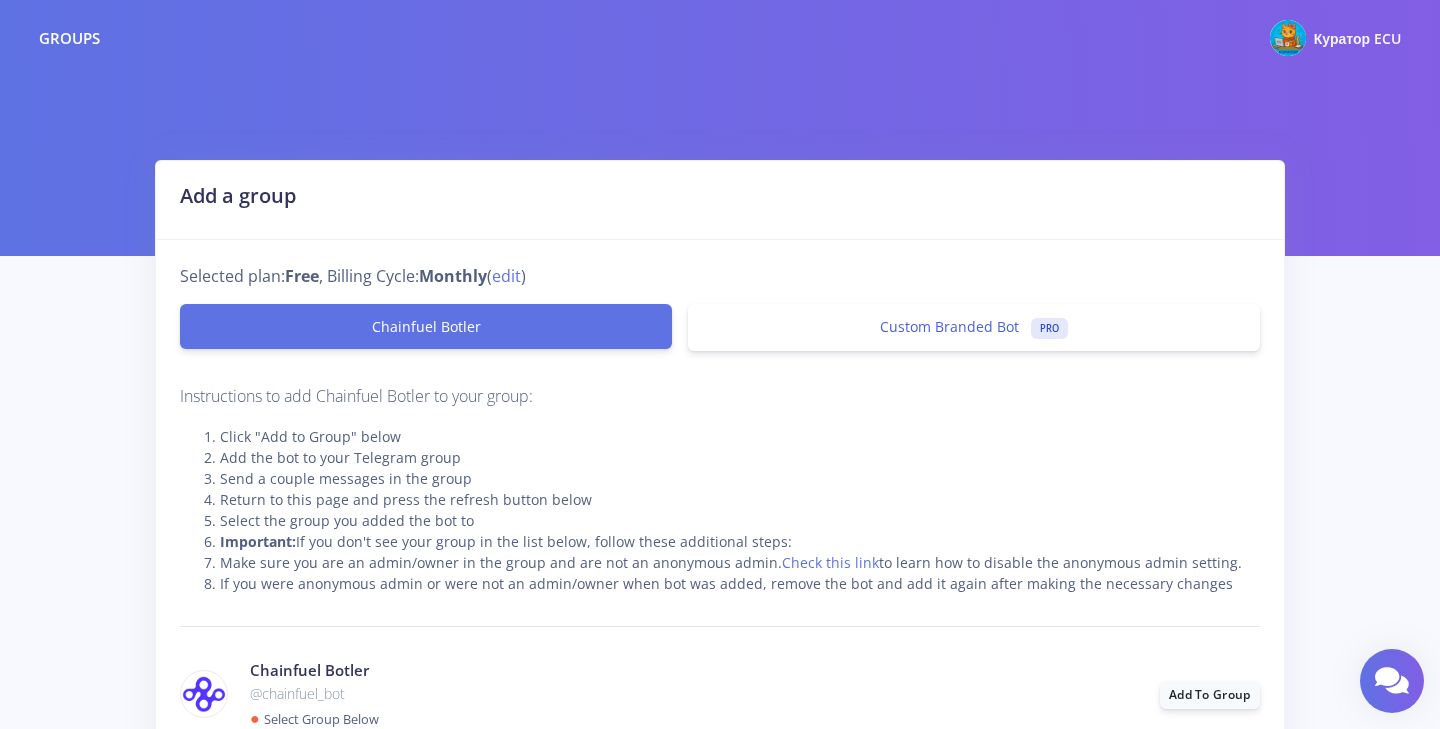 scroll, scrollTop: 0, scrollLeft: 0, axis: both 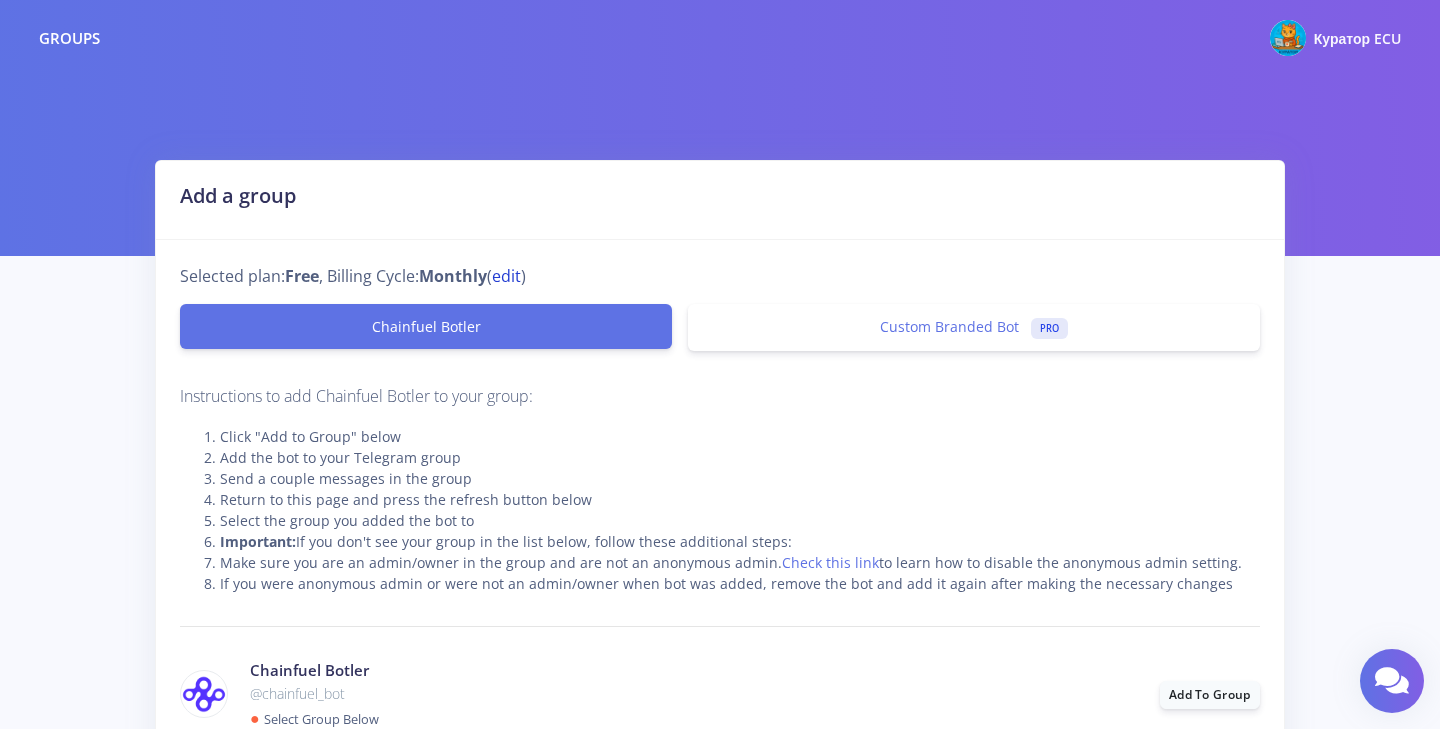 click on "edit" at bounding box center (506, 276) 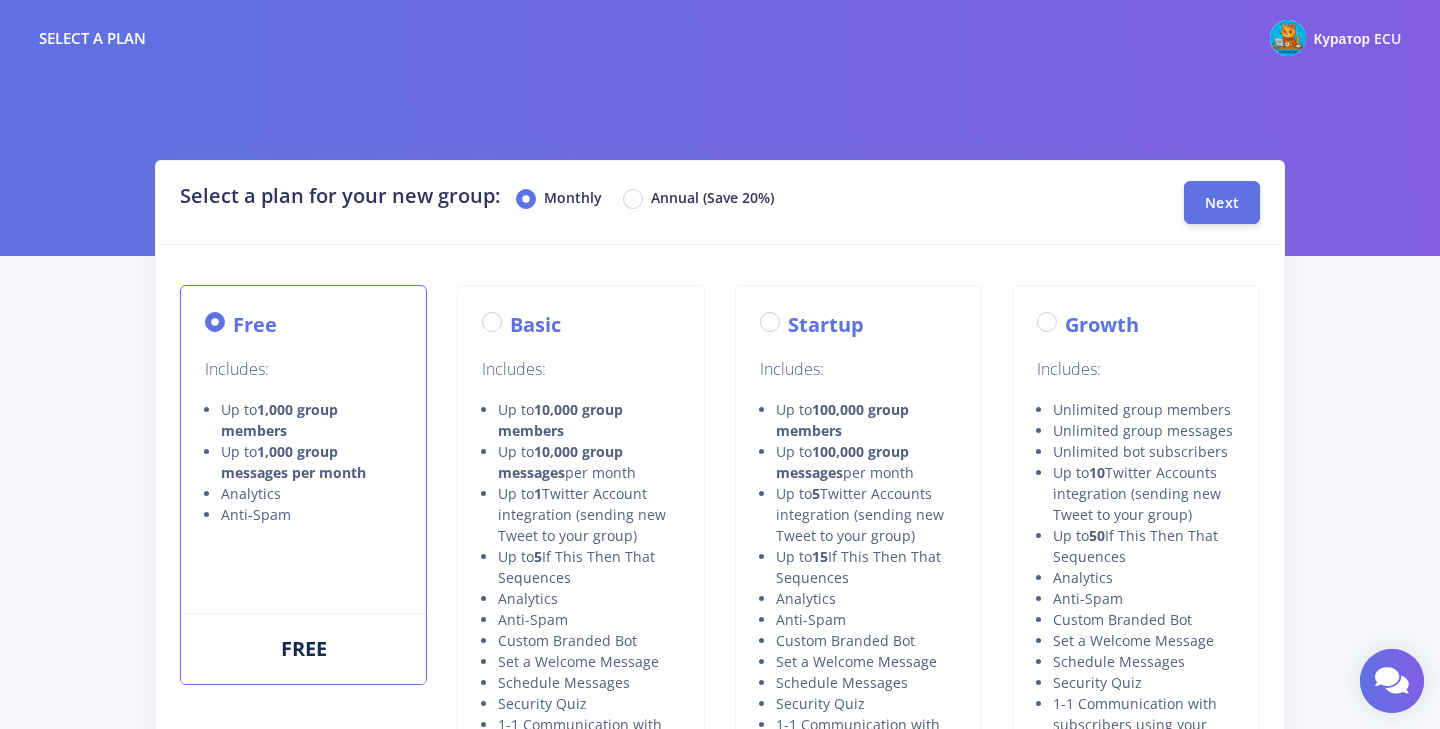 scroll, scrollTop: 0, scrollLeft: 0, axis: both 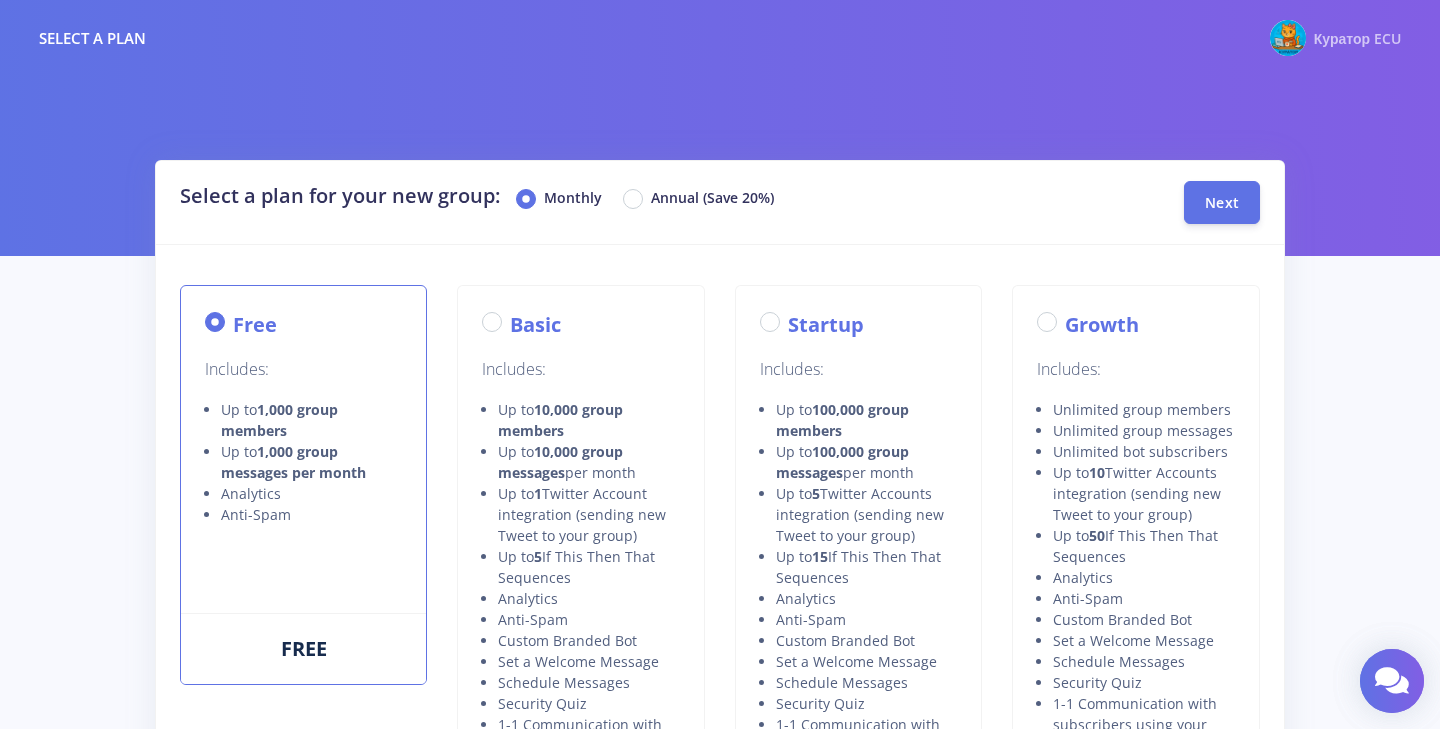 click on "Куратор ECU" at bounding box center [1335, 38] 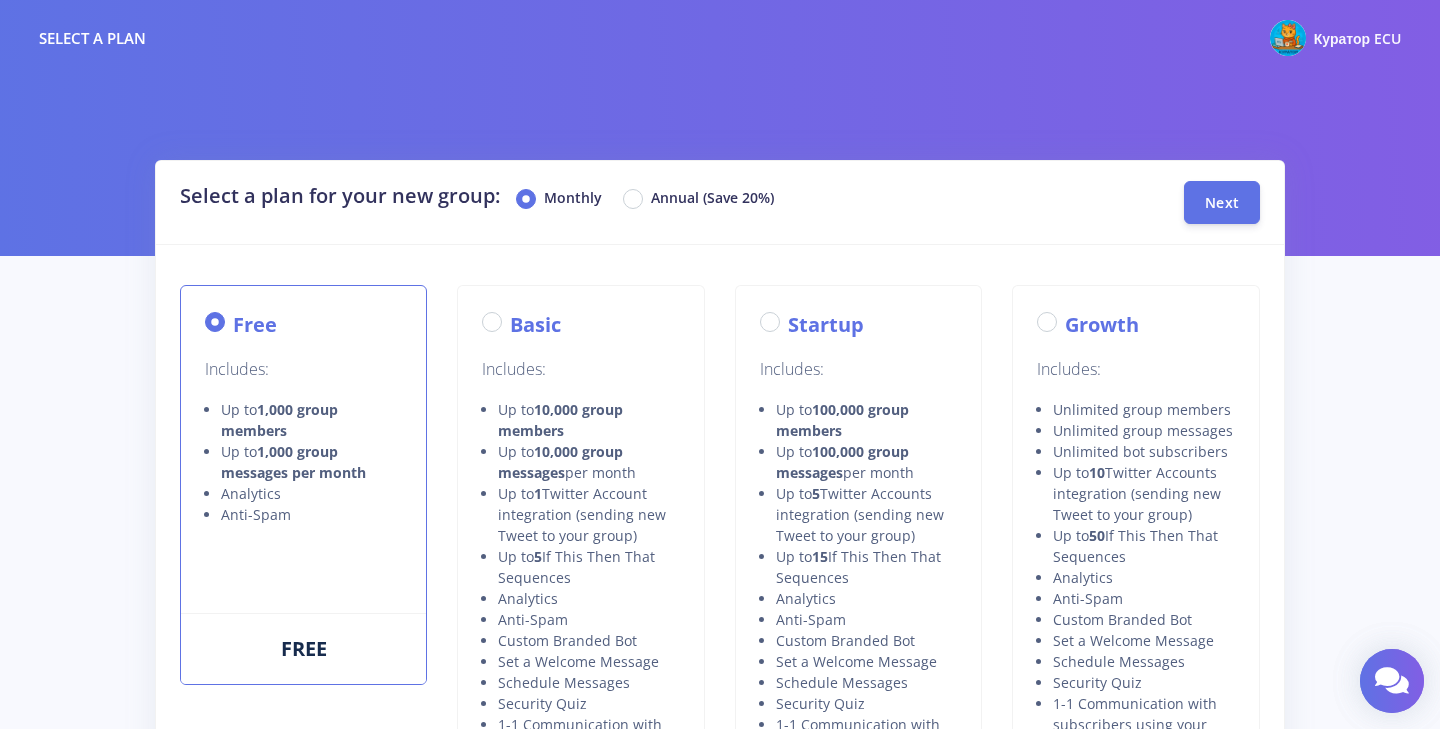 click on "Select a plan" at bounding box center [92, 38] 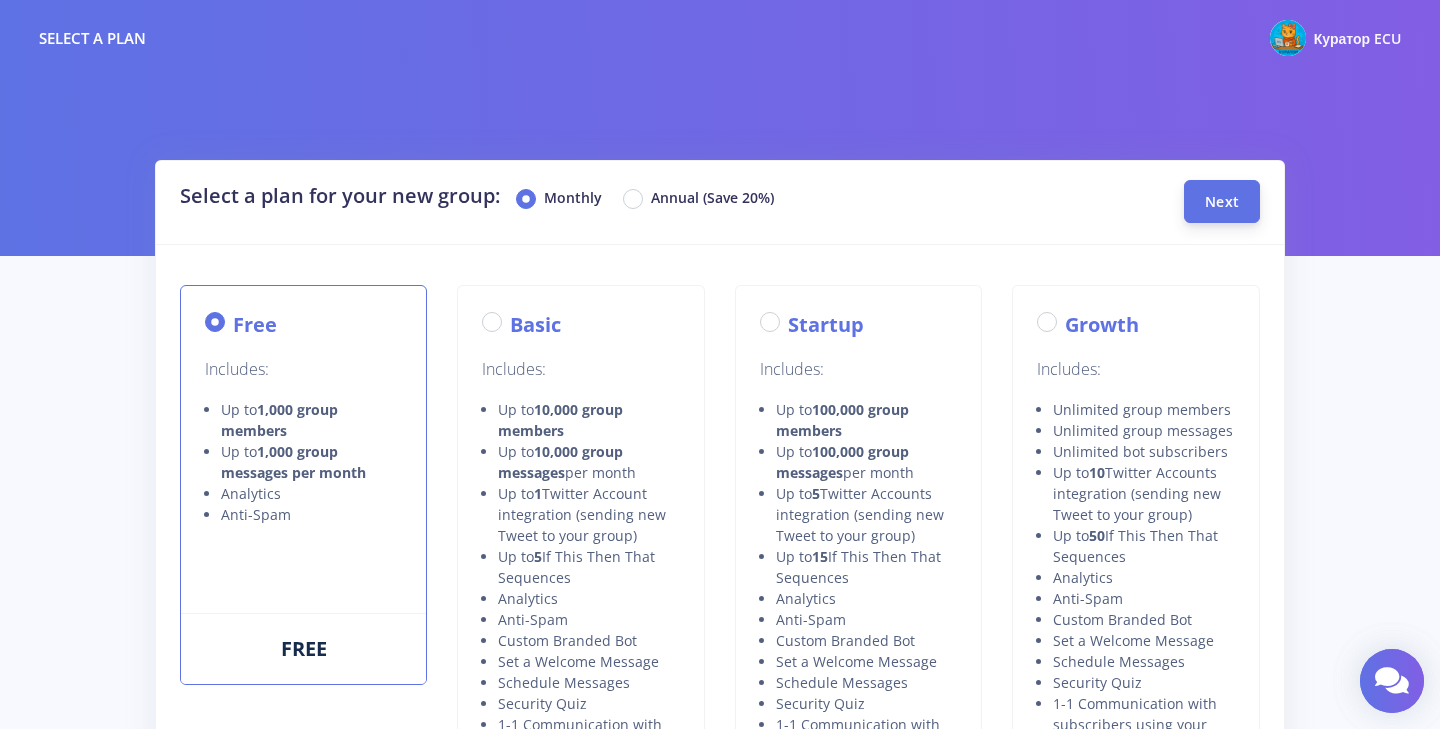 click on "Next" at bounding box center (1222, 201) 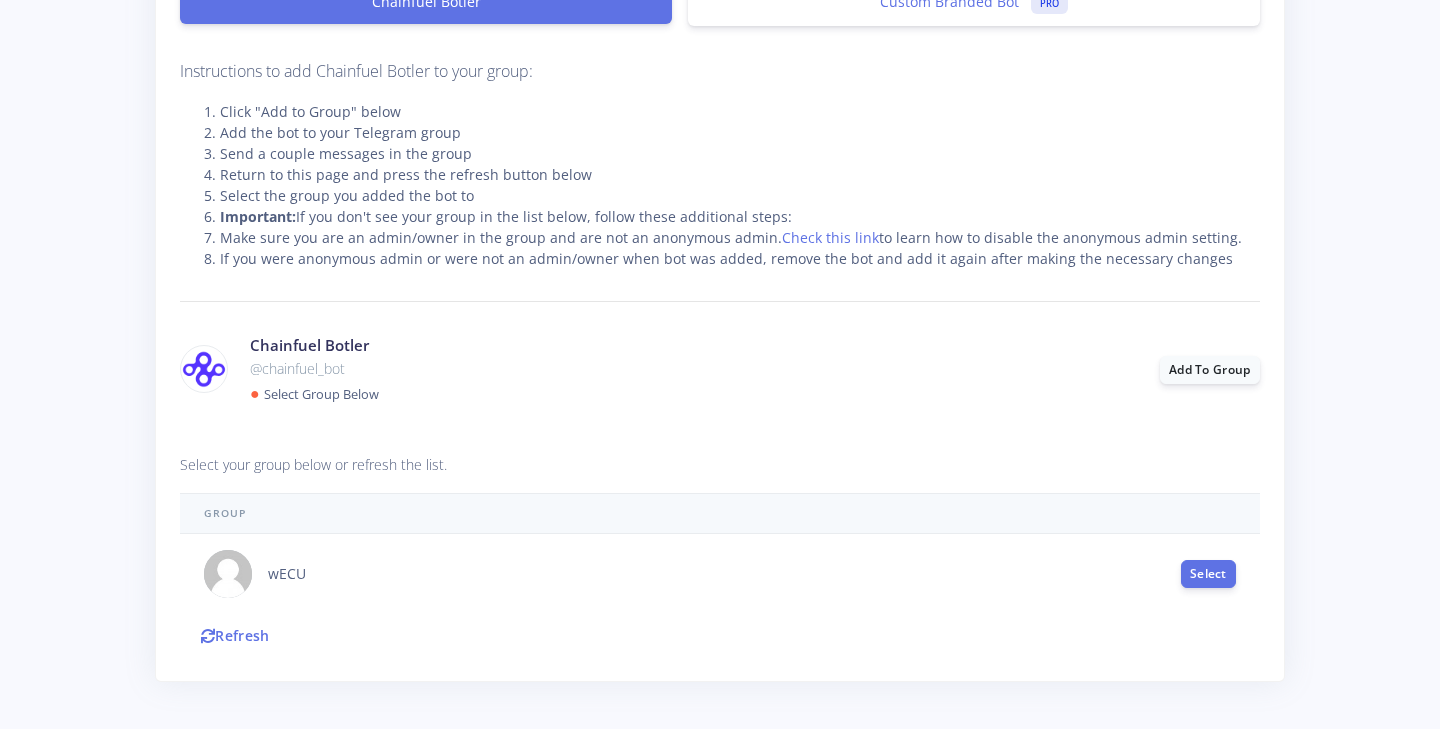 scroll, scrollTop: 323, scrollLeft: 0, axis: vertical 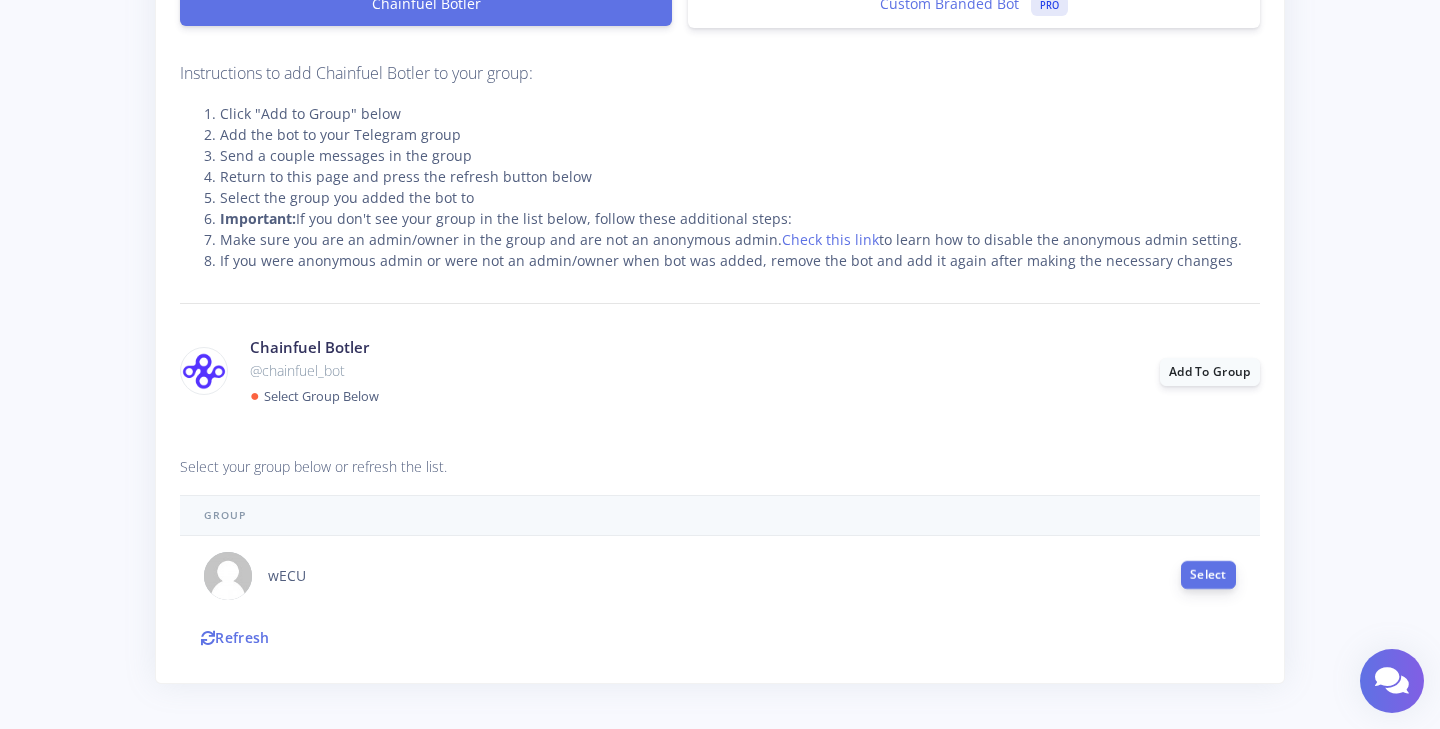 click on "Select" at bounding box center (1208, 575) 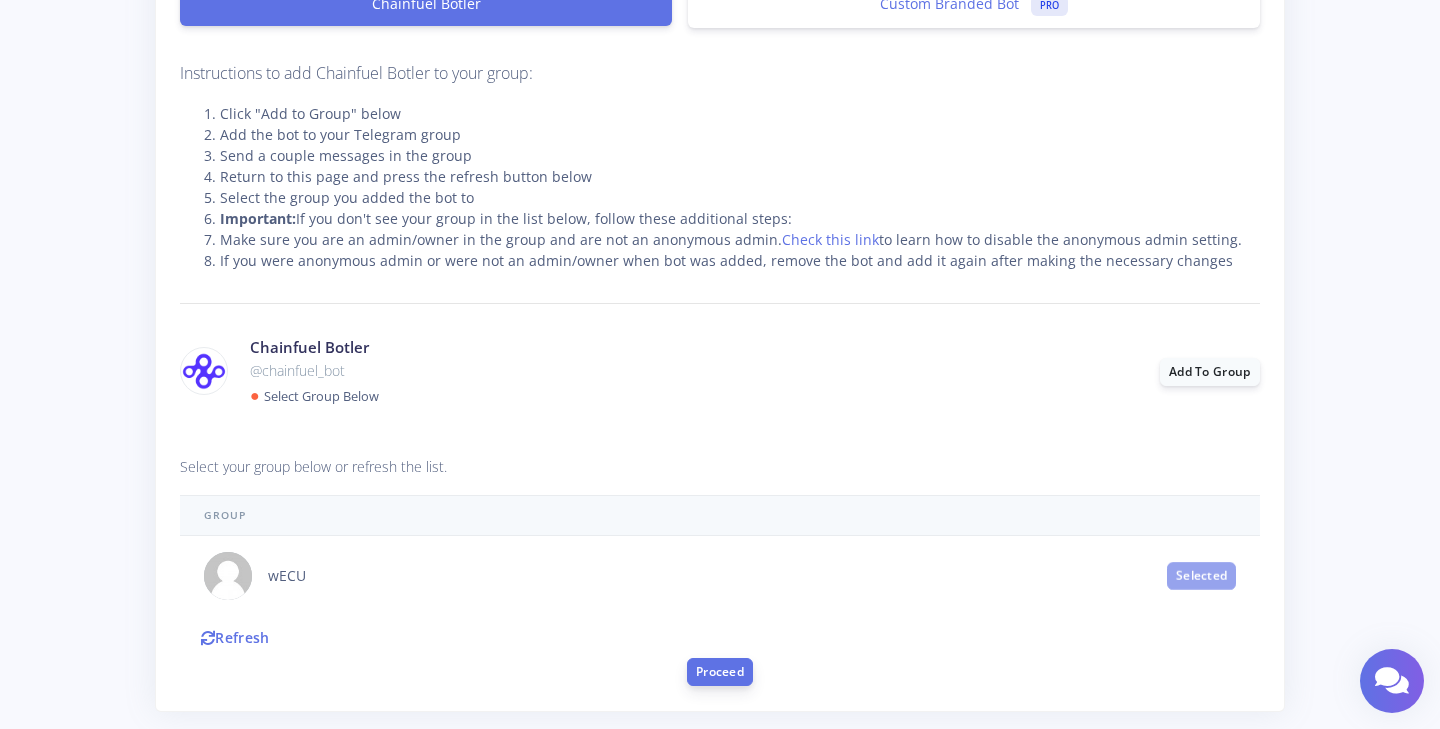 click on "Proceed" at bounding box center [720, 672] 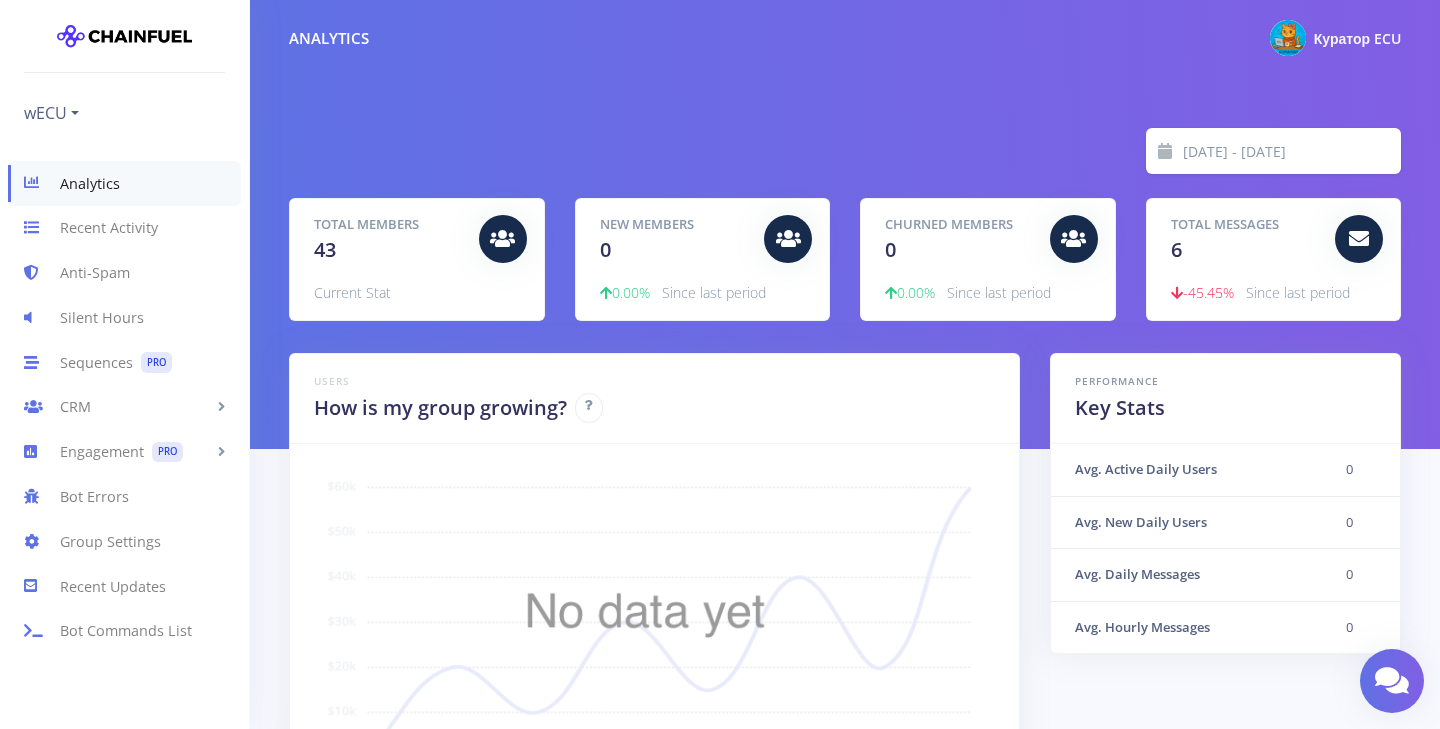scroll, scrollTop: 0, scrollLeft: 0, axis: both 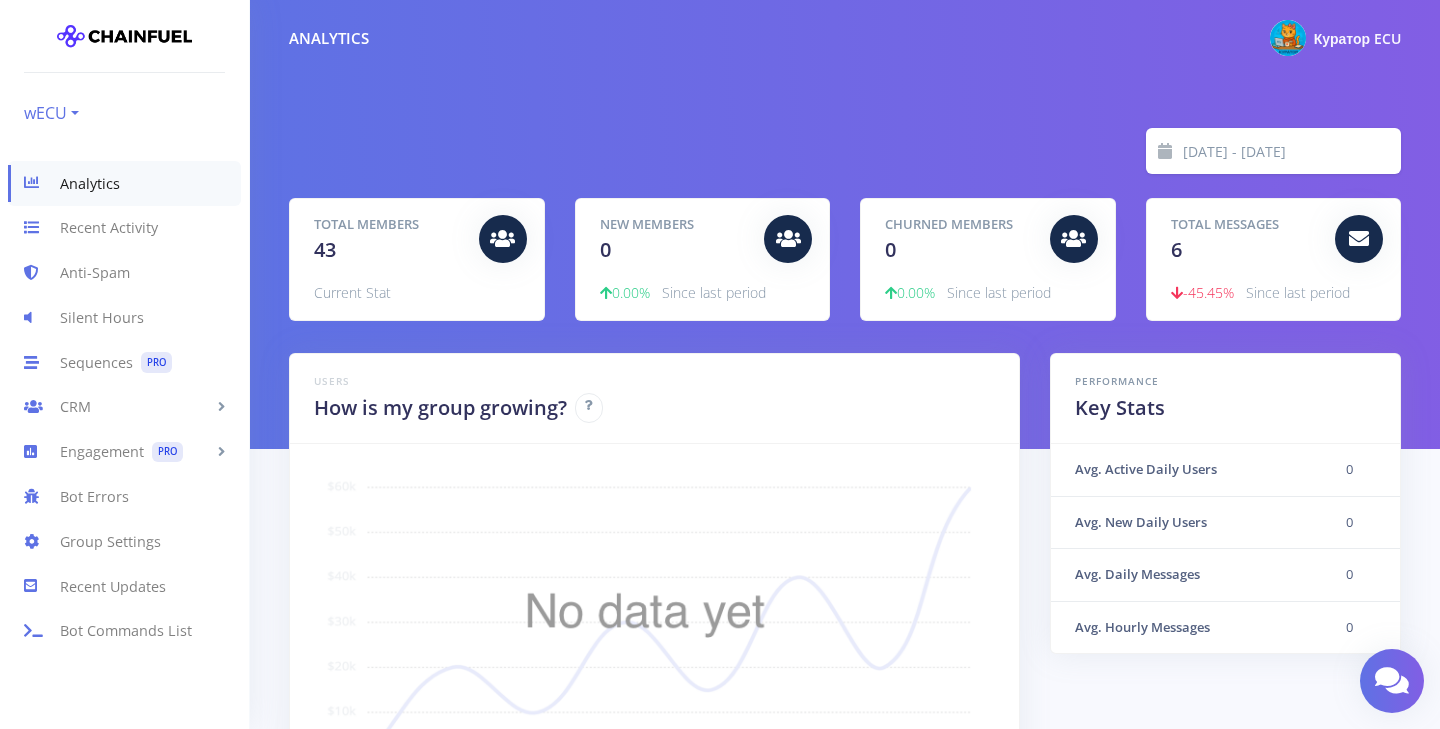 click on "wECU" at bounding box center [51, 113] 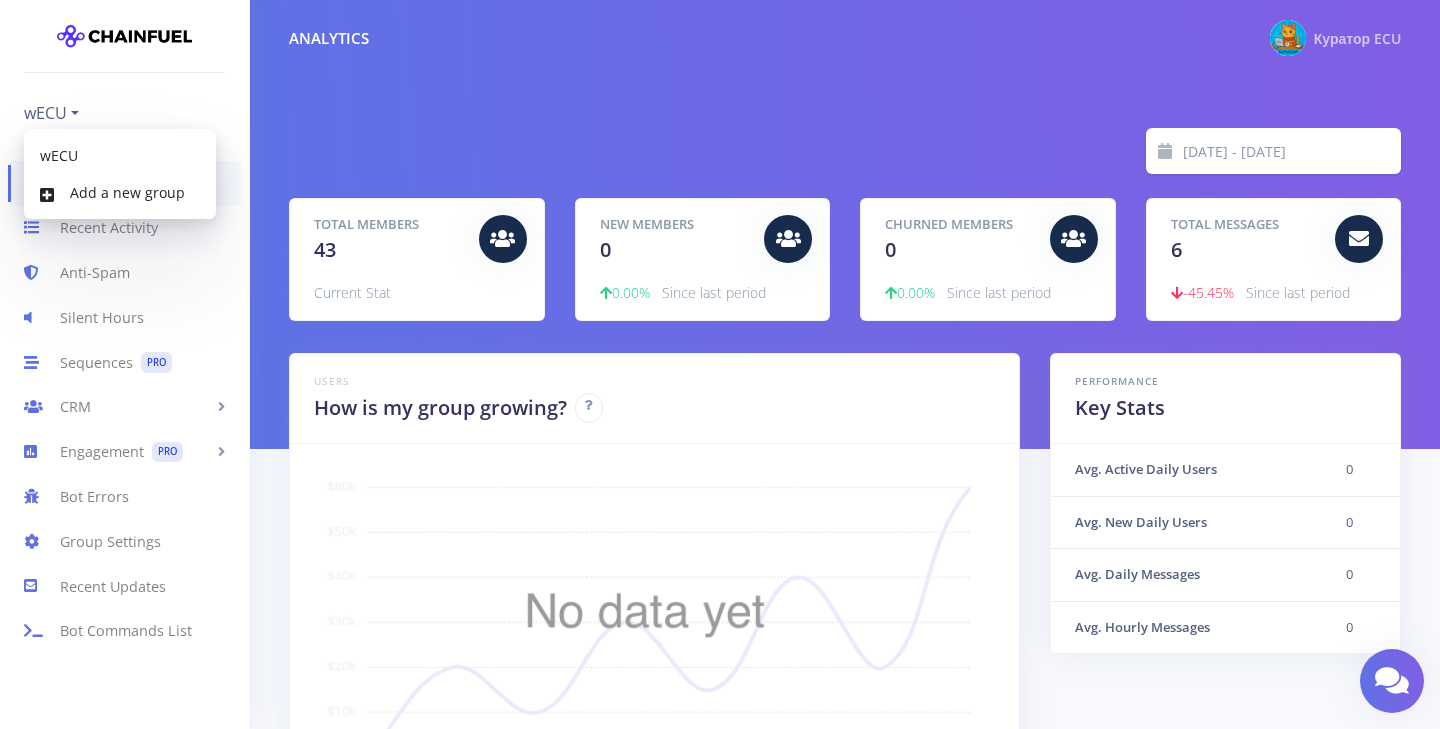 click on "Куратор ECU" at bounding box center [1357, 38] 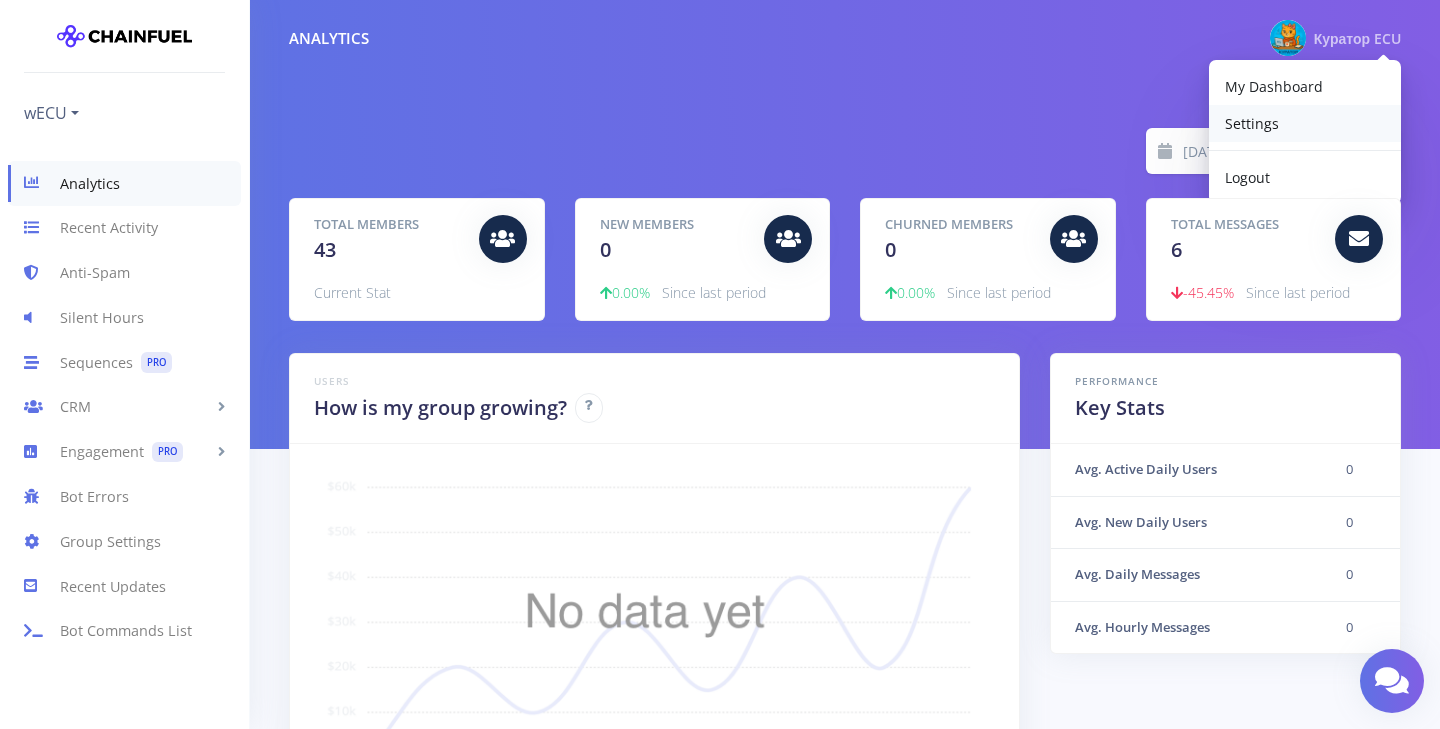 click on "Settings" at bounding box center [1305, 123] 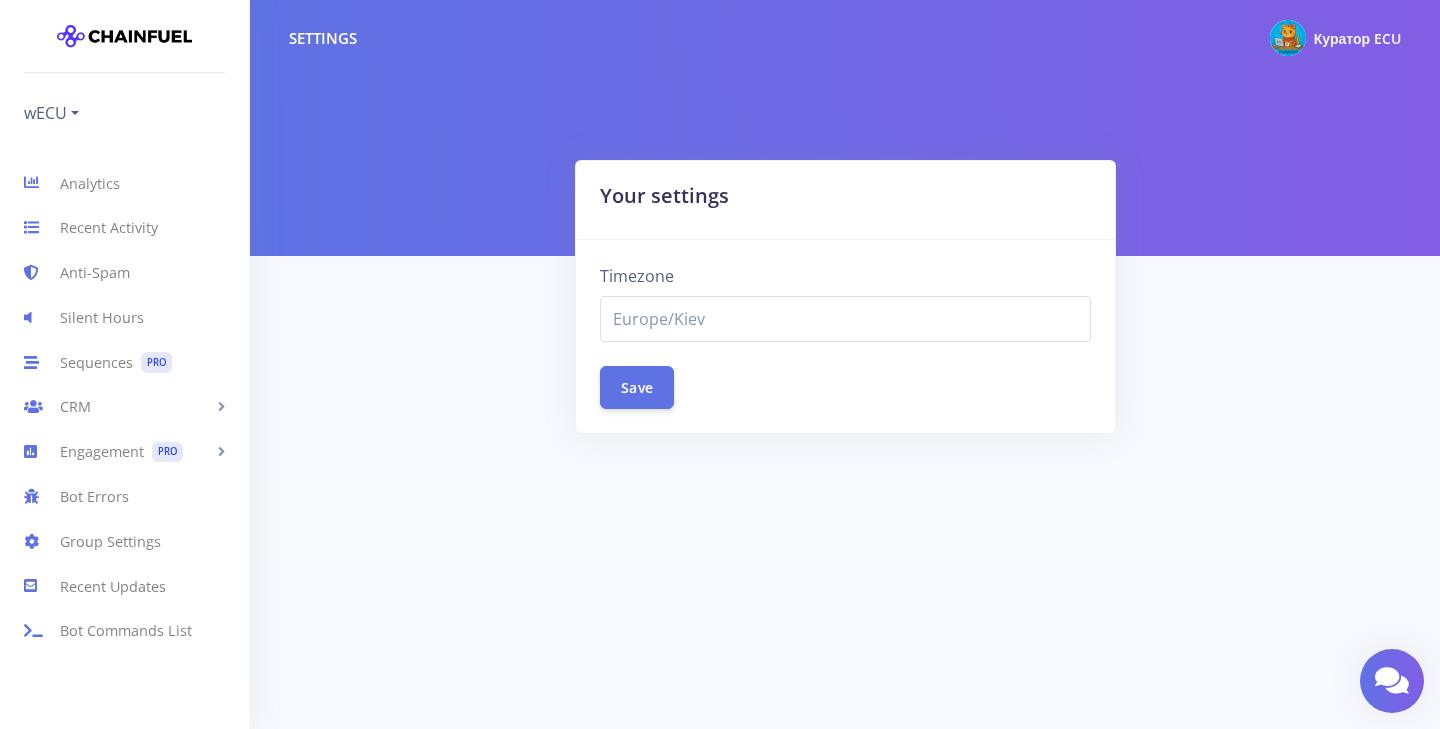 select on "Europe/Kiev" 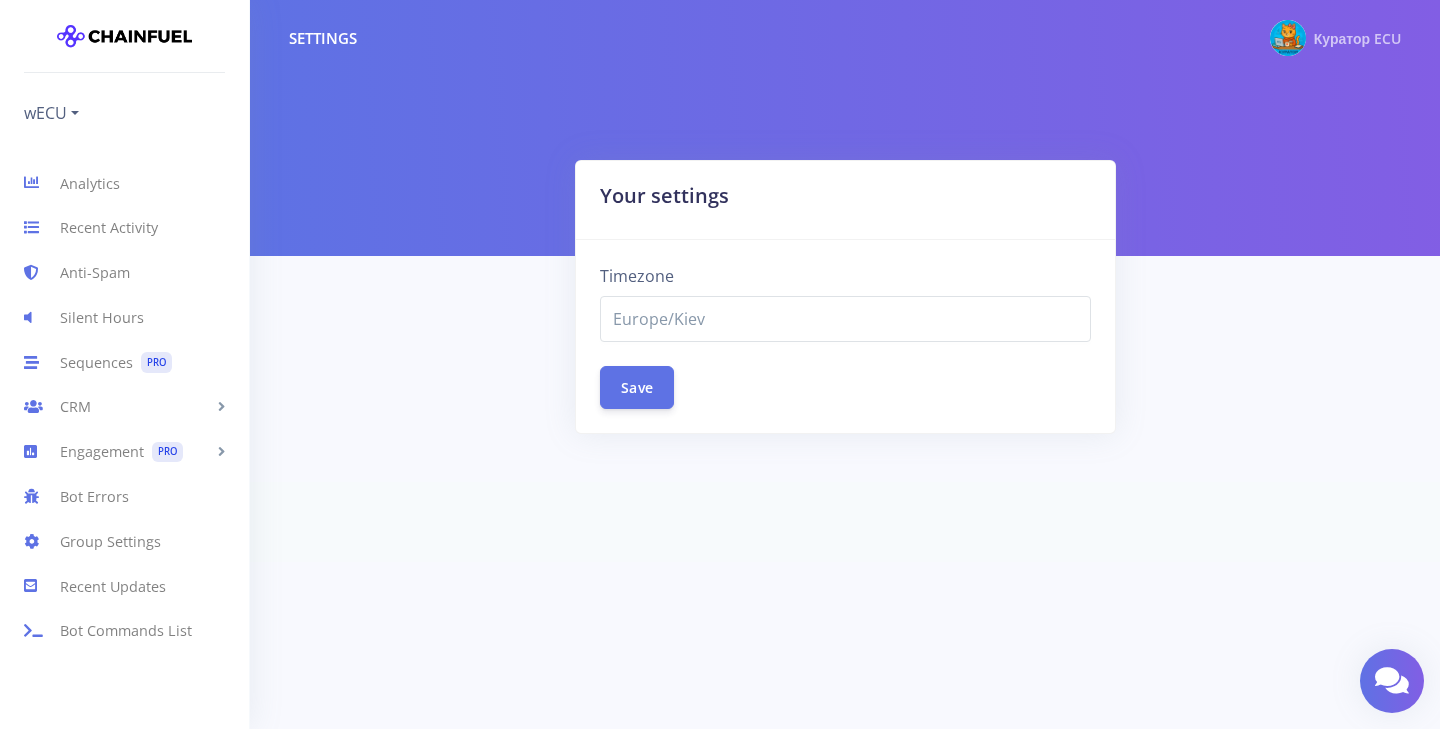 click at bounding box center (1288, 38) 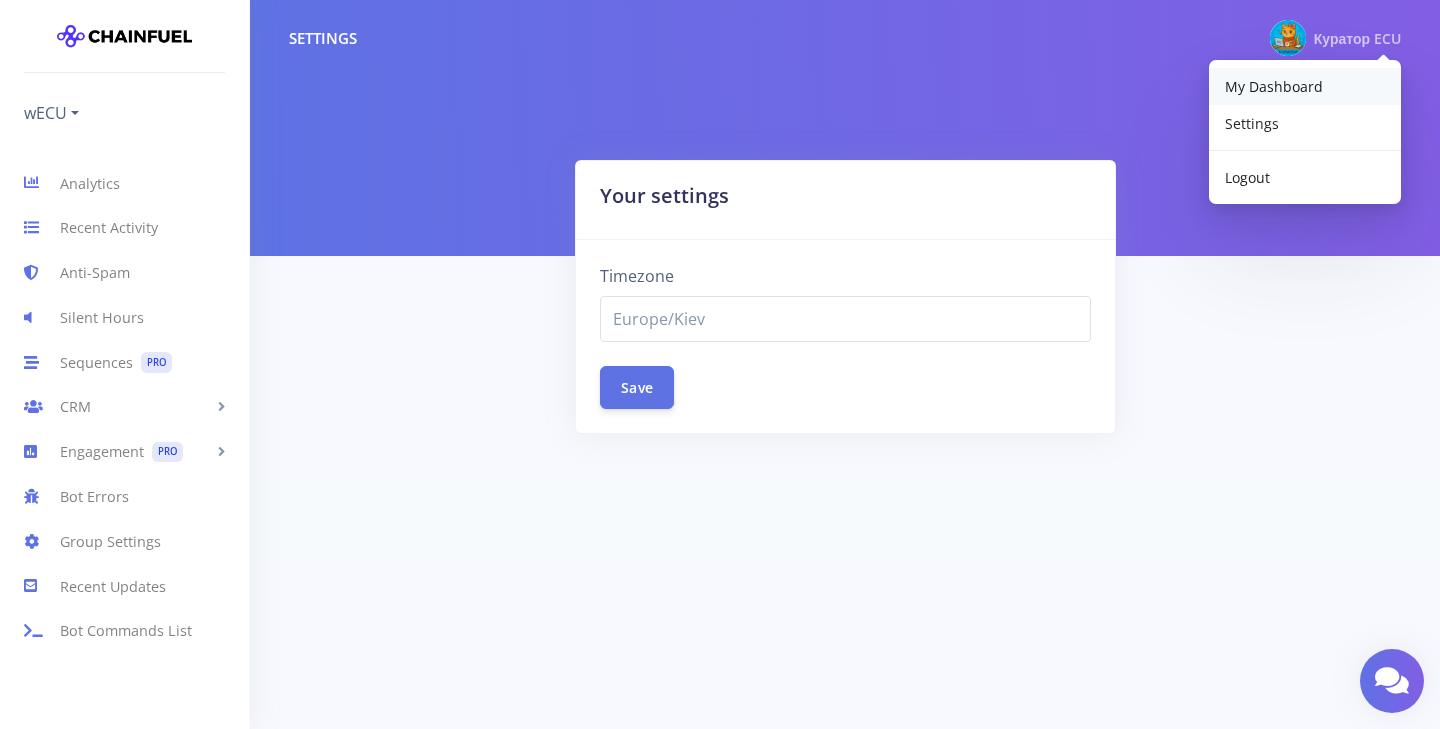 click on "My Dashboard" at bounding box center [1274, 86] 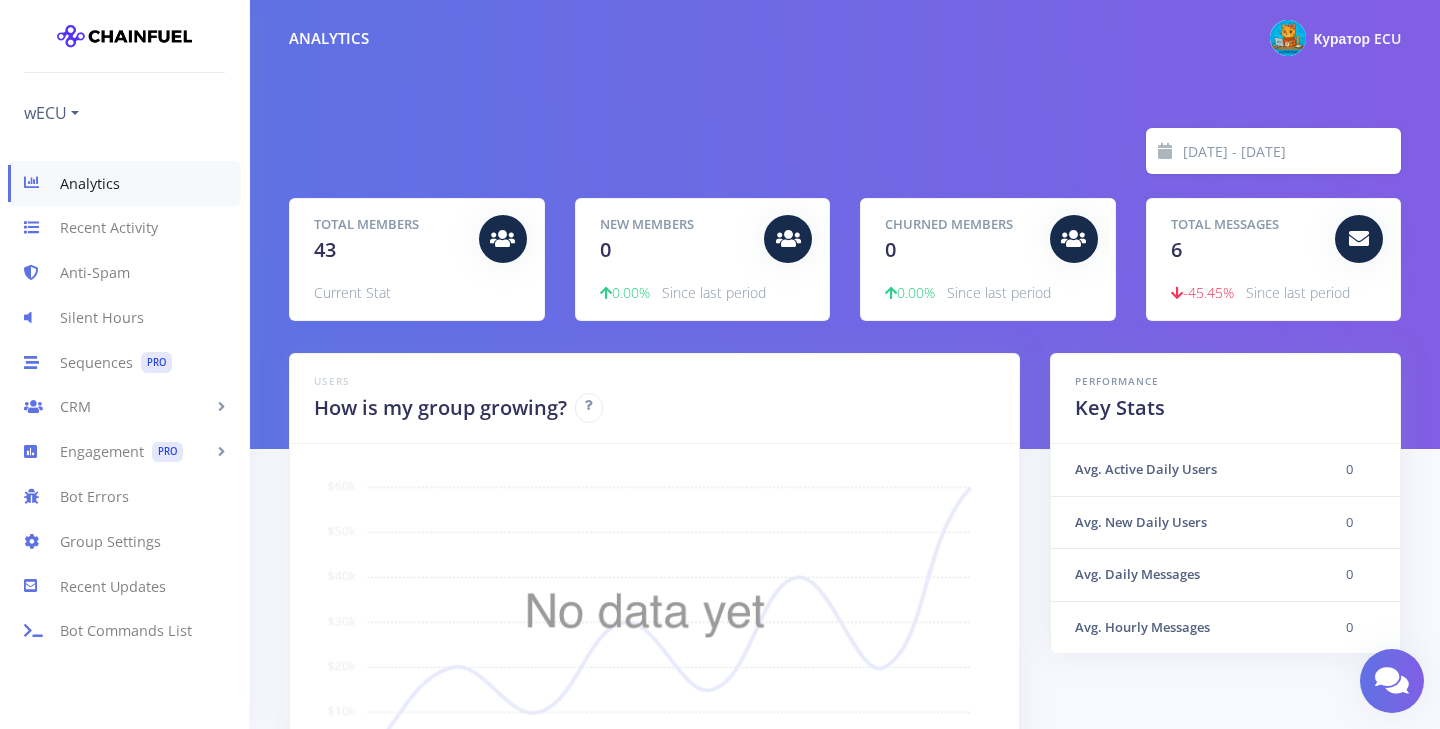 scroll, scrollTop: 0, scrollLeft: 0, axis: both 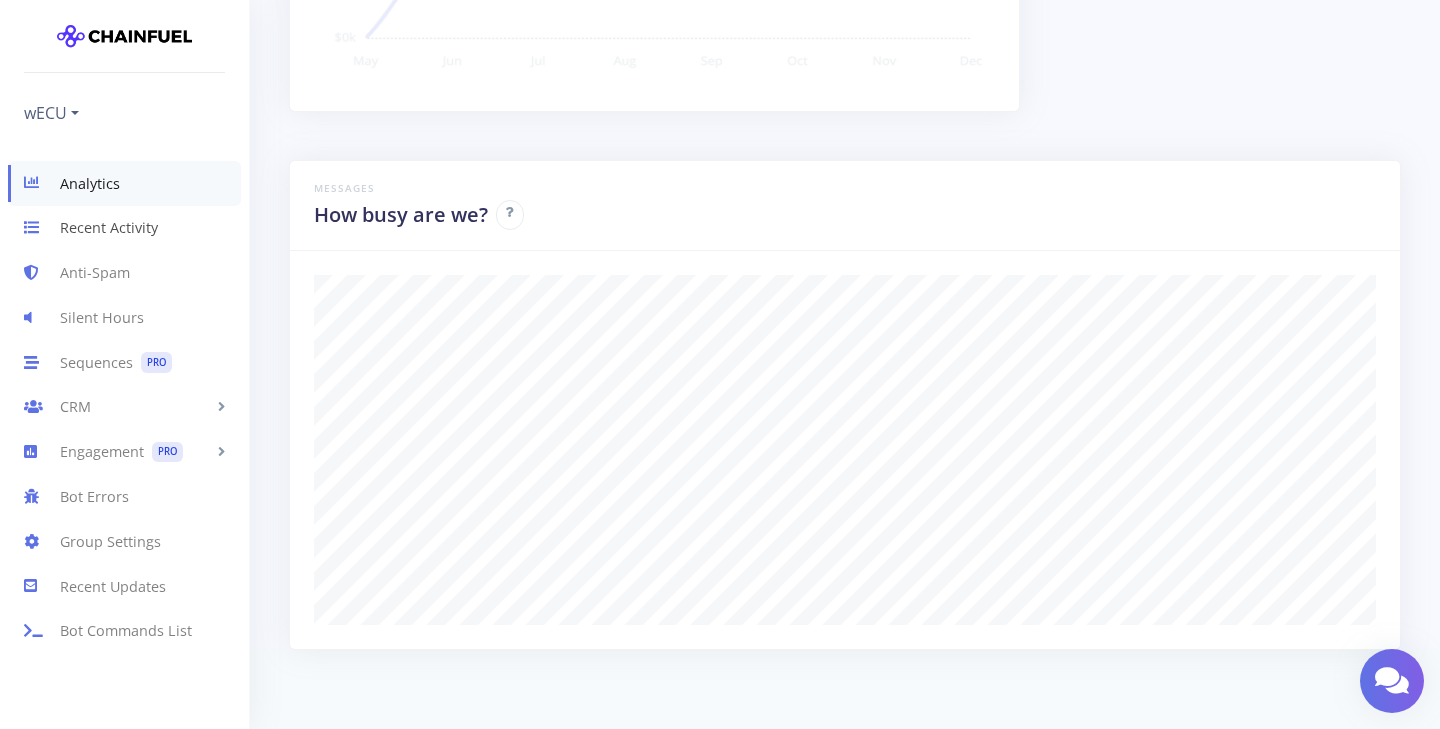 click on "Recent Activity" at bounding box center (124, 228) 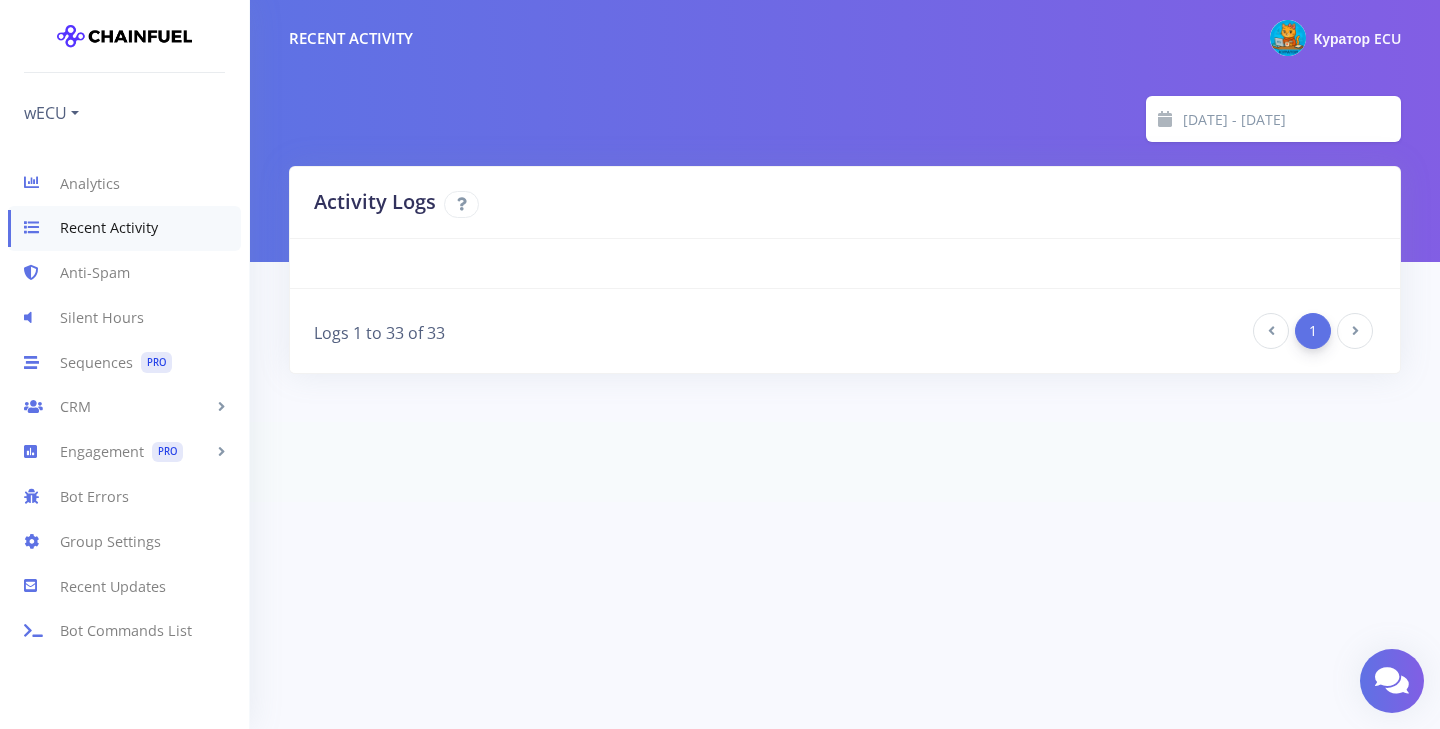 scroll, scrollTop: 0, scrollLeft: 0, axis: both 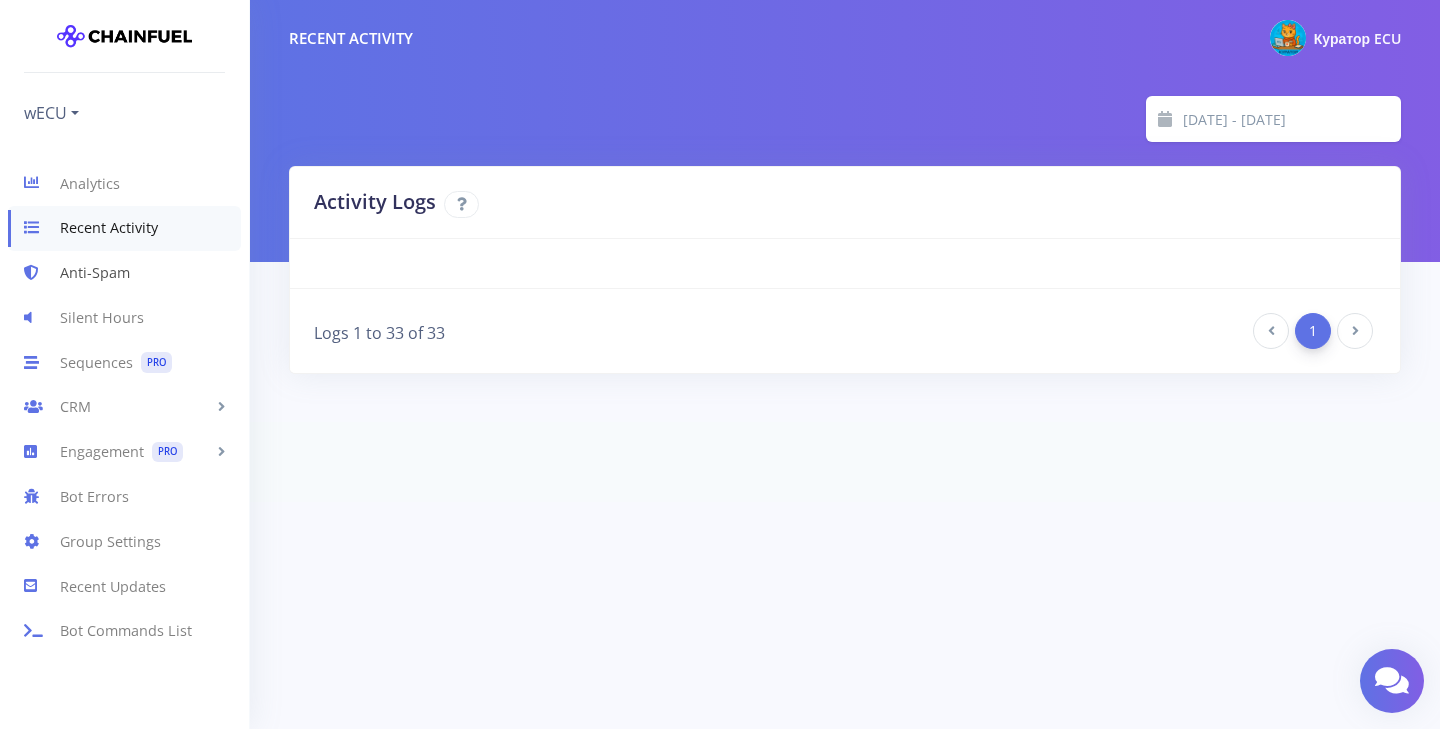 click on "Anti-Spam" at bounding box center (124, 273) 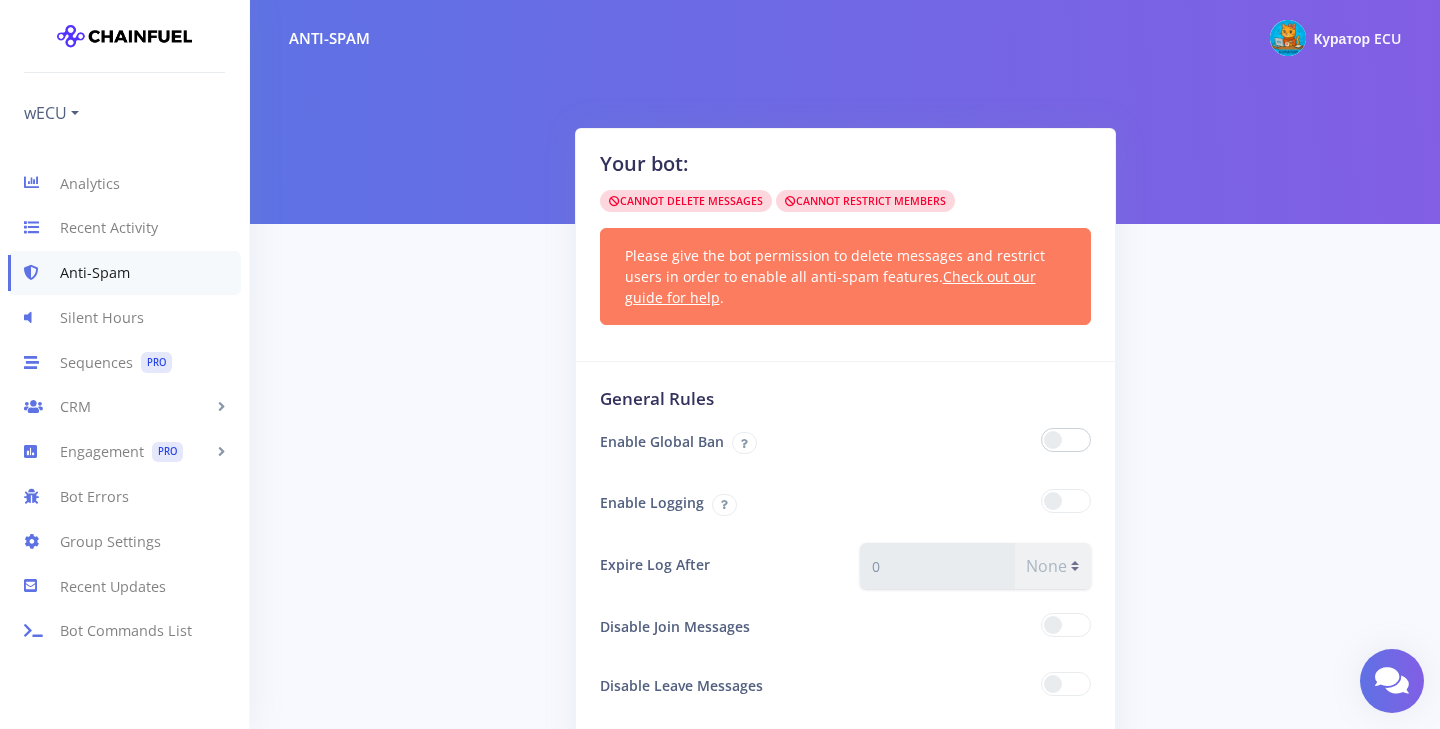 scroll, scrollTop: 0, scrollLeft: 0, axis: both 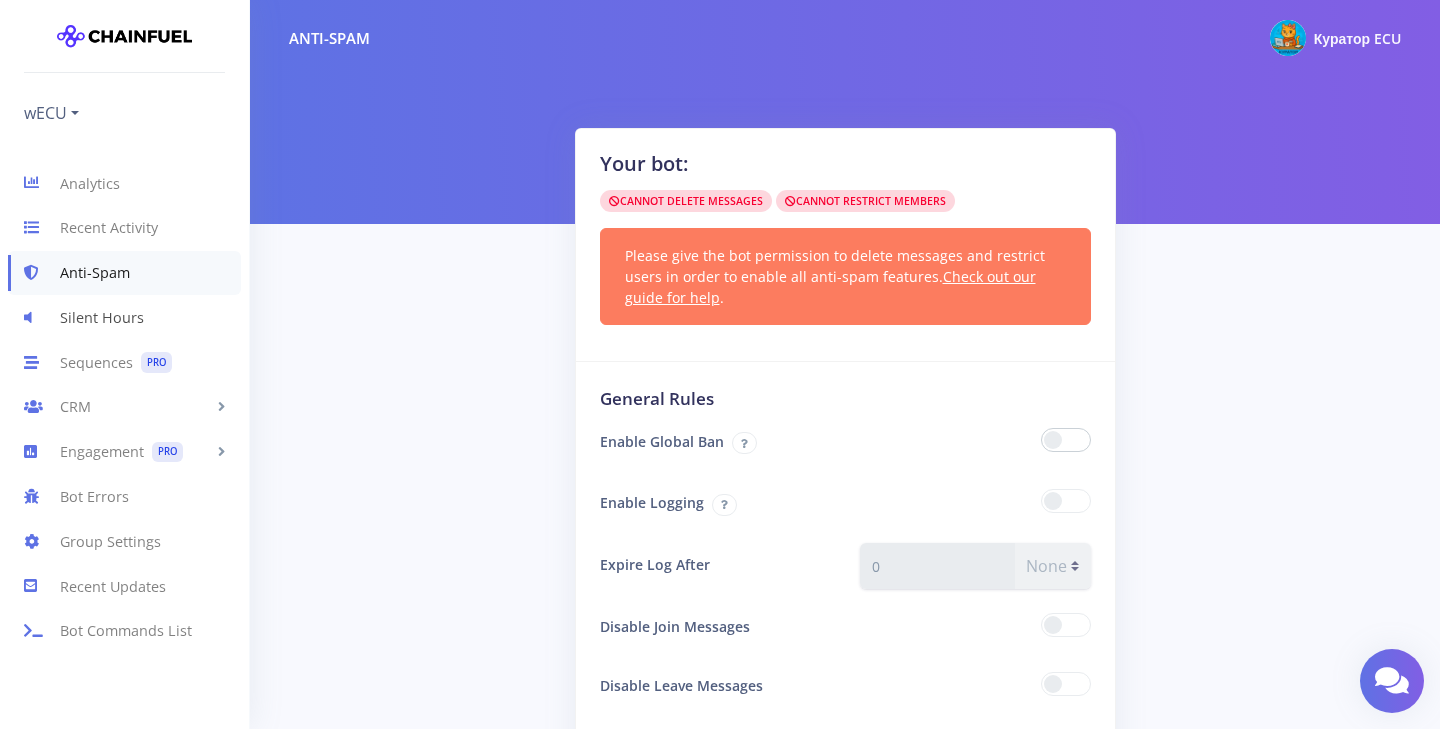 click on "Silent Hours" at bounding box center [124, 317] 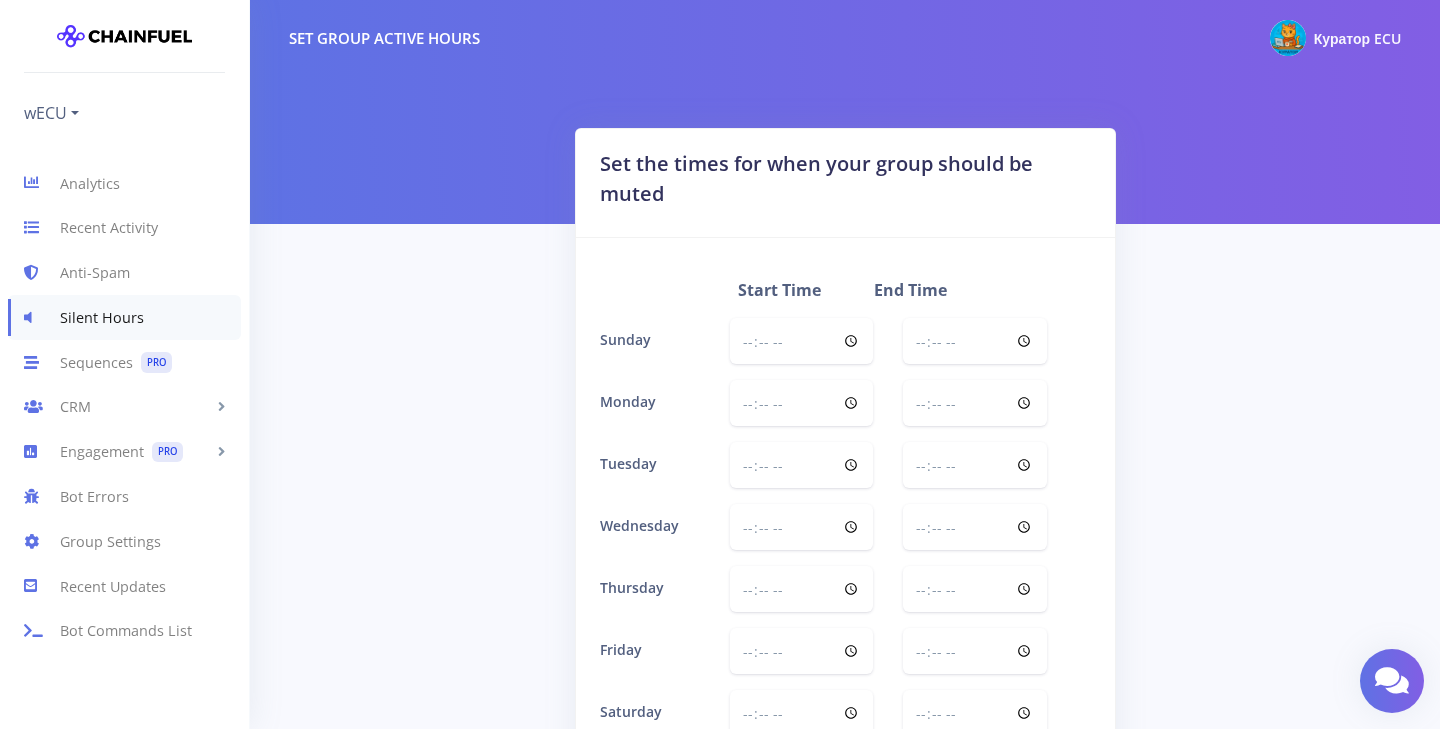 scroll, scrollTop: 0, scrollLeft: 0, axis: both 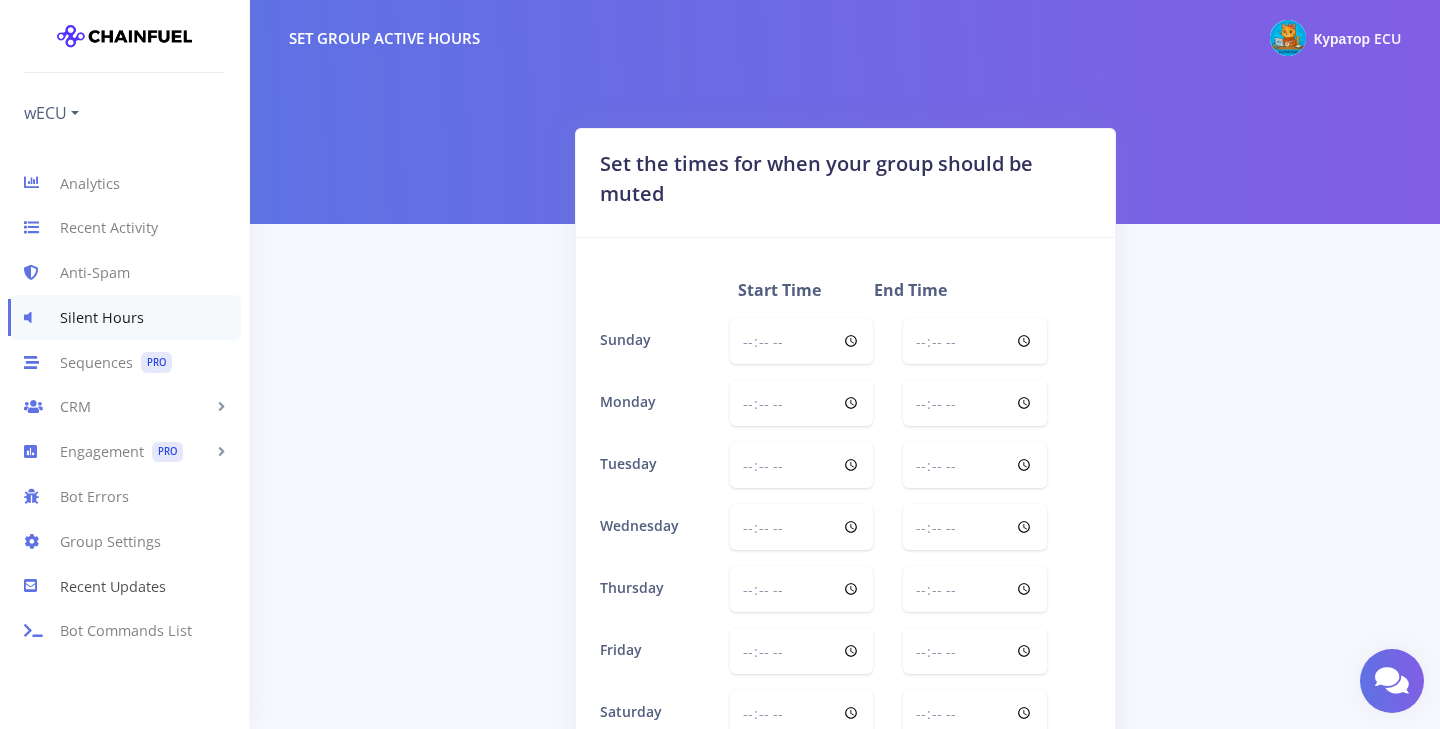 click on "Recent Updates" at bounding box center (124, 586) 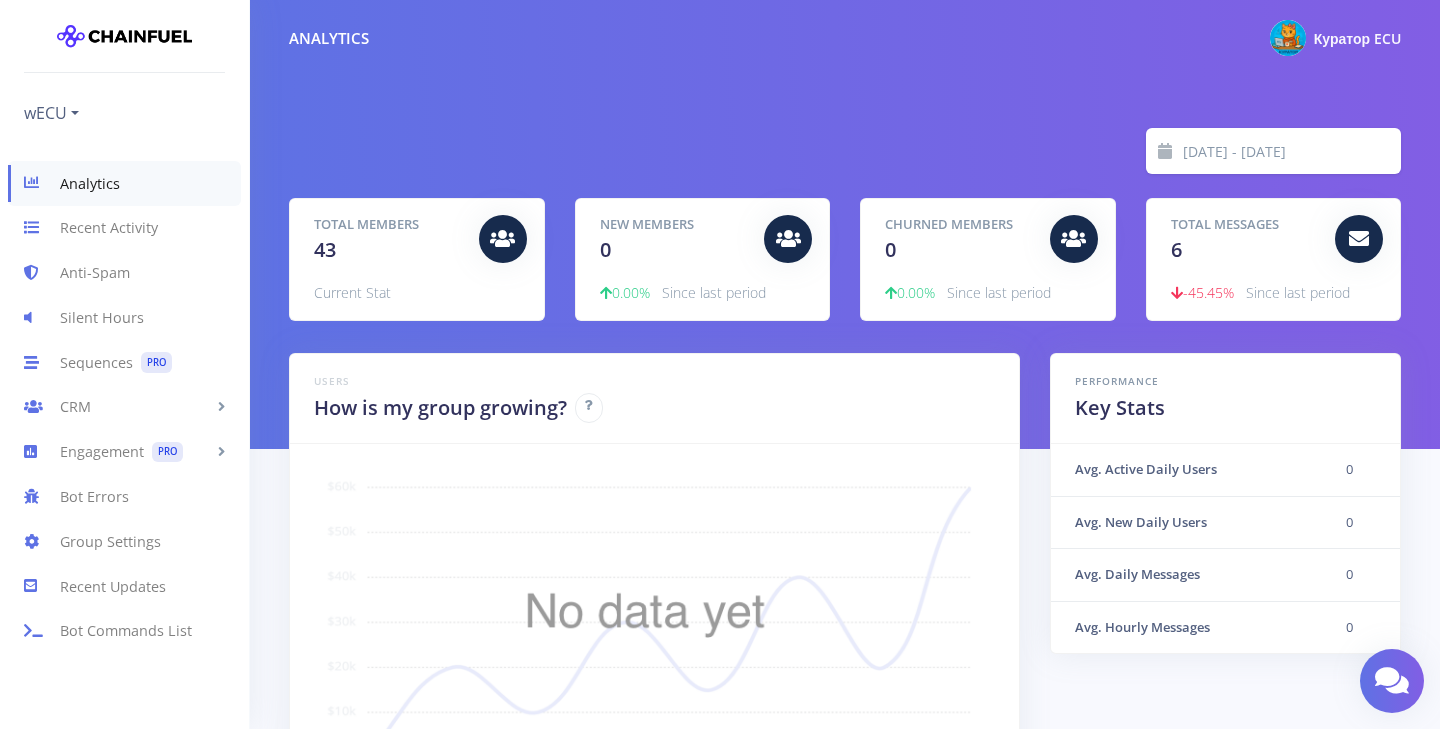 scroll, scrollTop: 0, scrollLeft: 0, axis: both 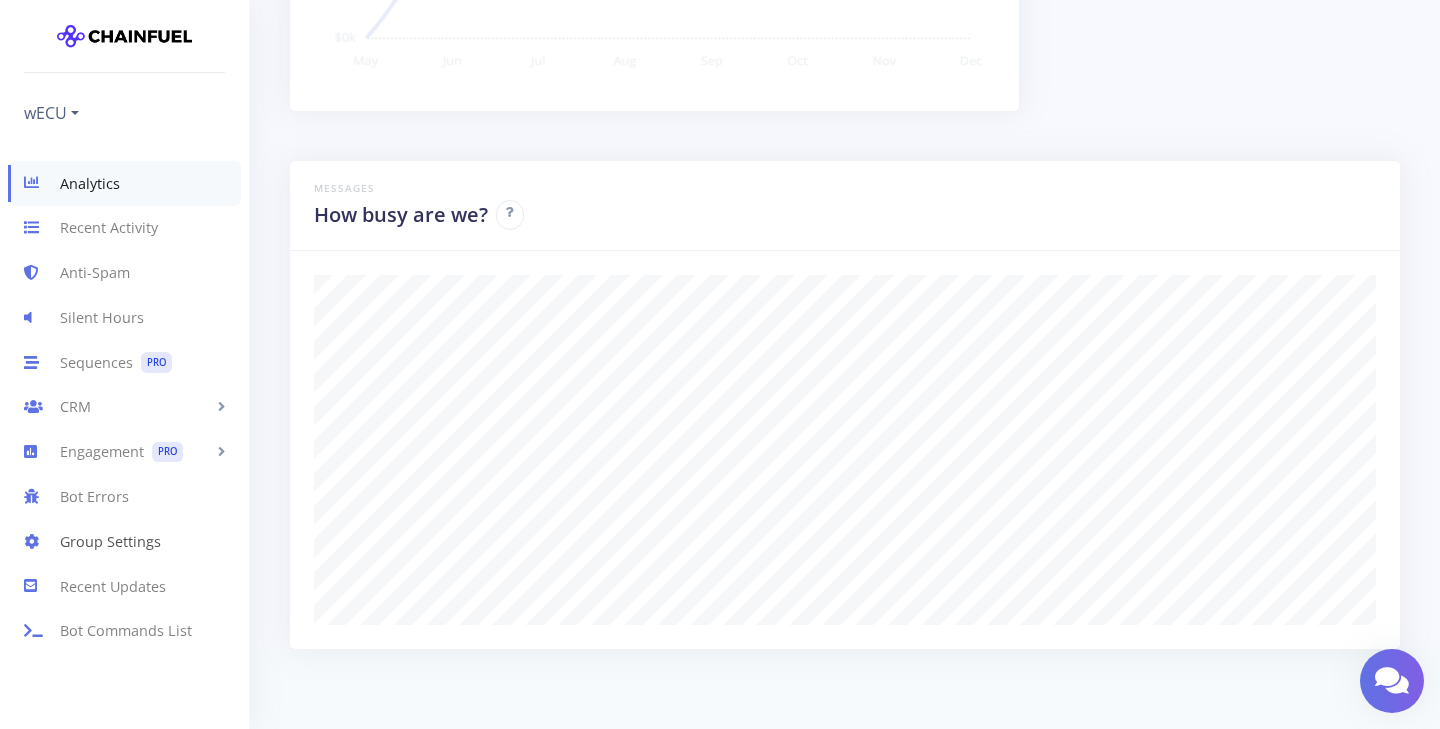 click on "Group Settings" at bounding box center [124, 541] 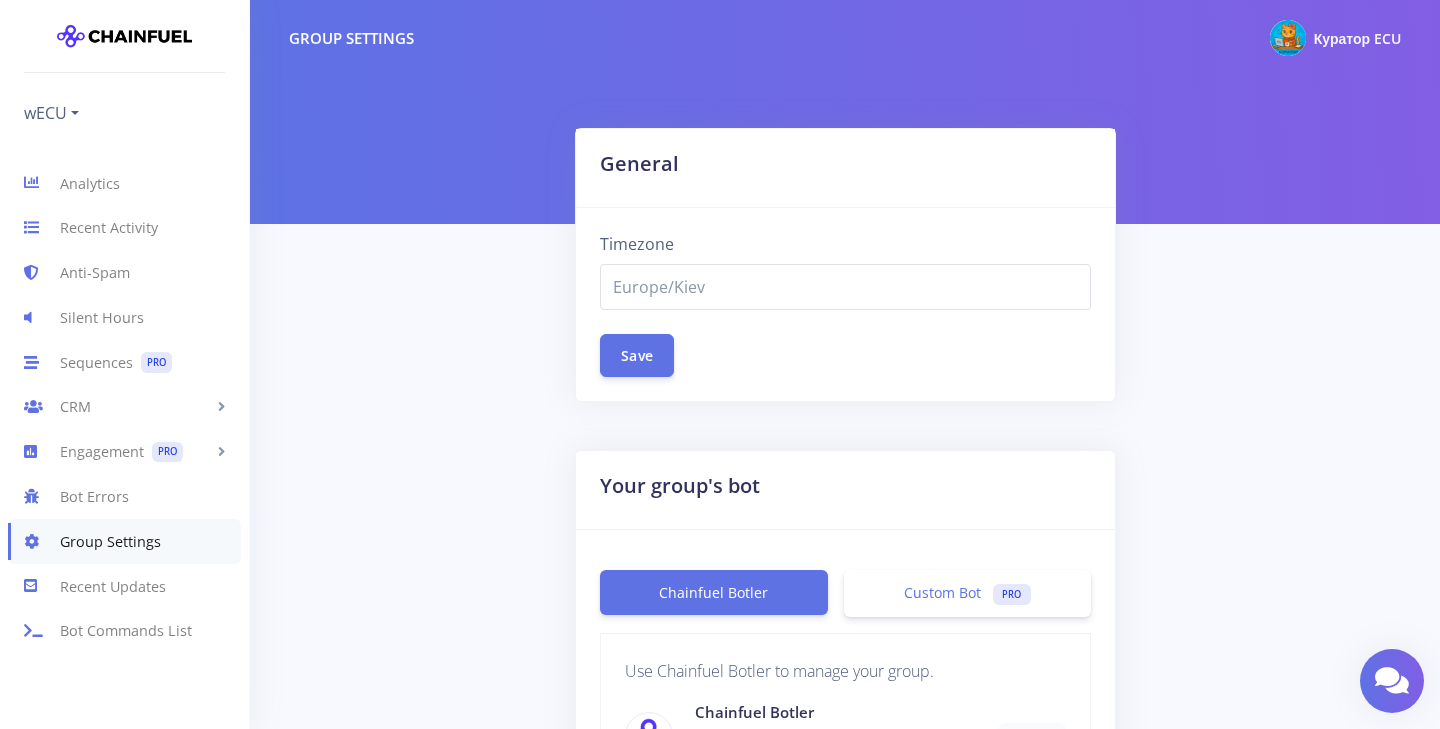 select on "Europe/Kiev" 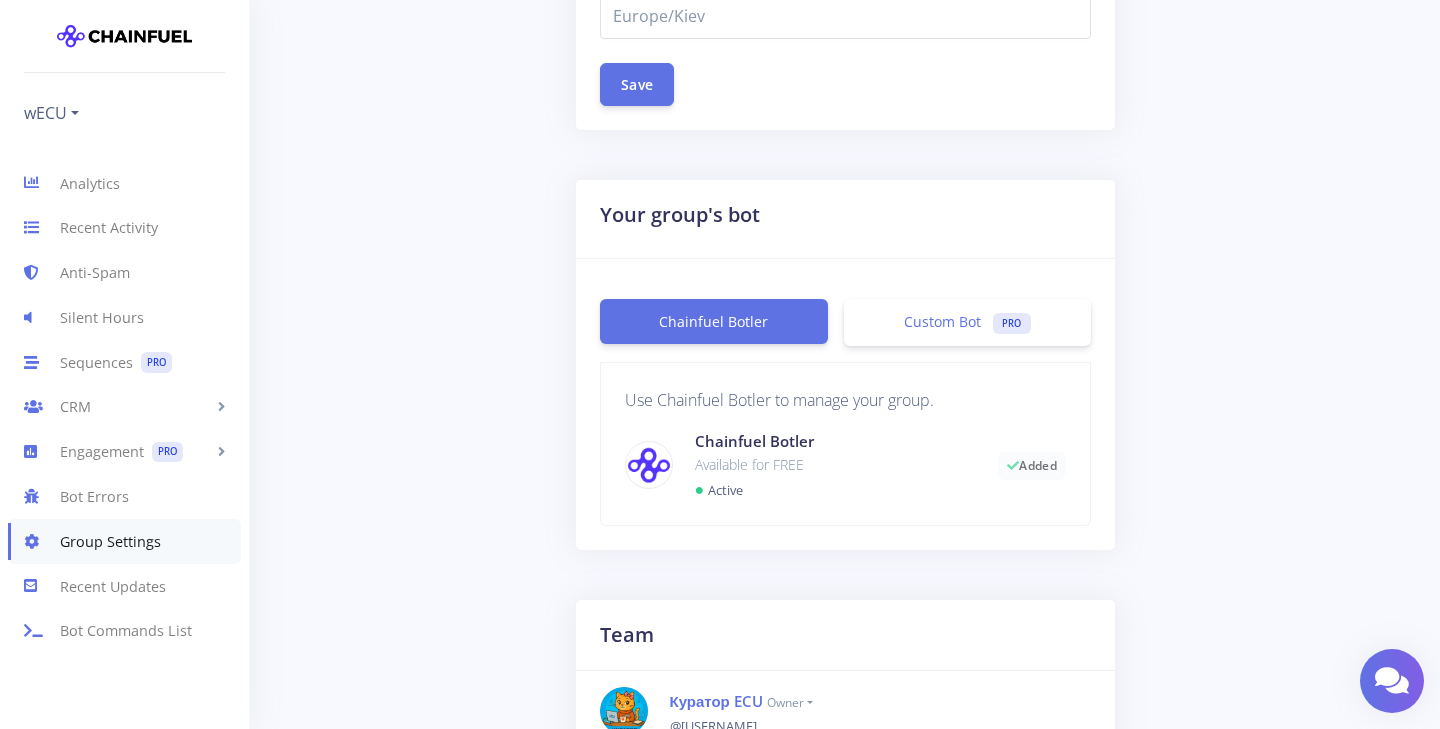 scroll, scrollTop: 278, scrollLeft: 0, axis: vertical 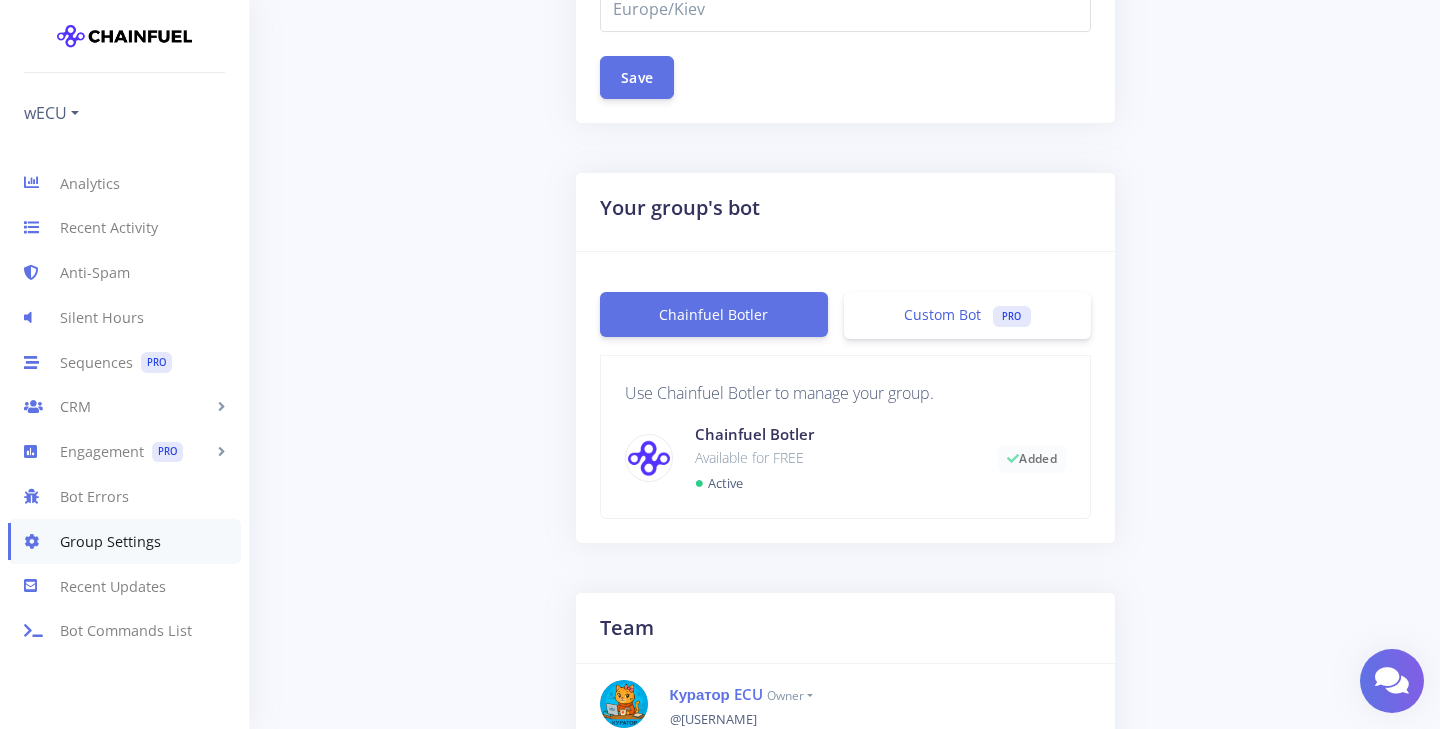 click on "Custom Bot" at bounding box center (942, 314) 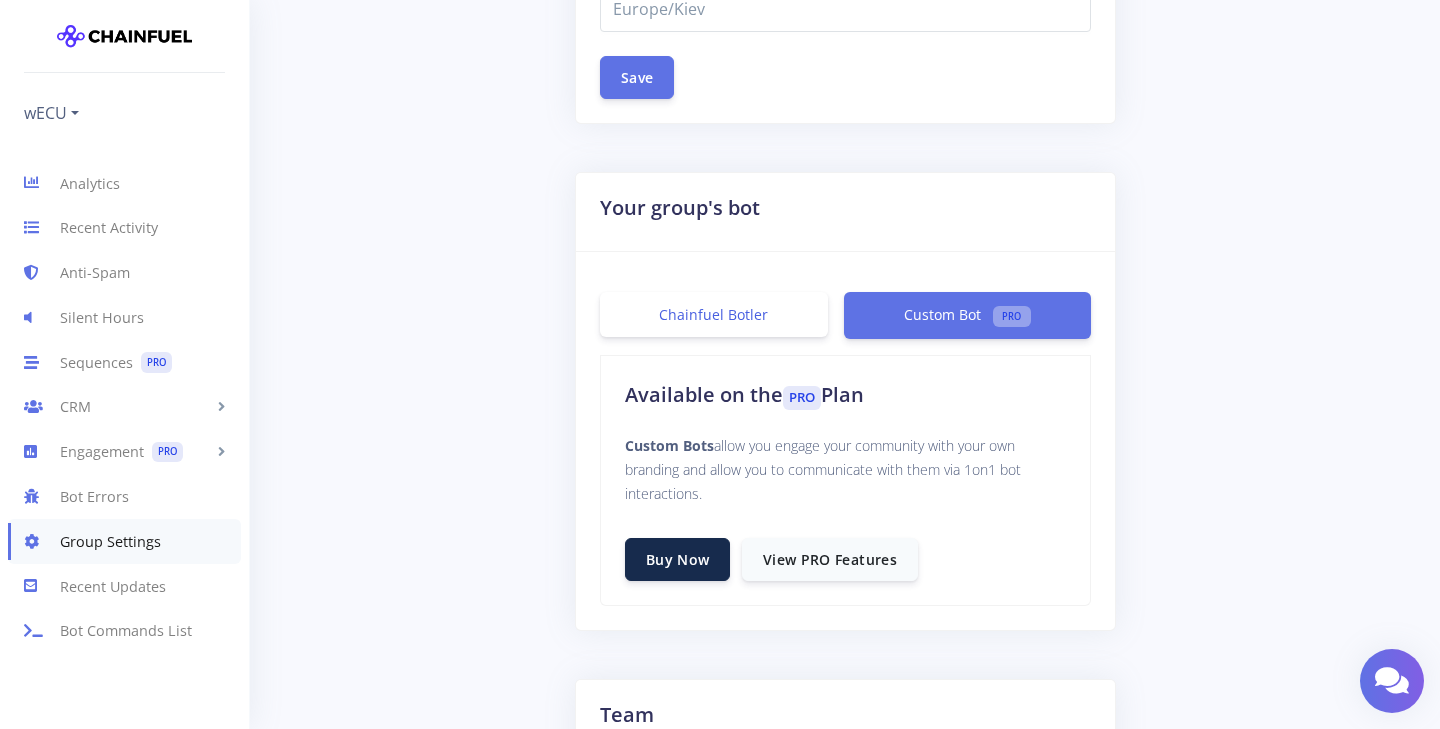 click on "Chainfuel Botler" at bounding box center [714, 314] 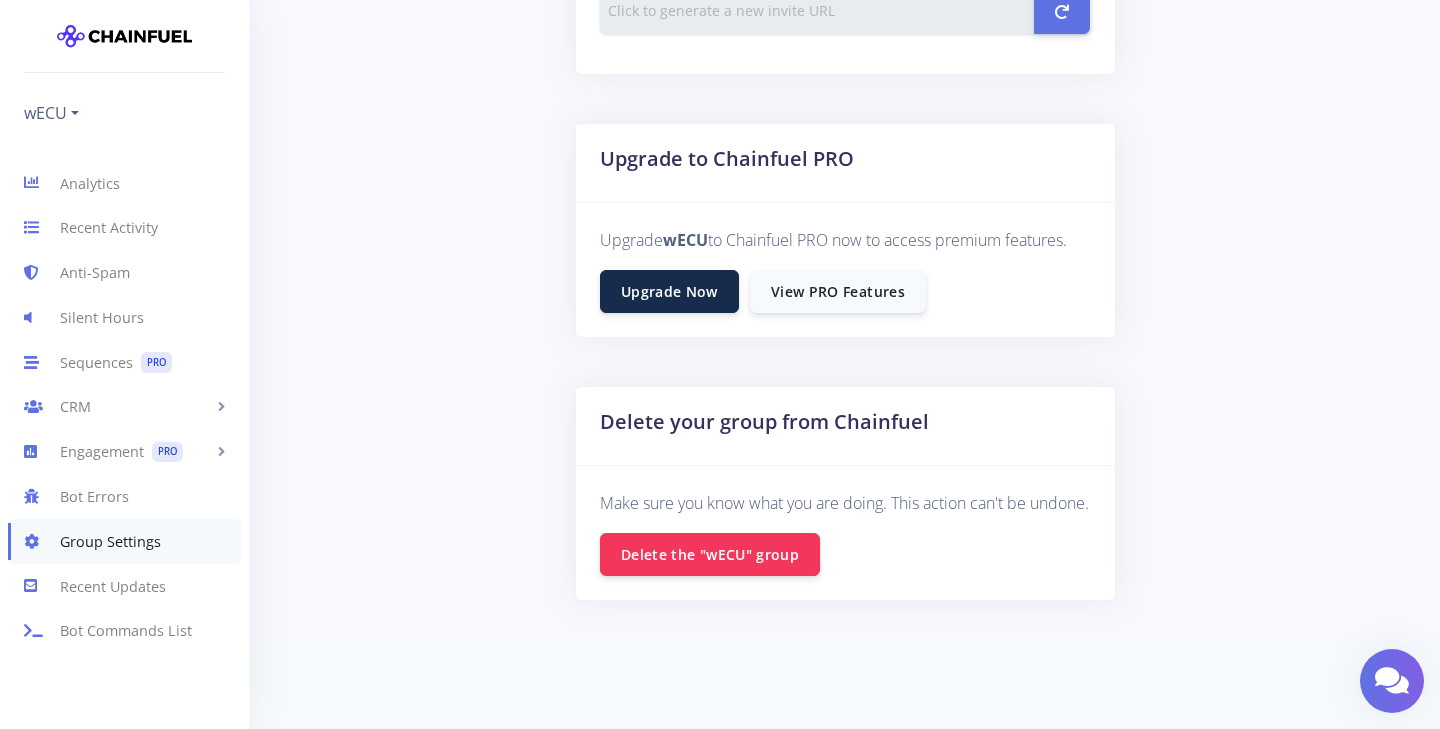 scroll, scrollTop: 1202, scrollLeft: 0, axis: vertical 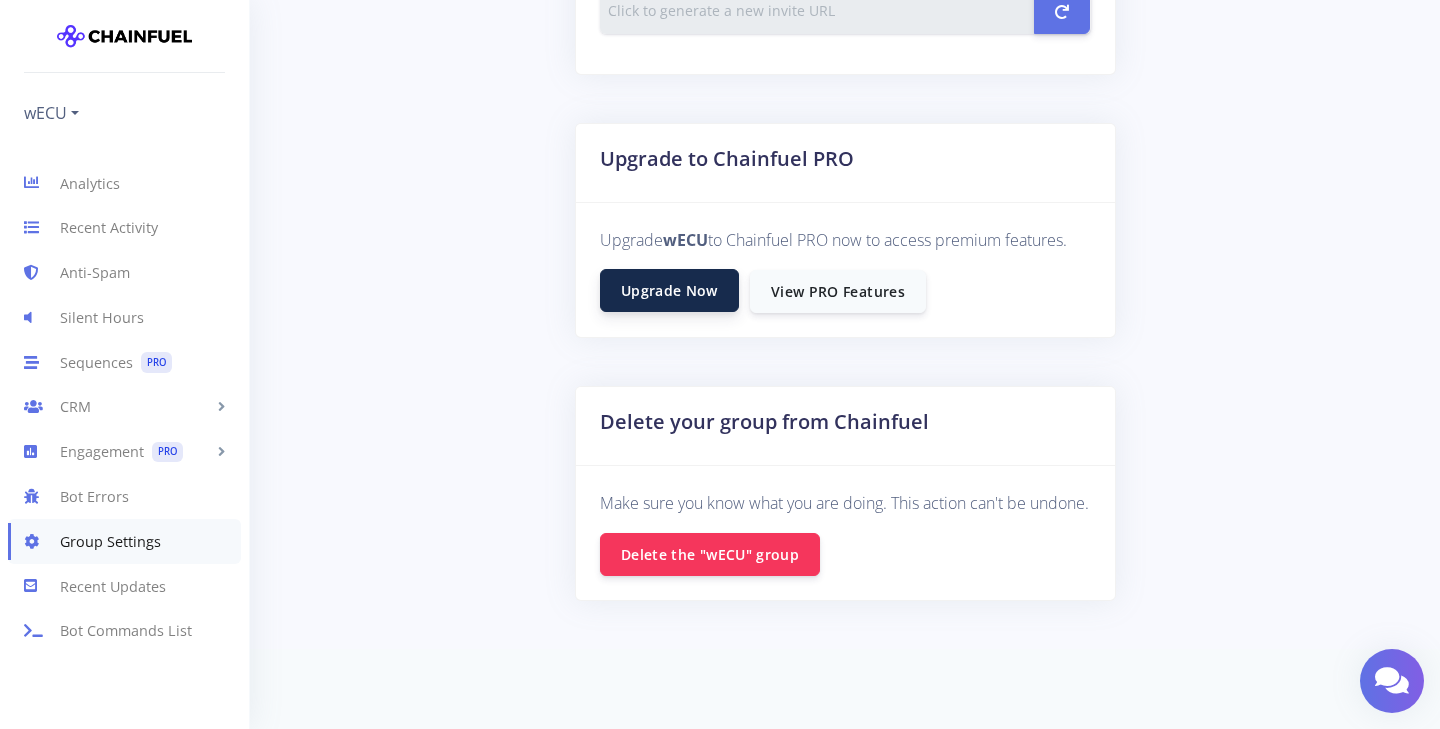click on "Upgrade Now" at bounding box center [669, 290] 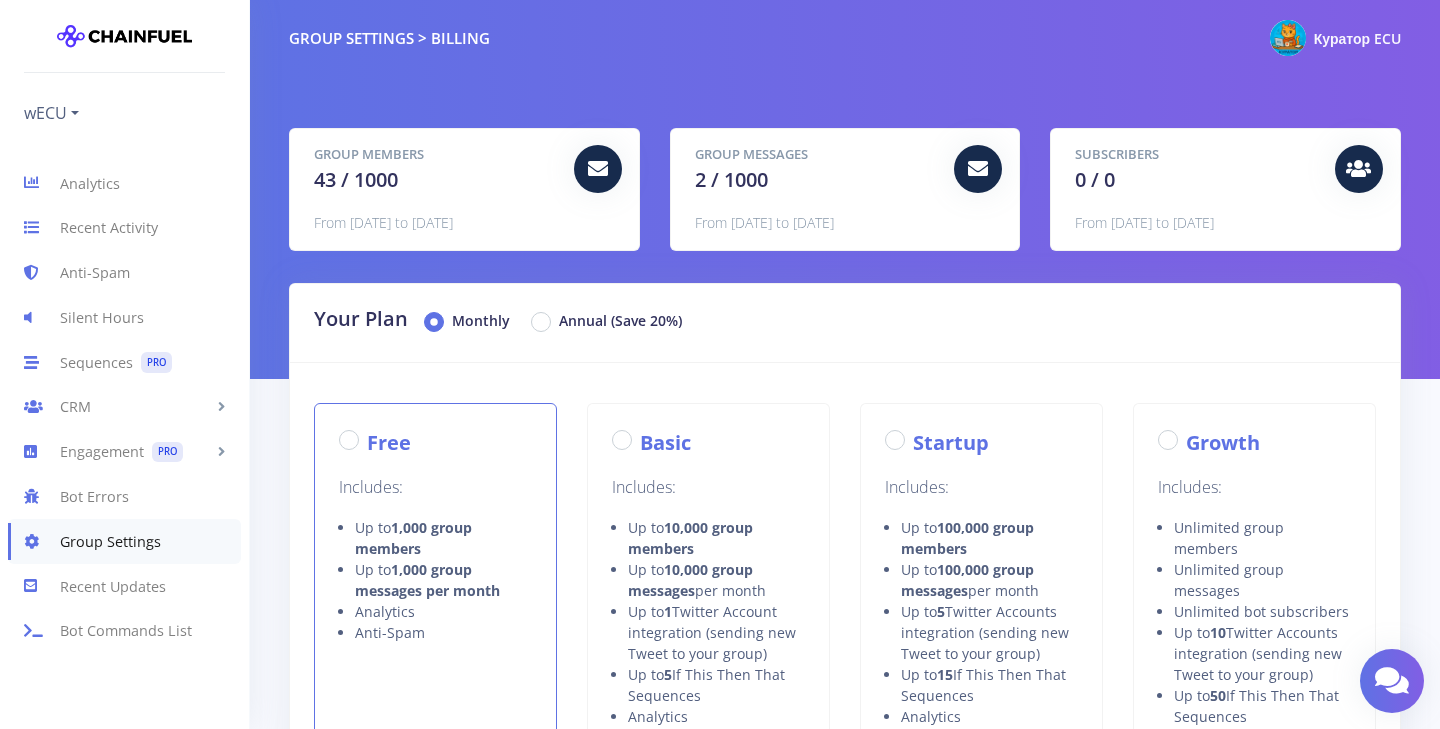 scroll, scrollTop: 0, scrollLeft: 0, axis: both 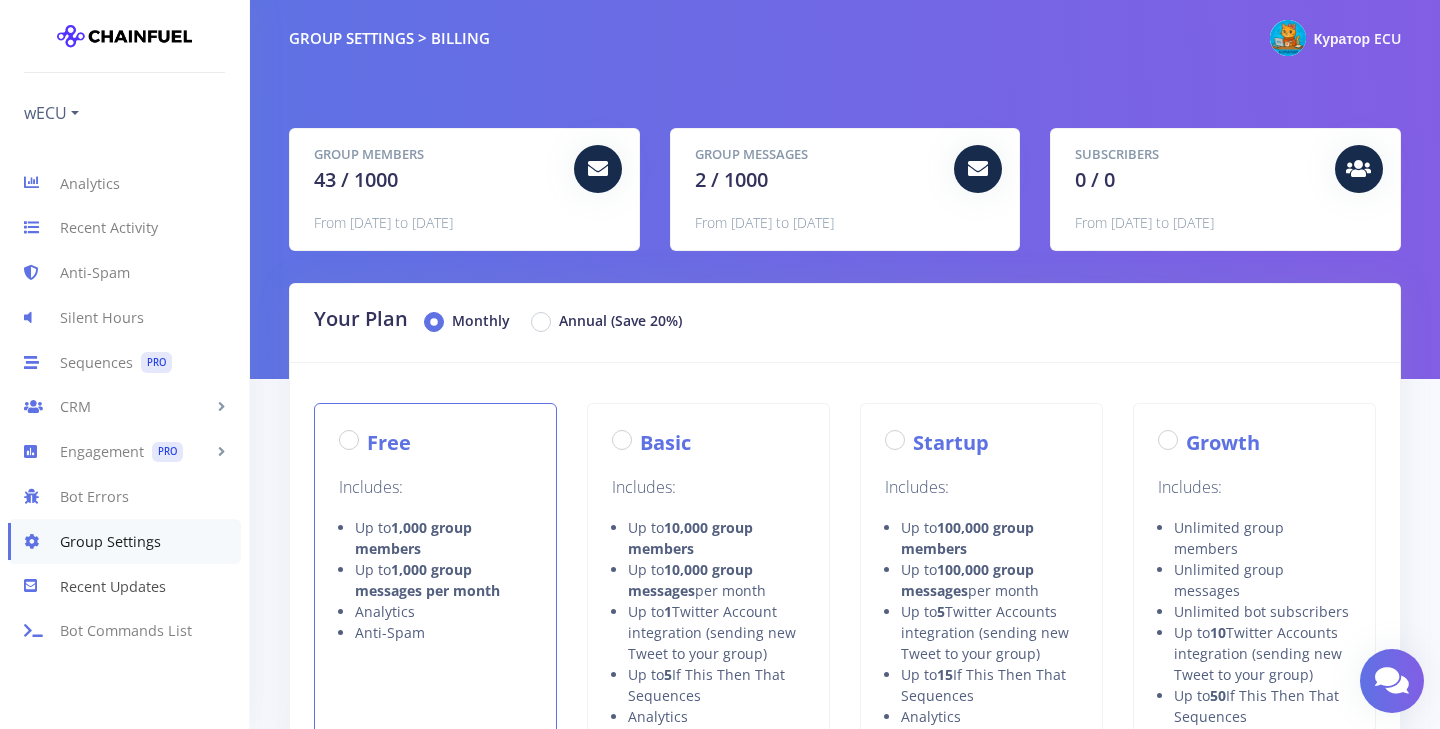 radio on "true" 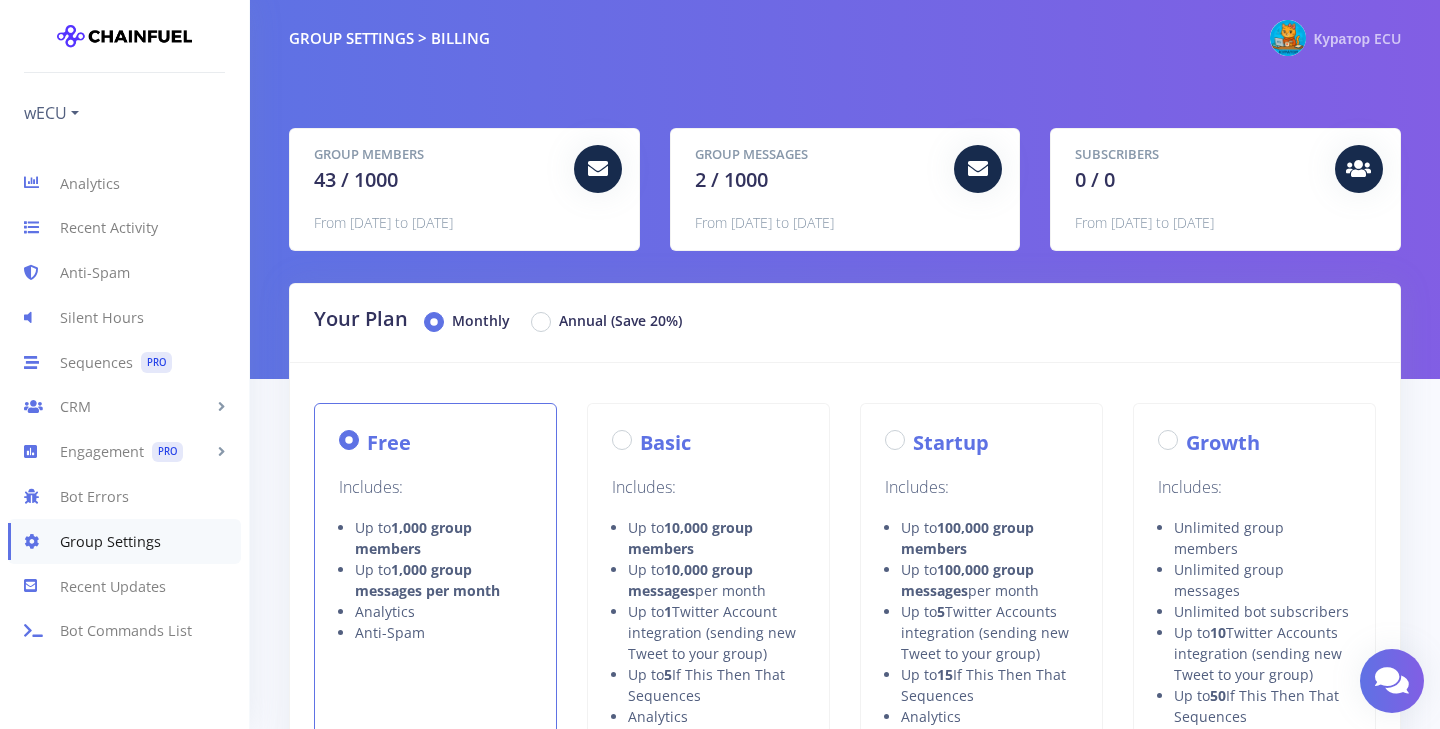 click at bounding box center (1288, 38) 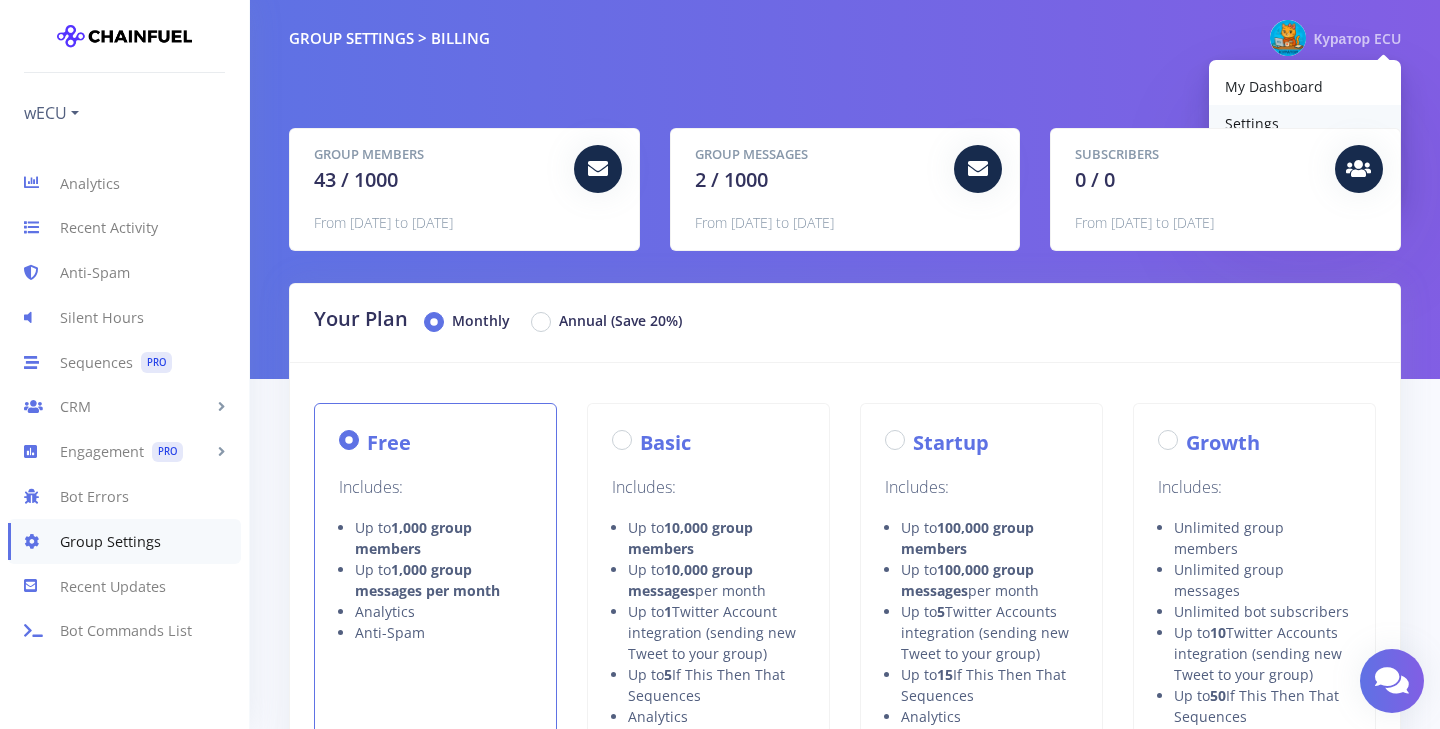 click on "Settings" at bounding box center [1252, 123] 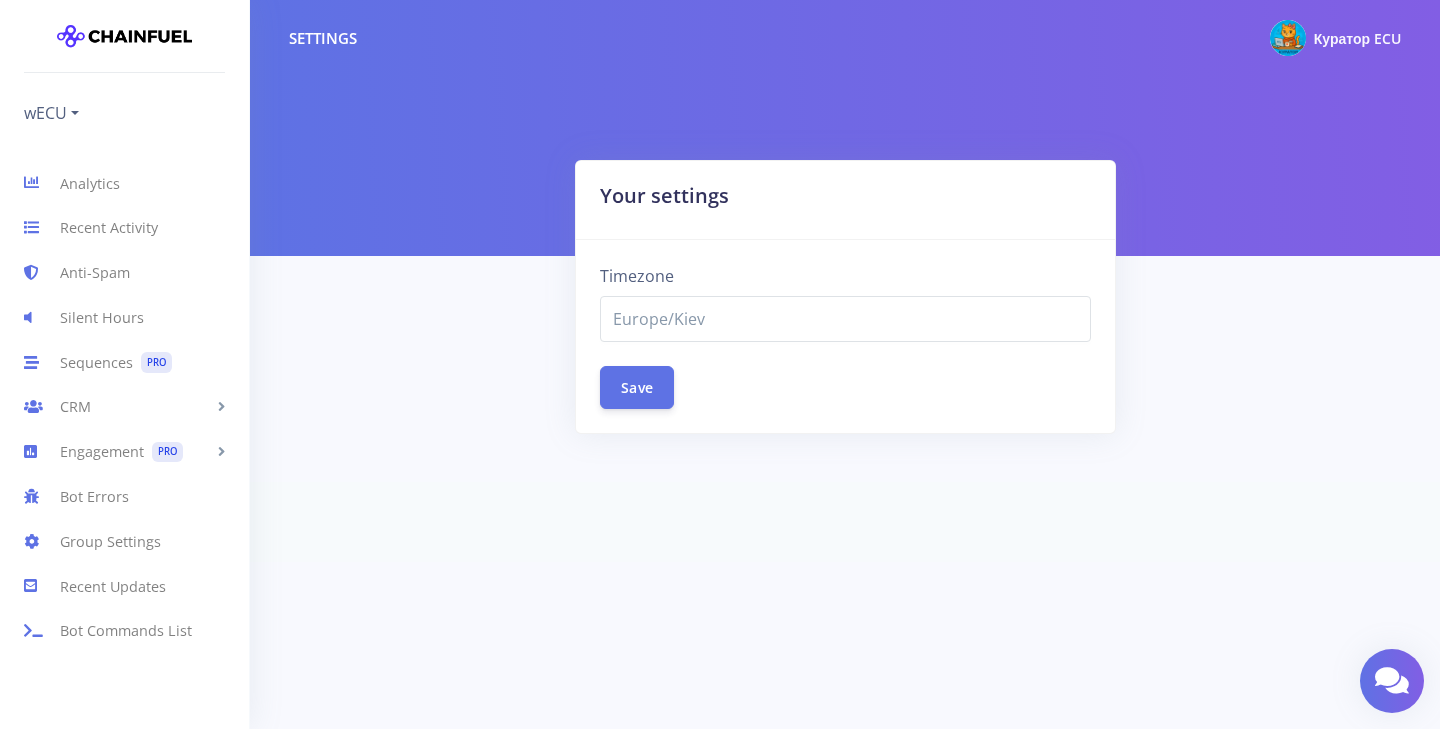 select on "Europe/Kiev" 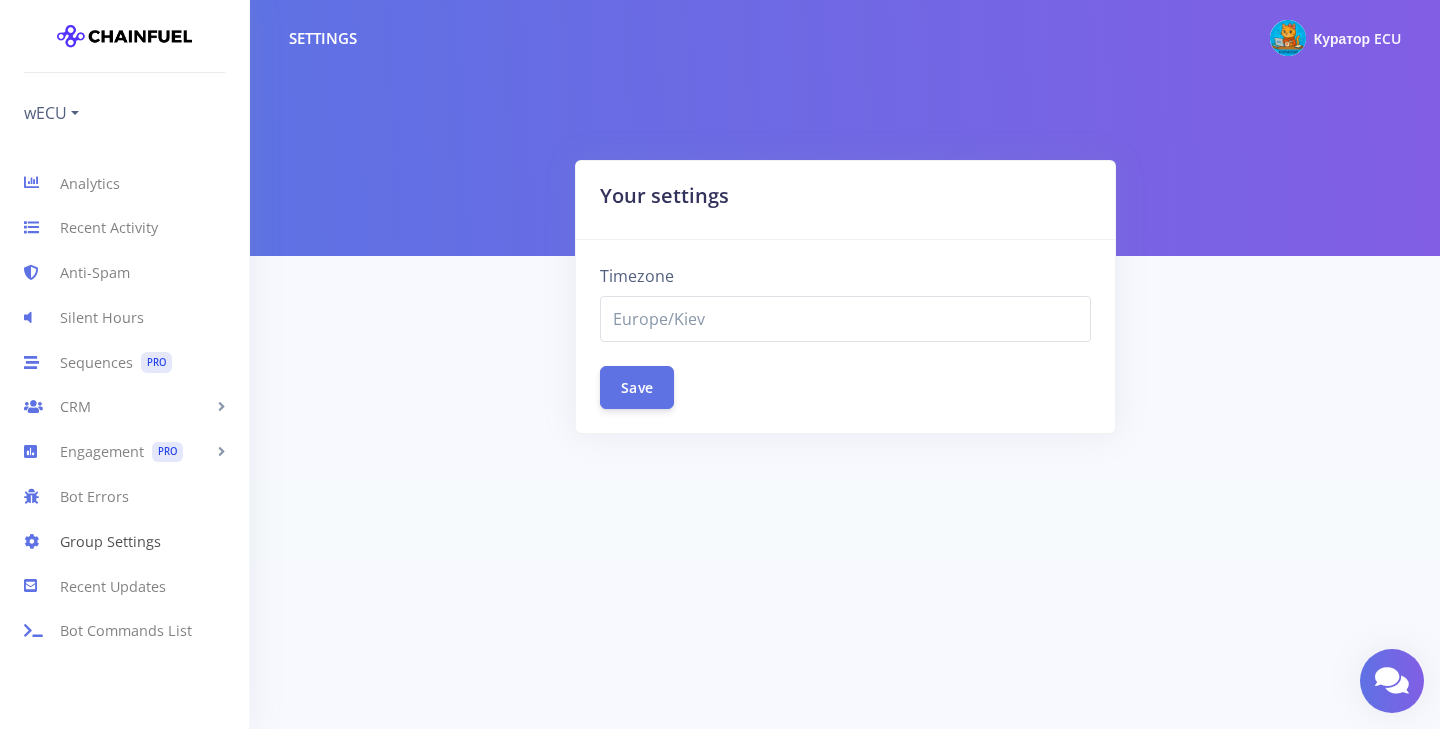 click on "Group Settings" at bounding box center (124, 541) 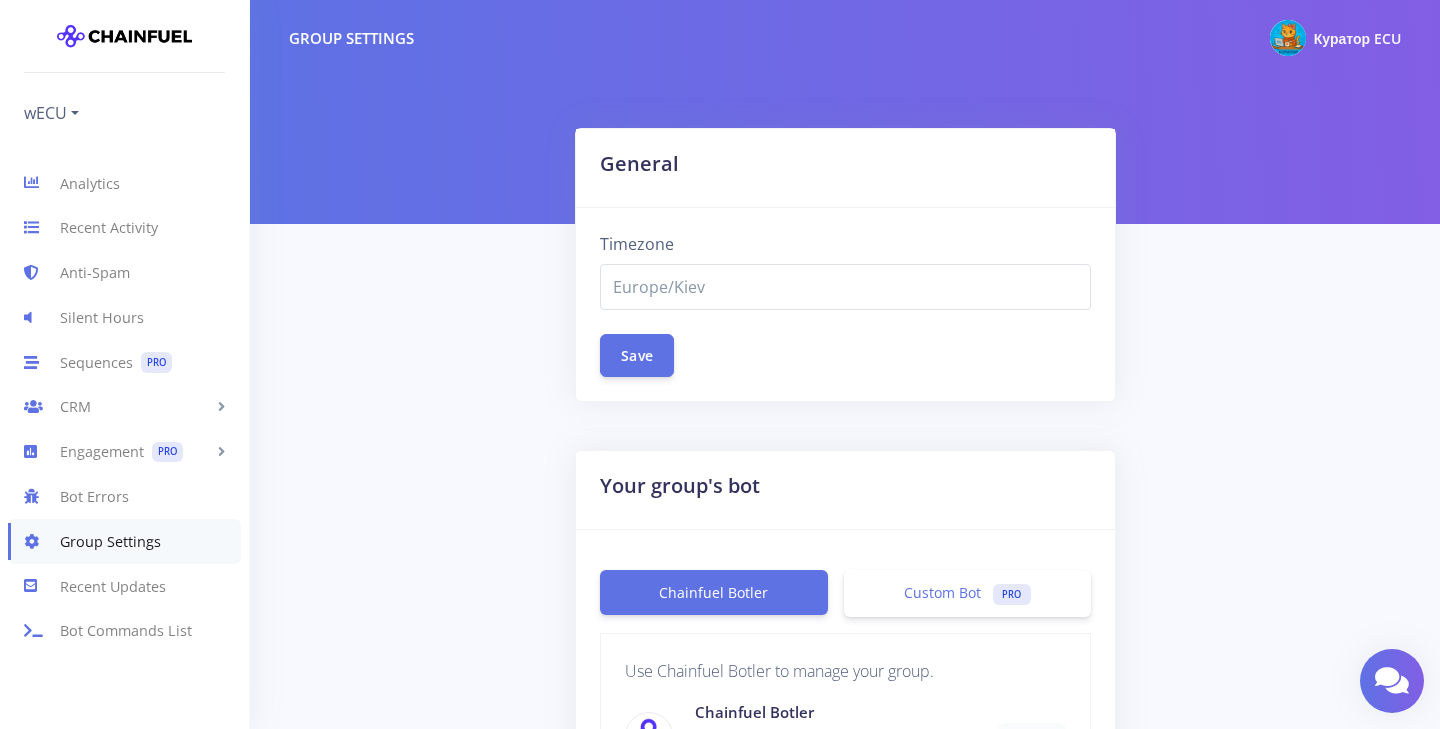 select on "Europe/Kiev" 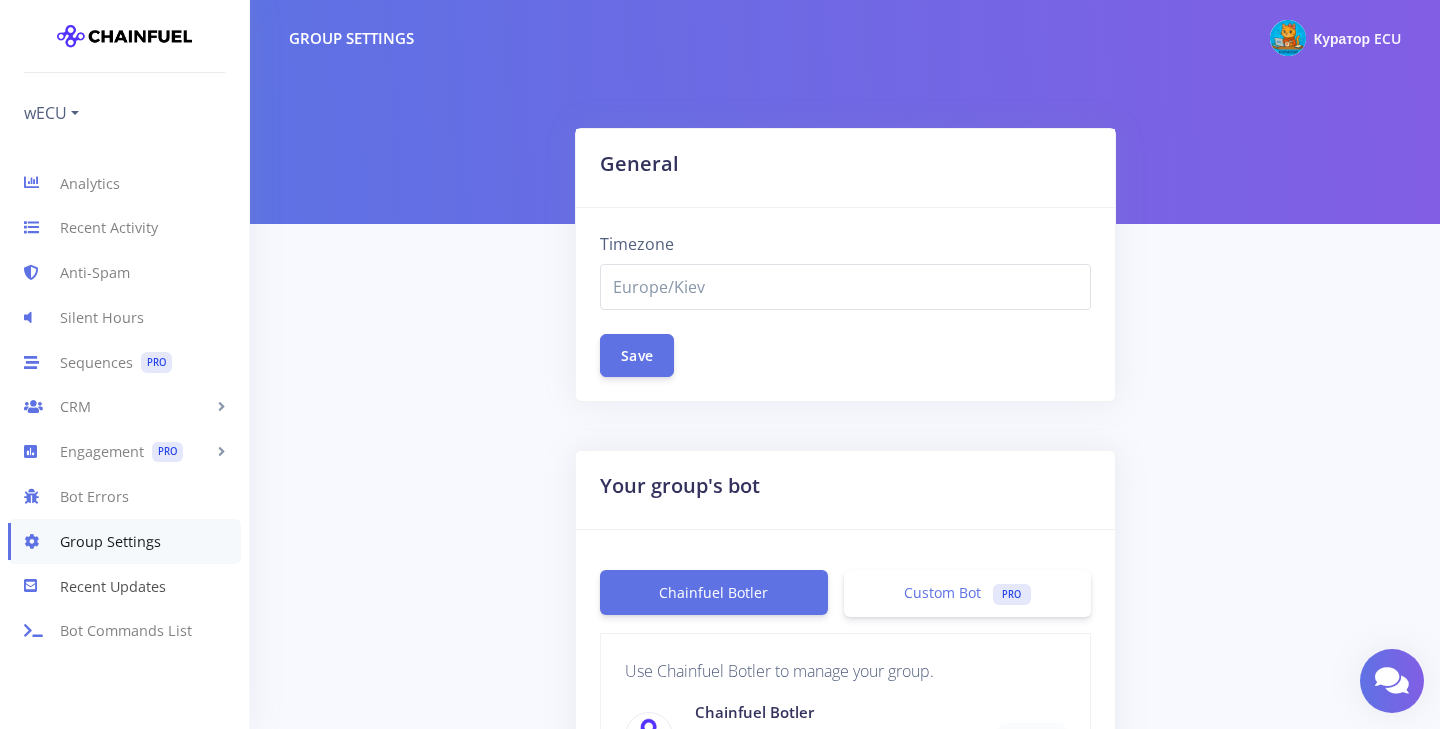 click on "Recent Updates" at bounding box center [124, 586] 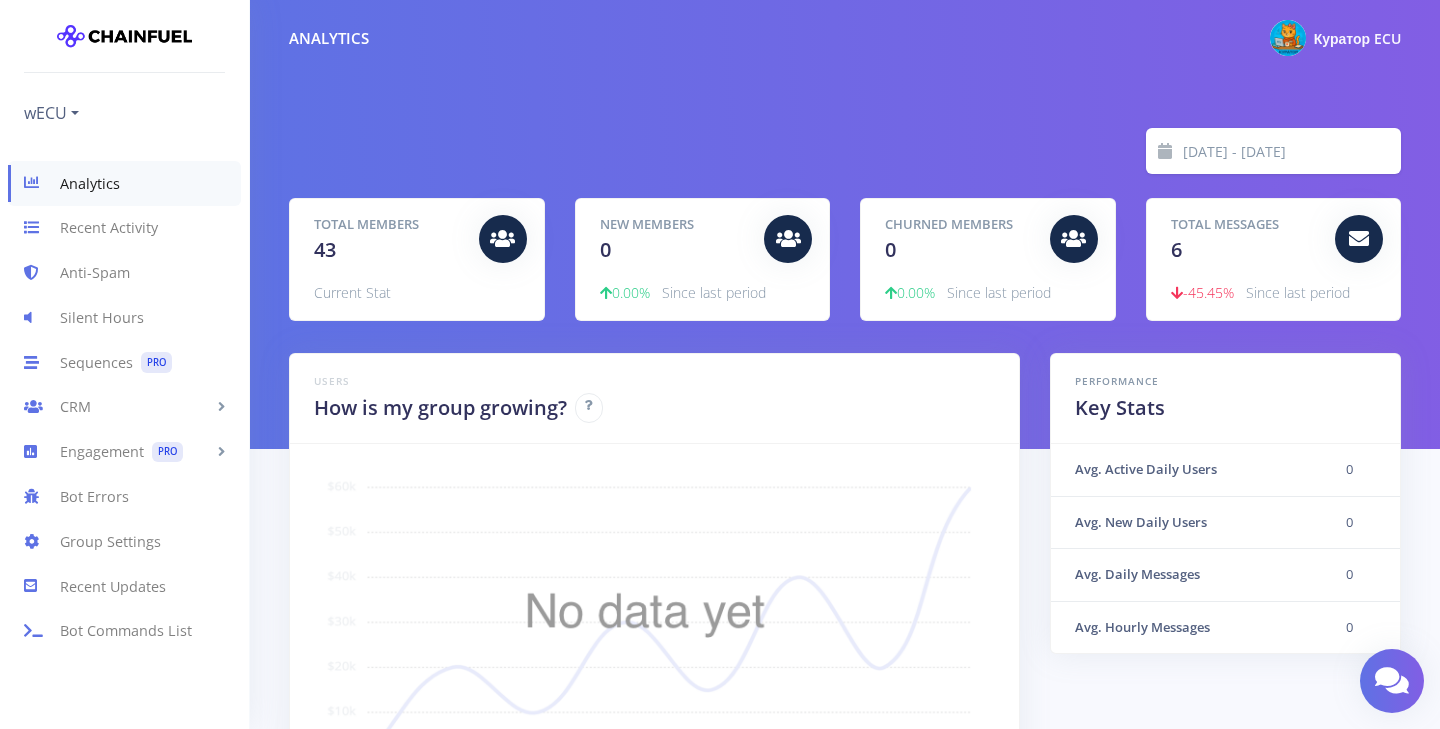 scroll, scrollTop: 0, scrollLeft: 0, axis: both 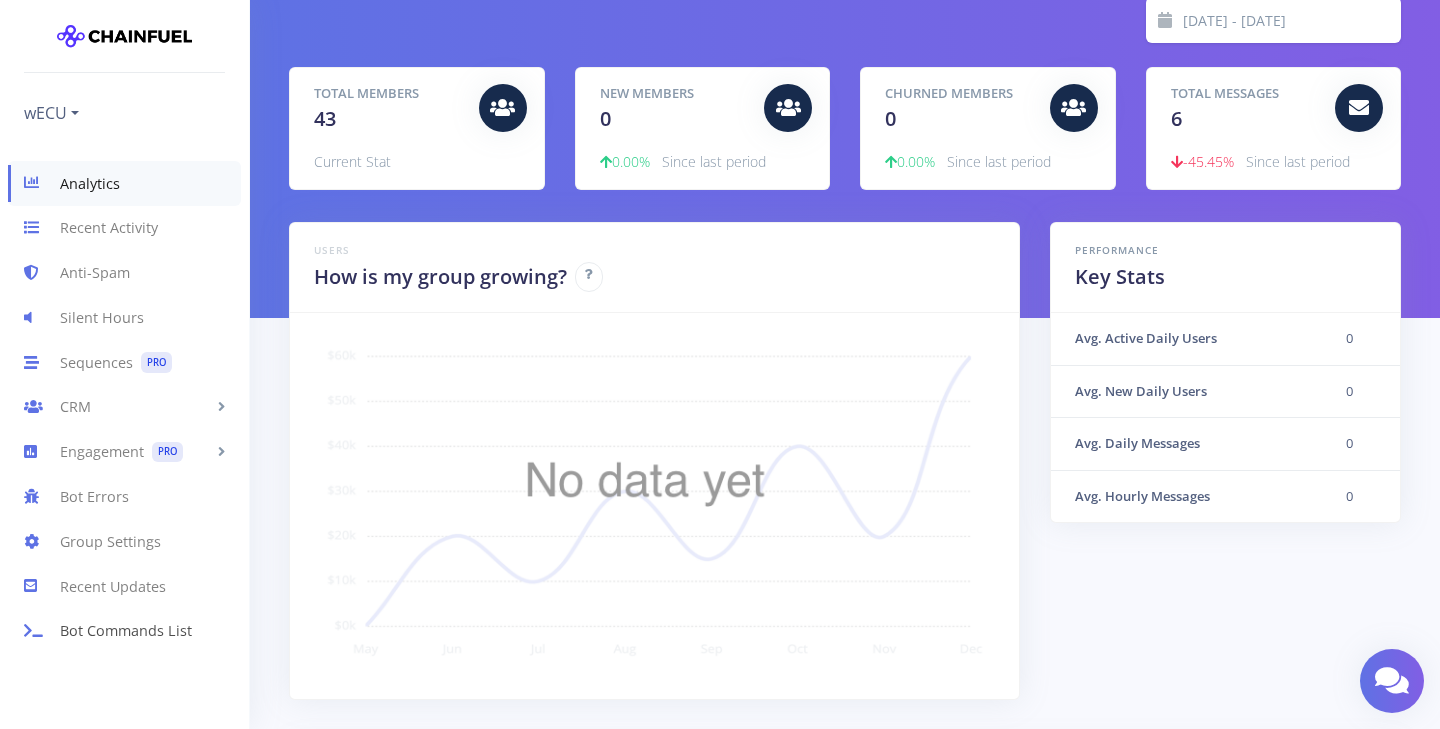 click on "Bot Commands List" at bounding box center [124, 631] 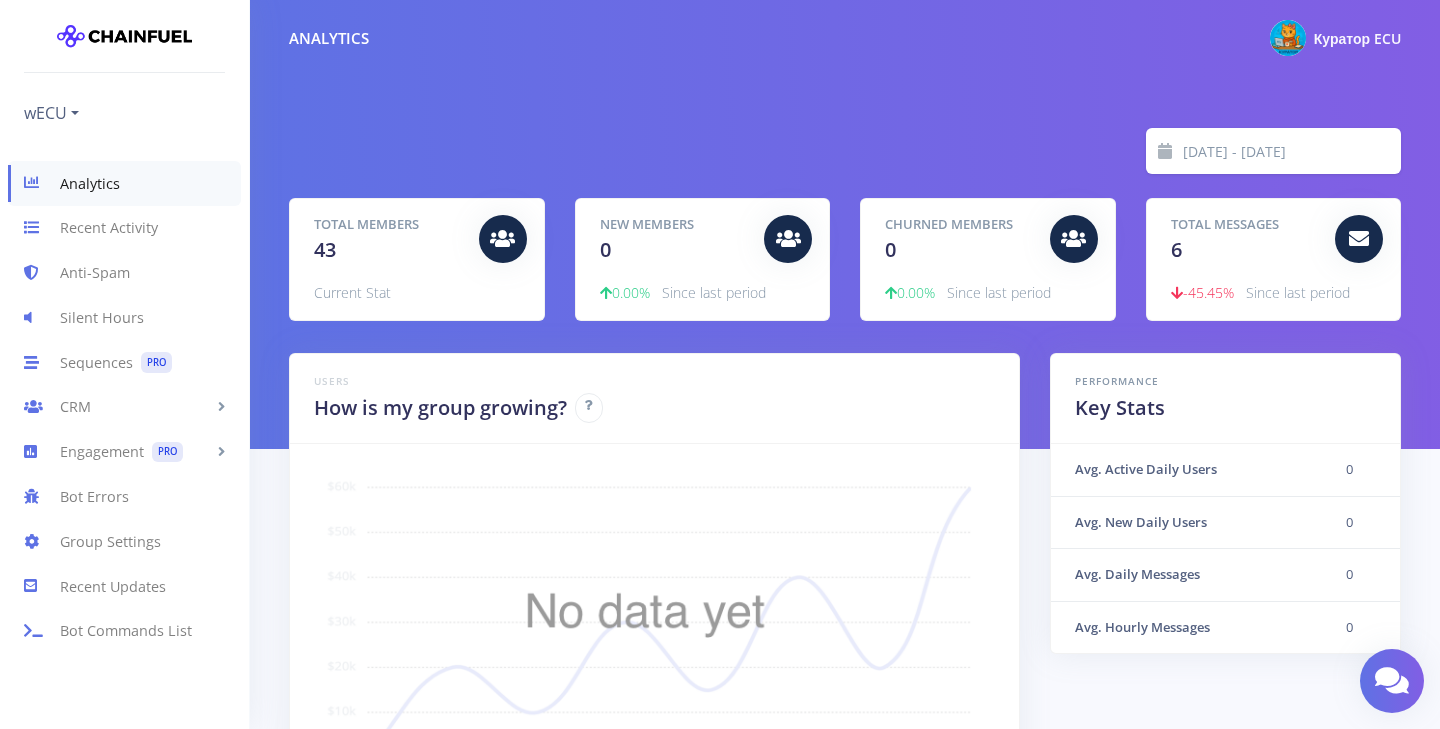 scroll, scrollTop: 0, scrollLeft: 0, axis: both 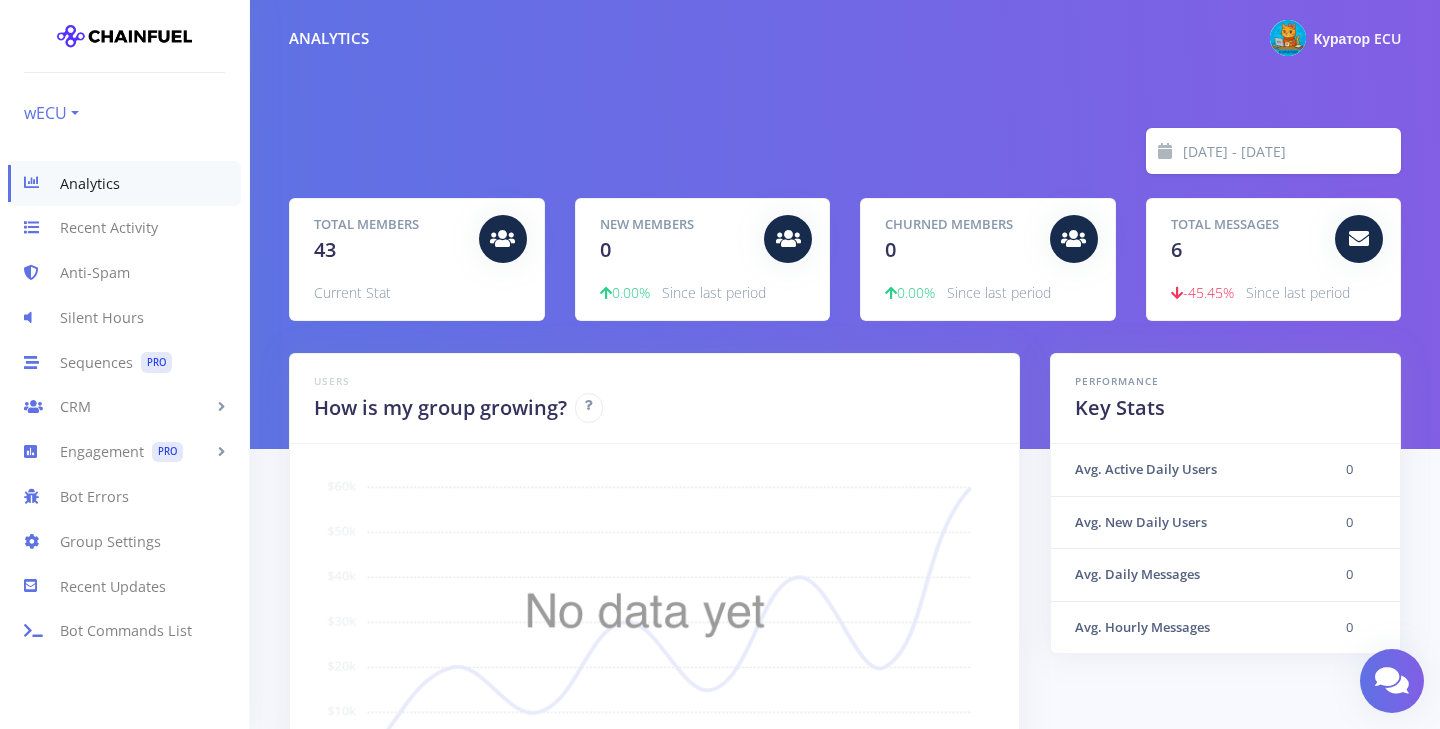 click on "wECU" at bounding box center (51, 113) 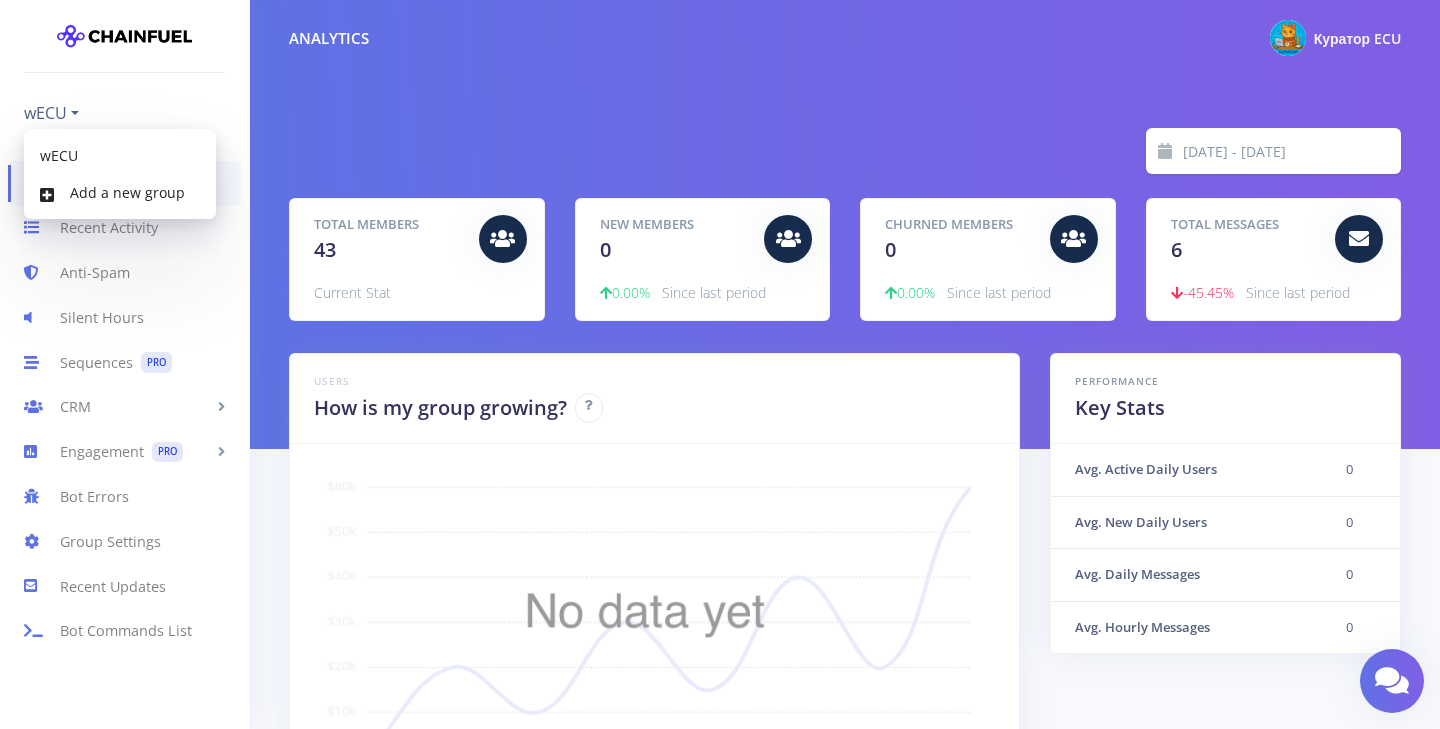 click on "wECU
wECU
Add a new group" at bounding box center [124, 101] 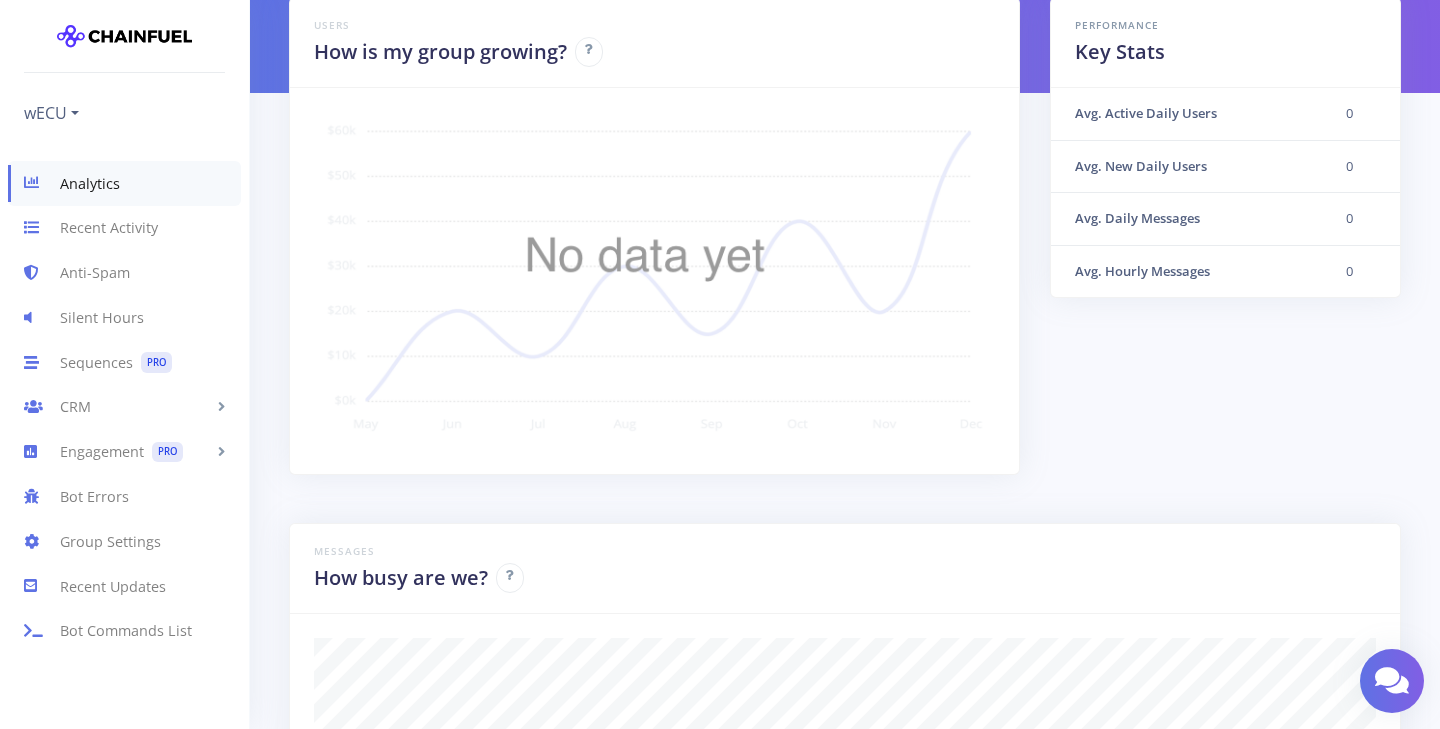 scroll, scrollTop: 270, scrollLeft: 0, axis: vertical 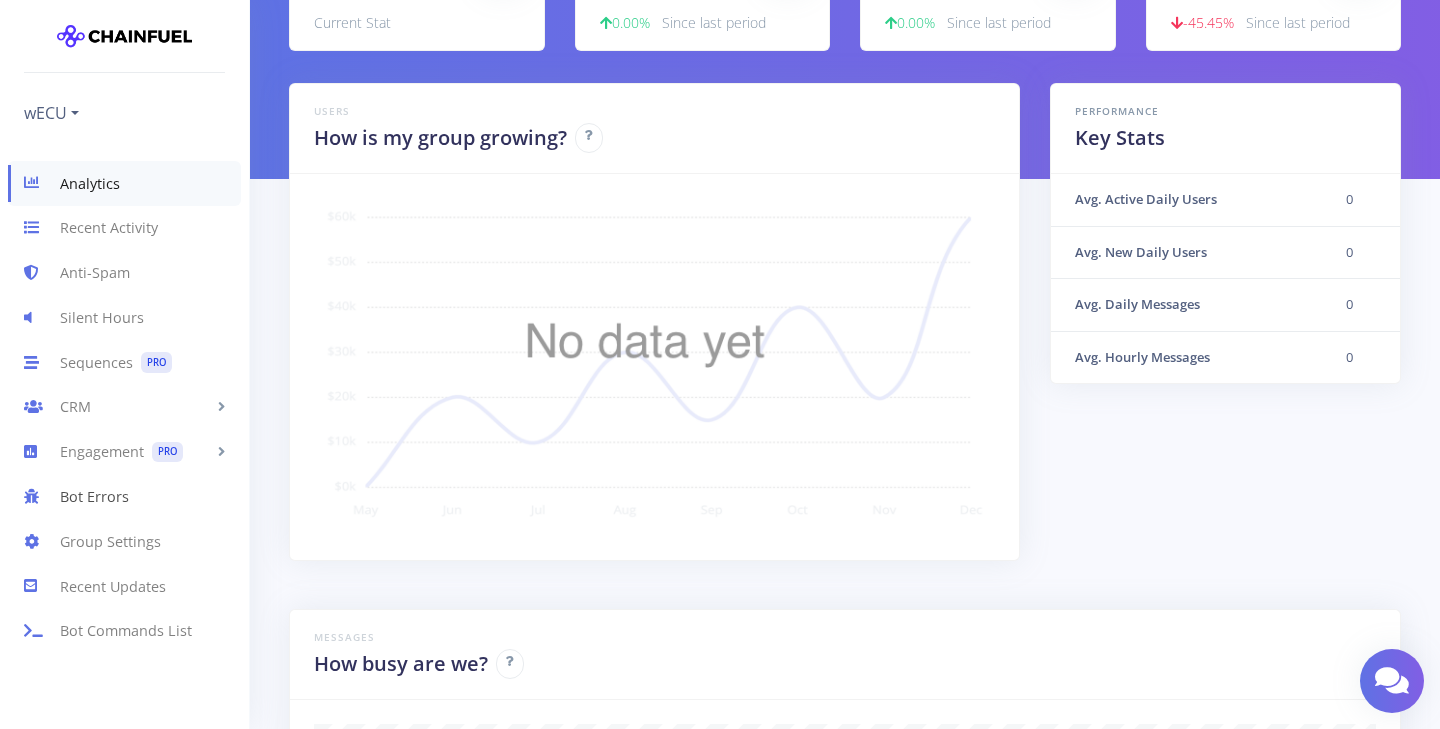 click on "Bot Errors" at bounding box center (124, 496) 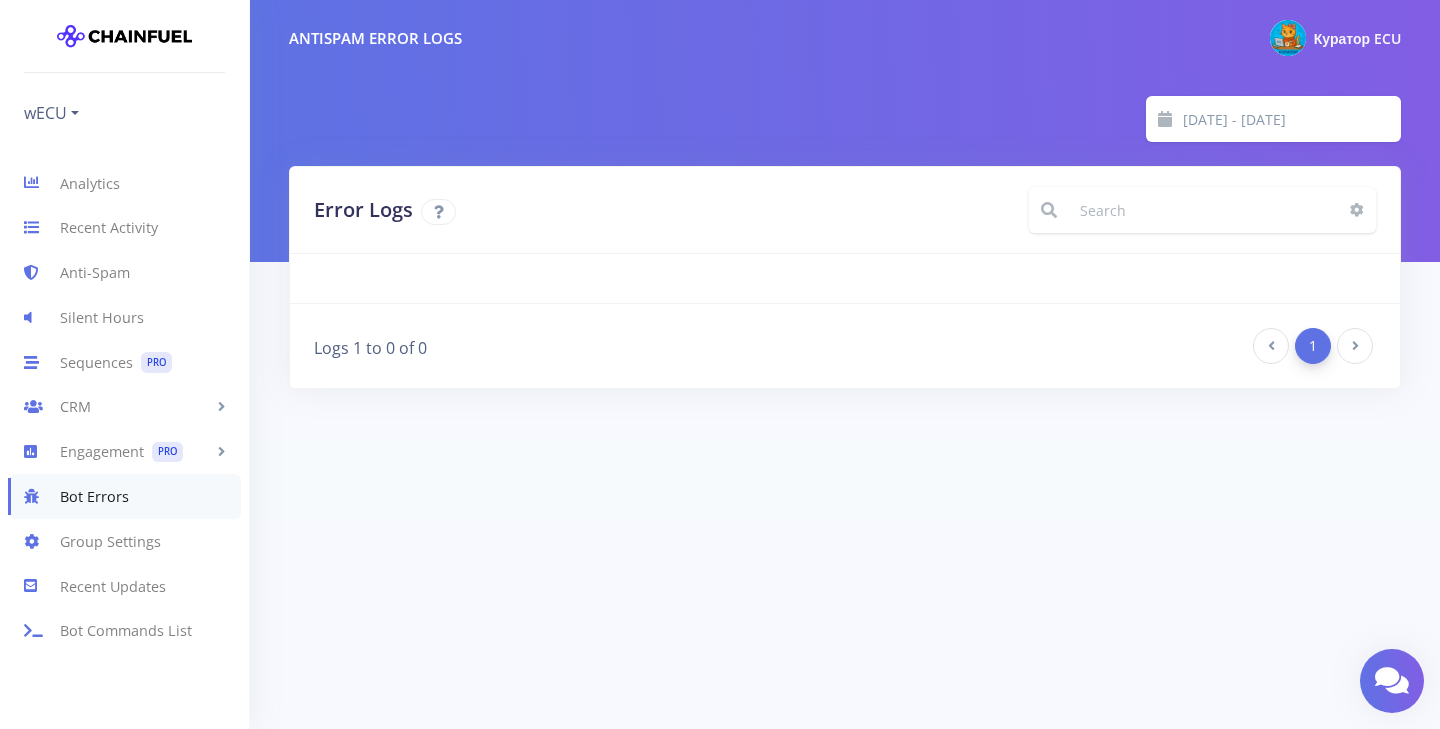 scroll, scrollTop: 0, scrollLeft: 0, axis: both 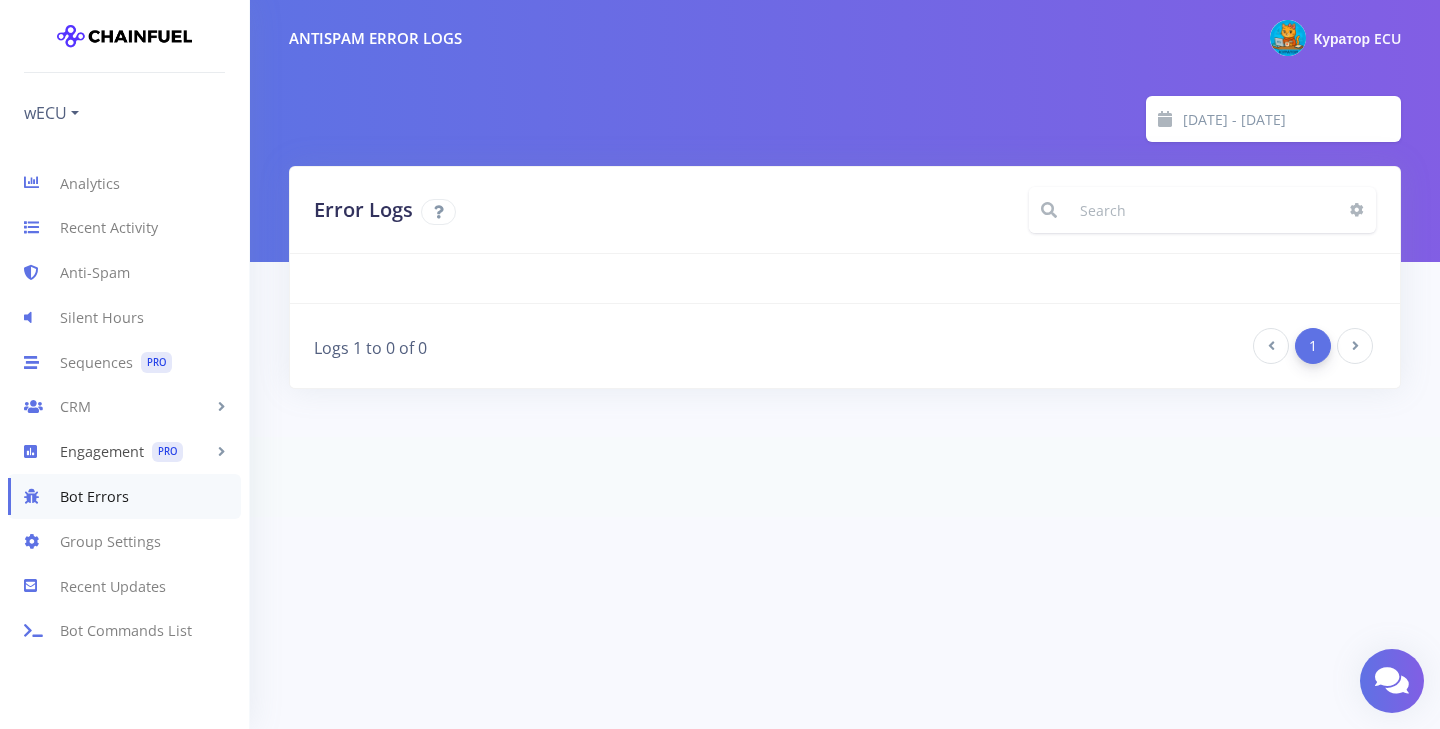 click on "Engagement   PRO" at bounding box center (124, 452) 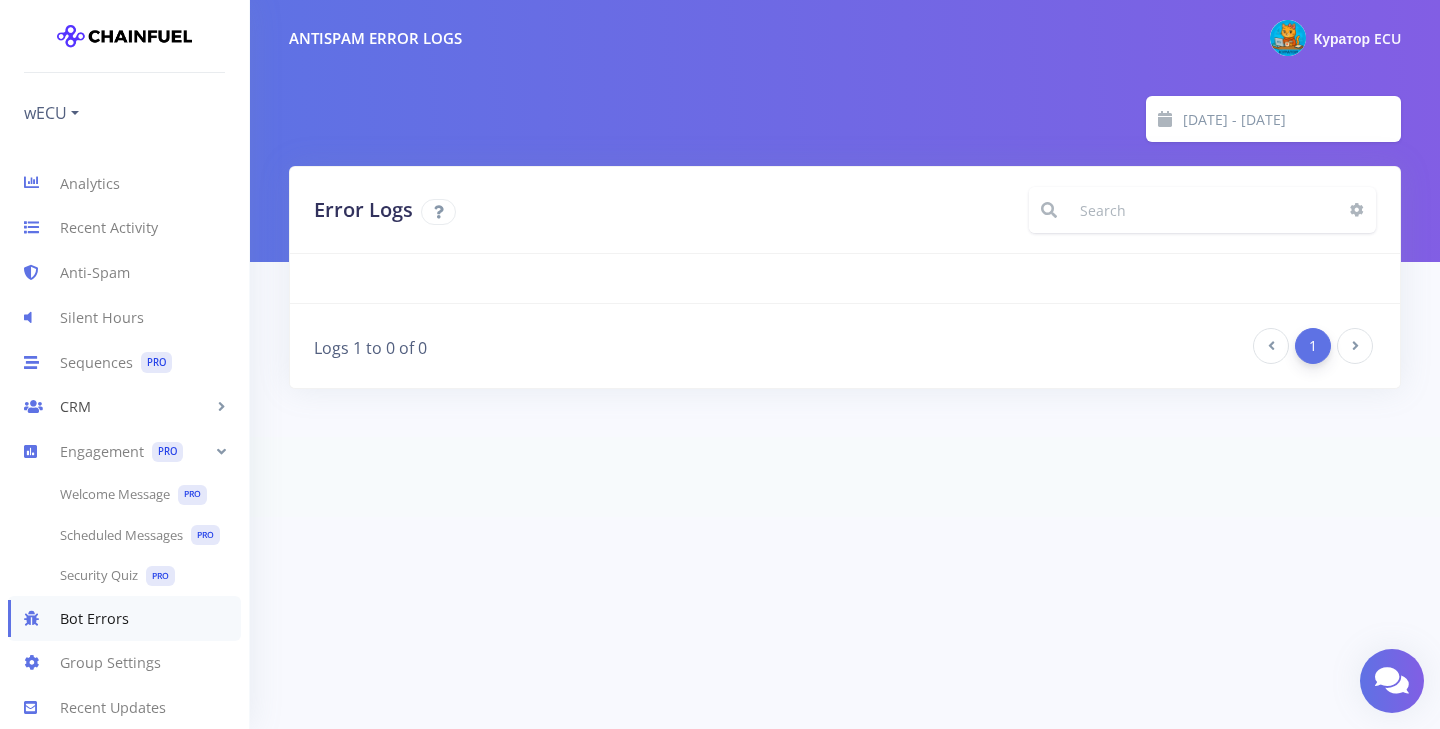 click on "CRM" at bounding box center [124, 407] 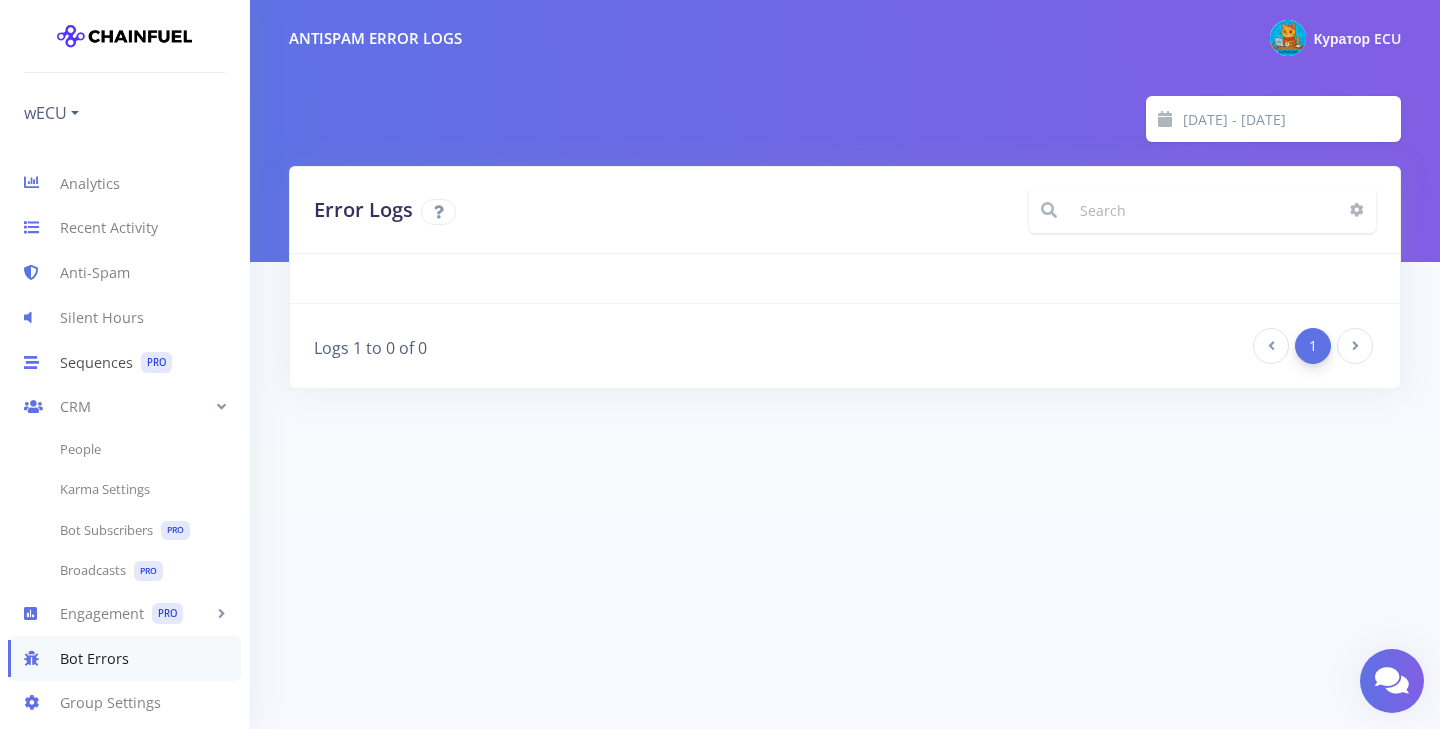 click on "Sequences   PRO" at bounding box center (124, 362) 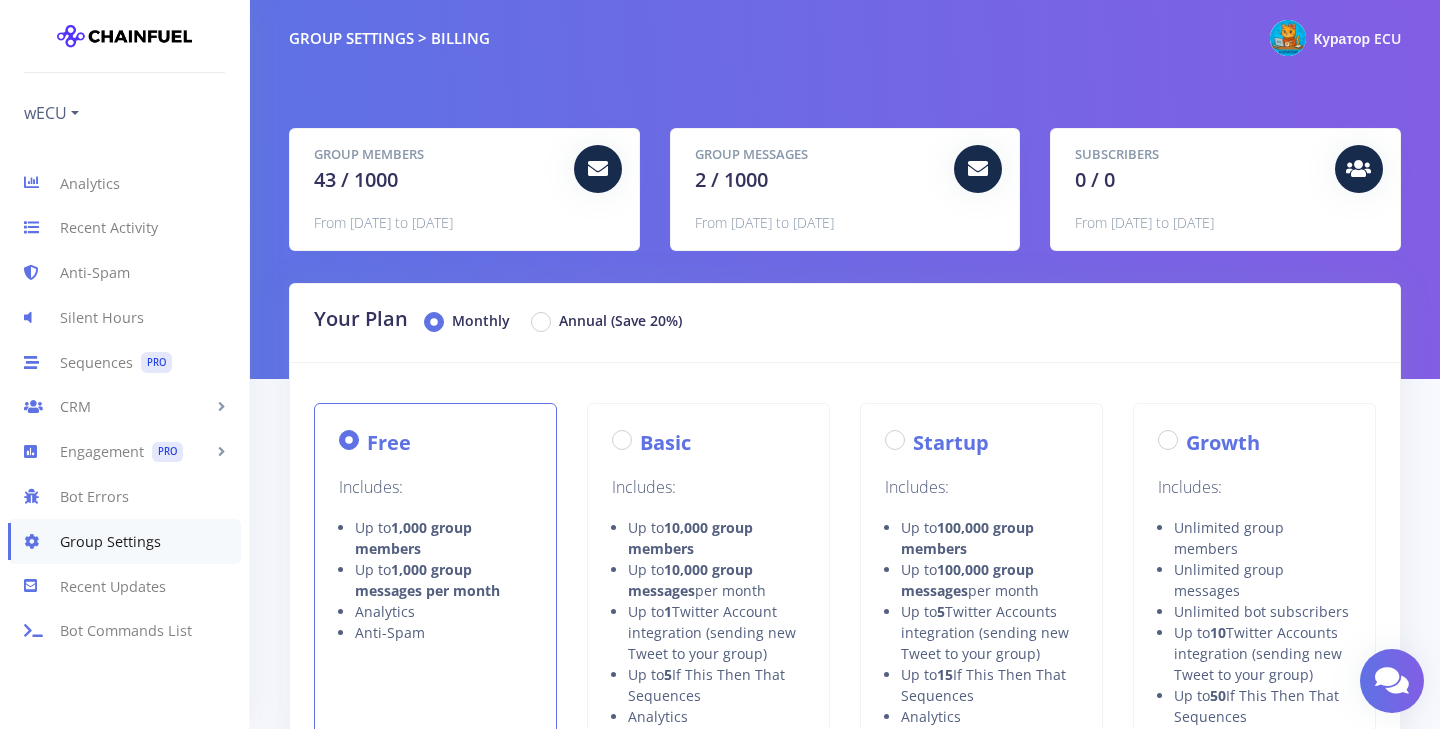 scroll, scrollTop: 0, scrollLeft: 0, axis: both 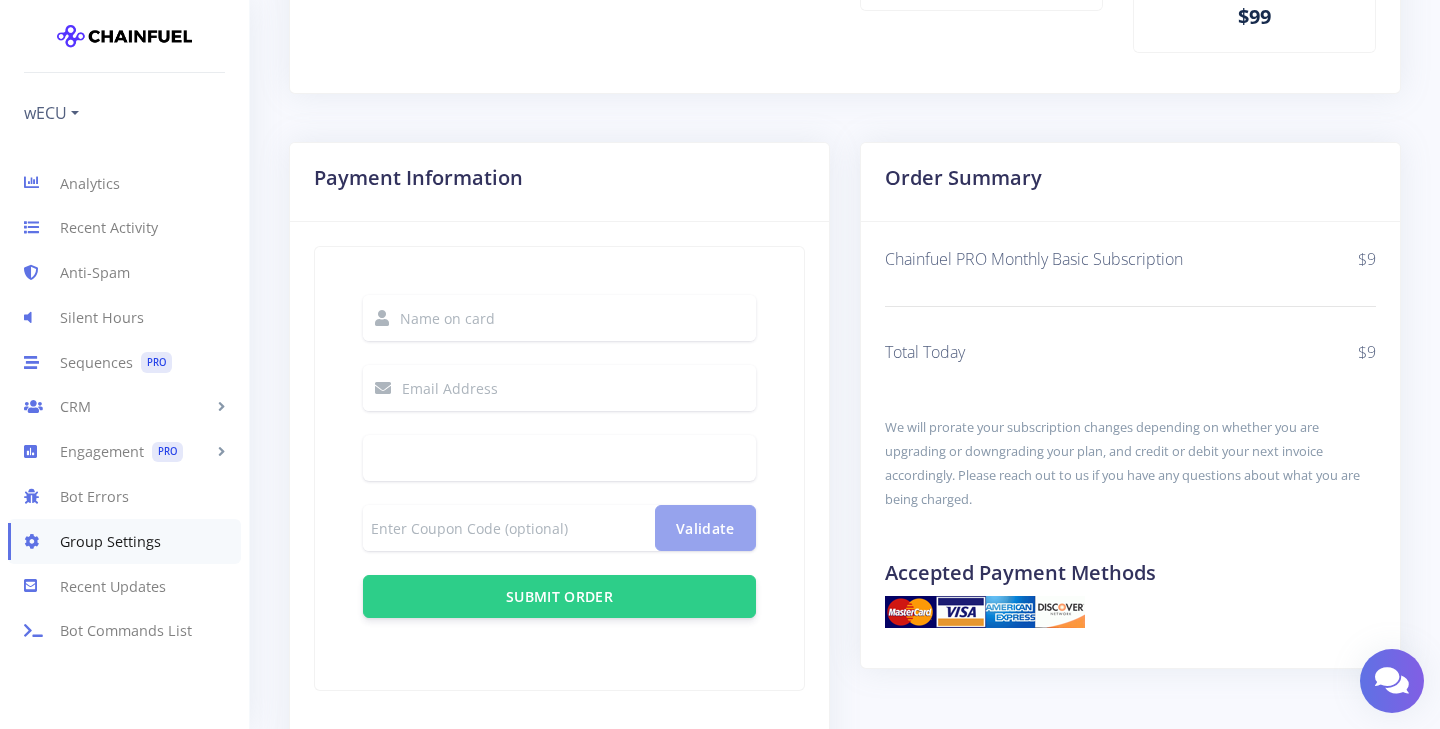 click at bounding box center [578, 318] 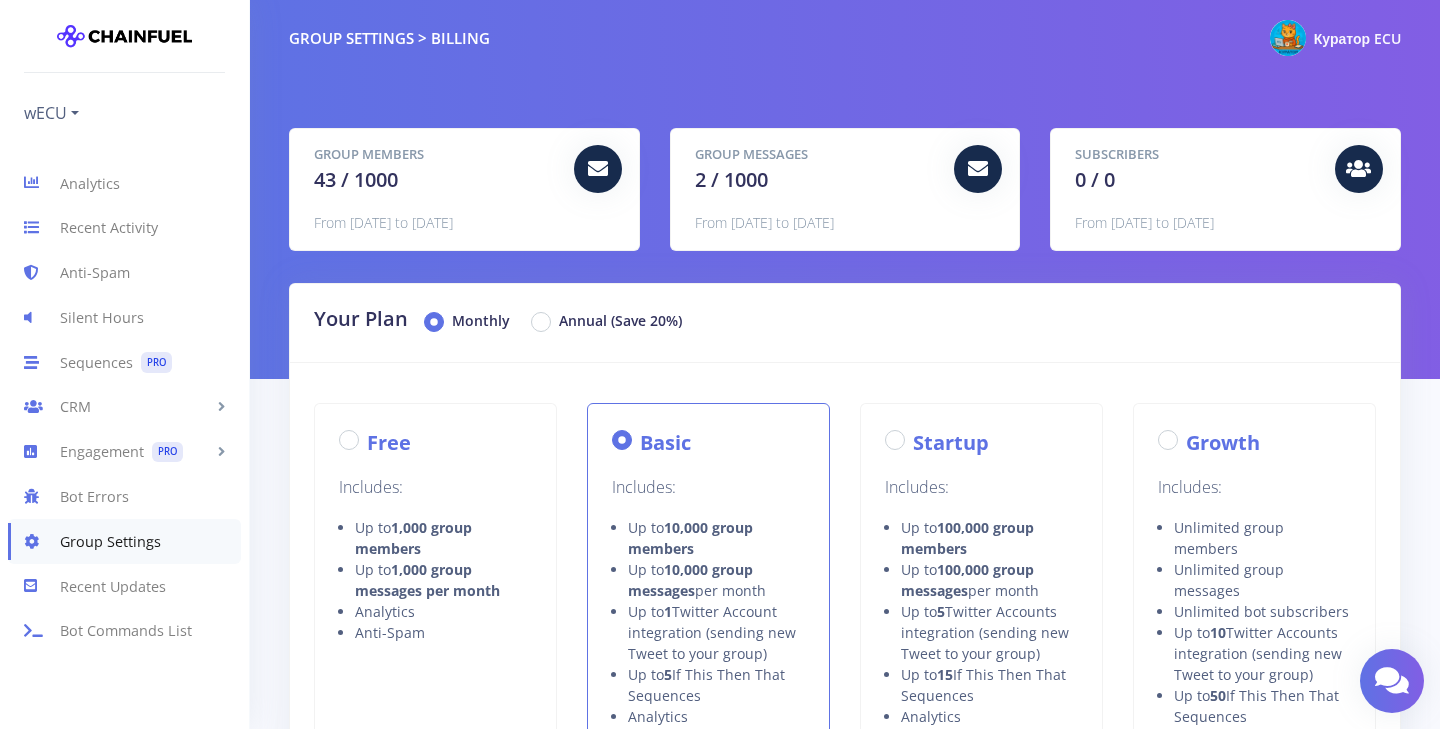 scroll, scrollTop: 0, scrollLeft: 0, axis: both 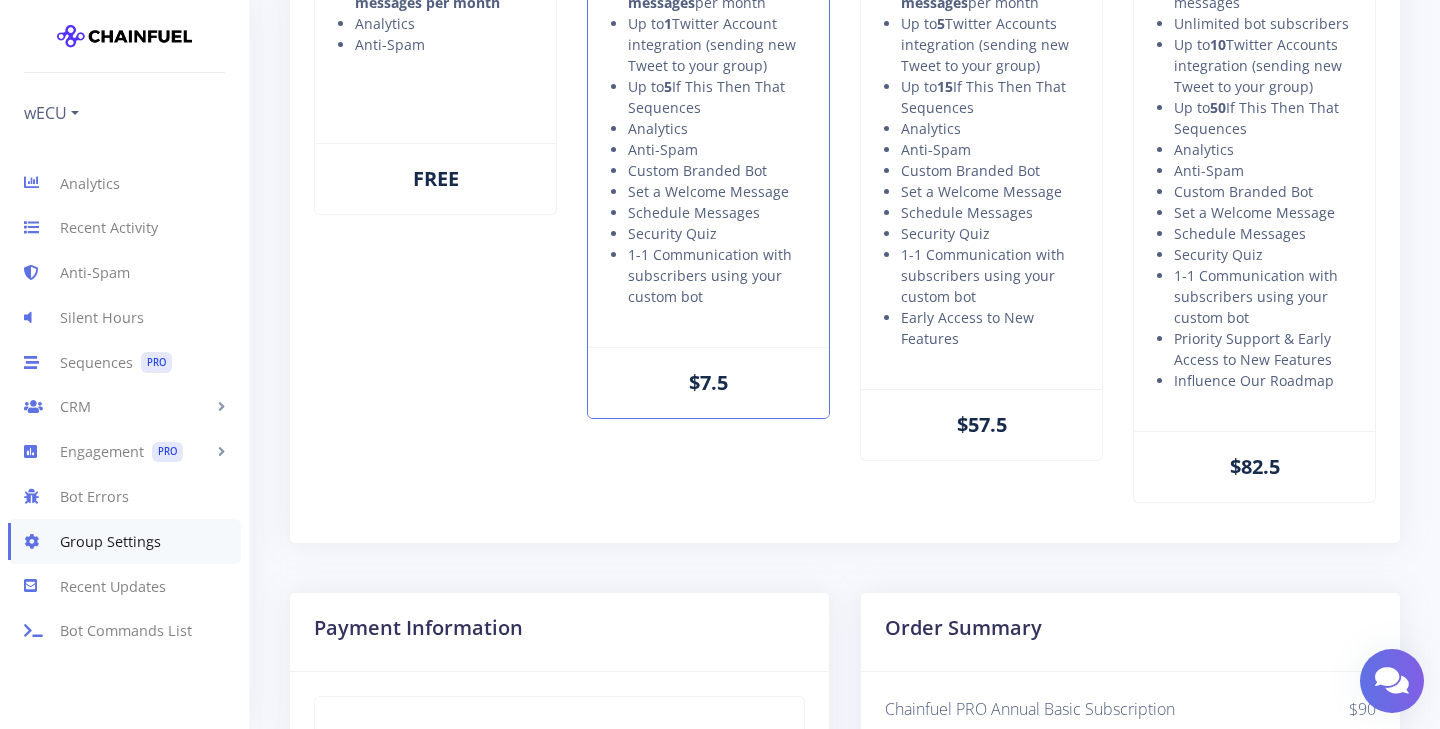 click on "Startup
Includes:
Up to  100,000 group members
Up to  100,000 group messages  per month
Up to  5  Twitter Accounts integration (sending new Tweet to your group)
Up to  15  If This Then That Sequences
Analytics
Anti-Spam
Custom Branded Bot
Set a Welcome Message
Schedule Messages
Security Quiz
1-1 Communication with subscribers using your custom bot
Early Access to New Features" at bounding box center (981, 102) 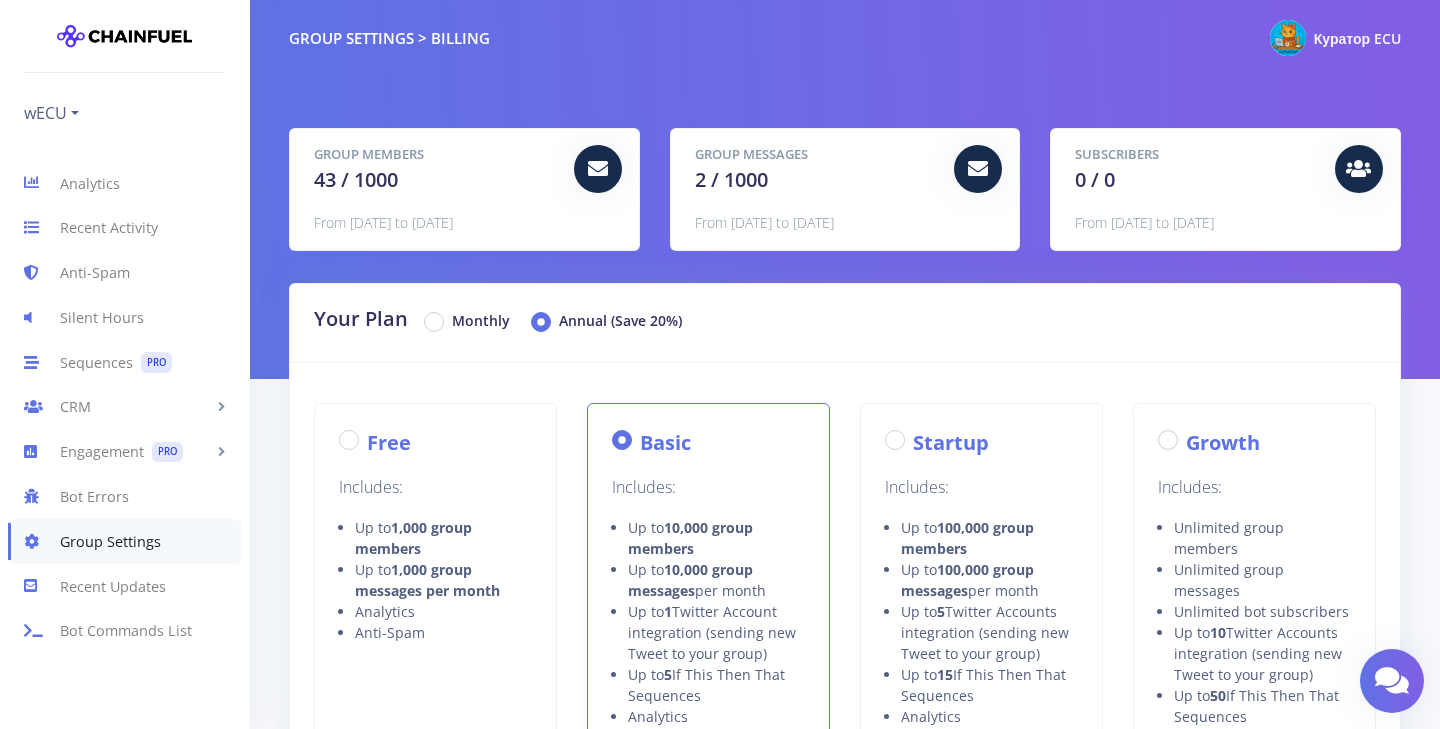 scroll, scrollTop: 0, scrollLeft: 0, axis: both 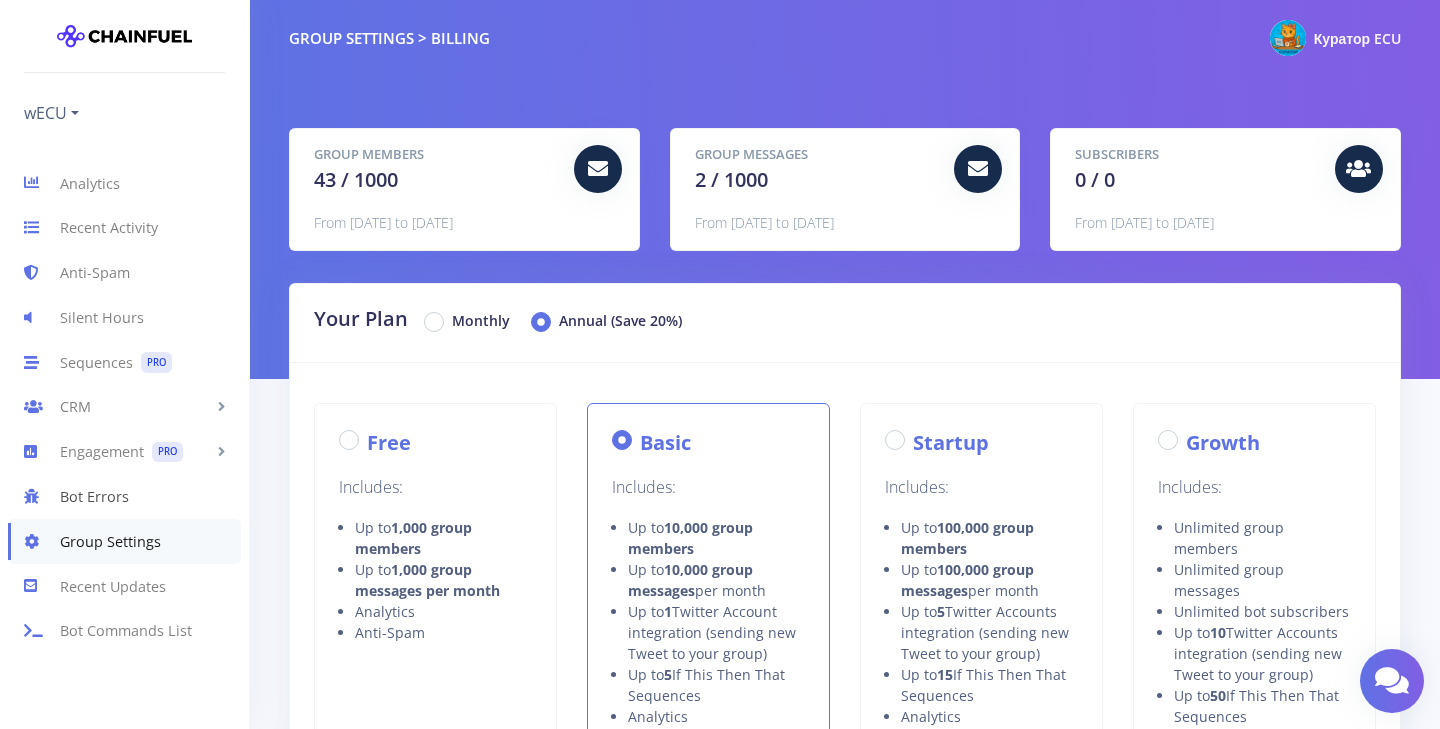 click on "Bot Errors" at bounding box center (124, 496) 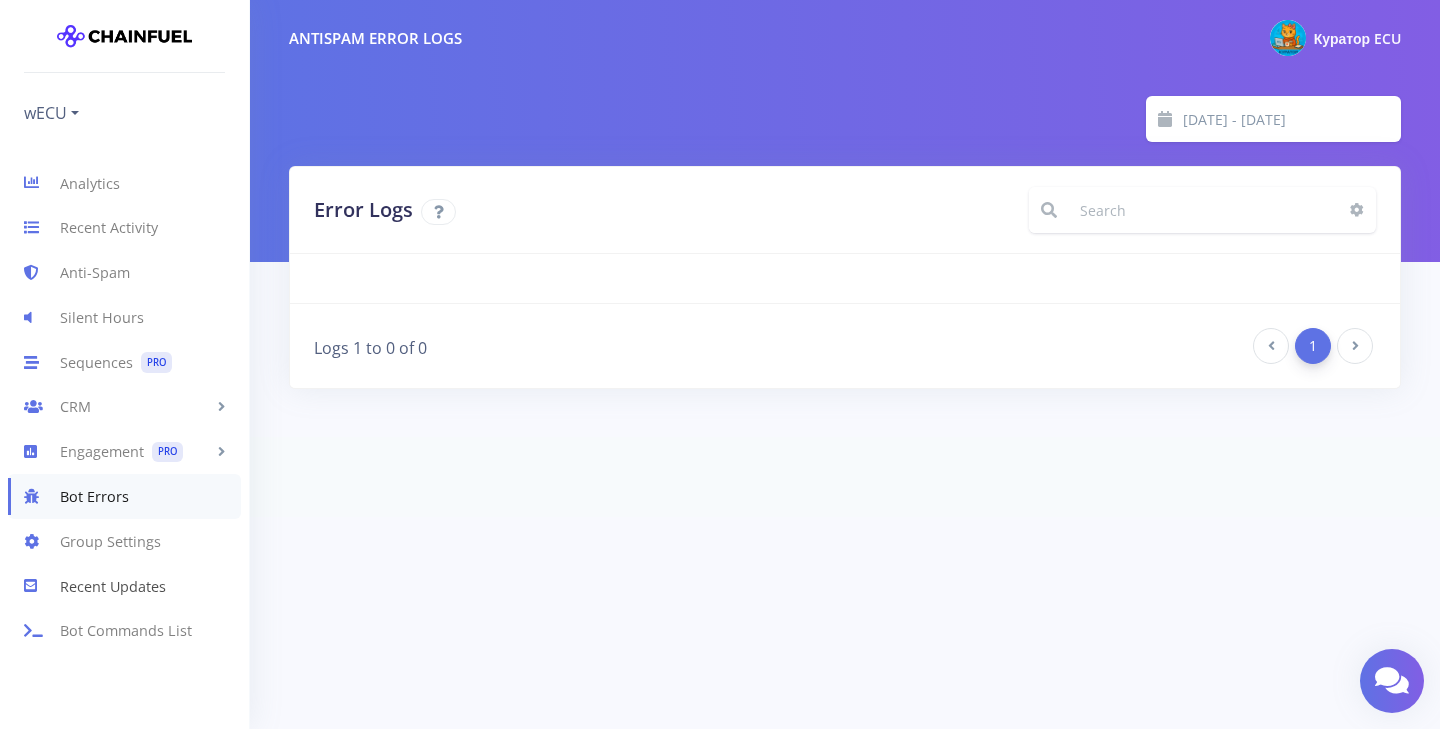 scroll, scrollTop: 0, scrollLeft: 0, axis: both 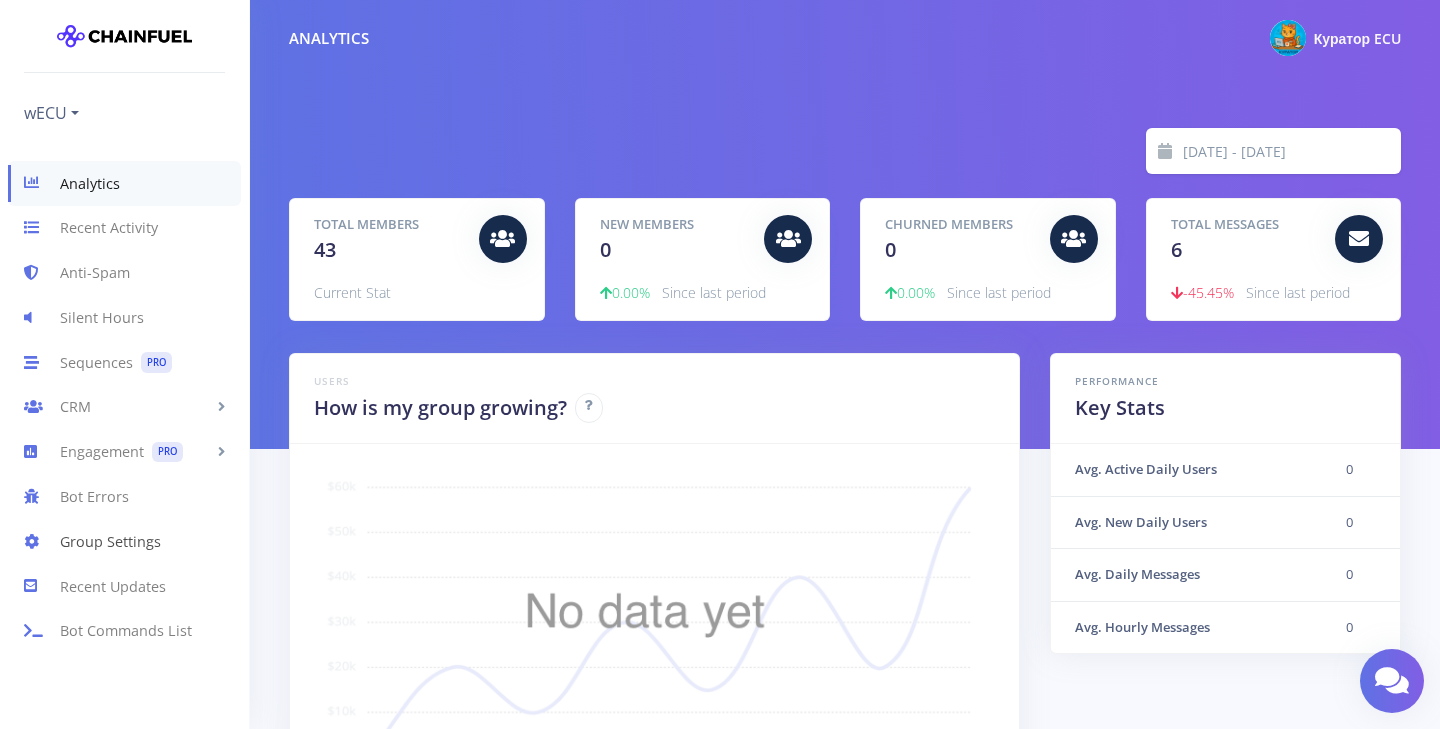 click on "Group Settings" at bounding box center (124, 541) 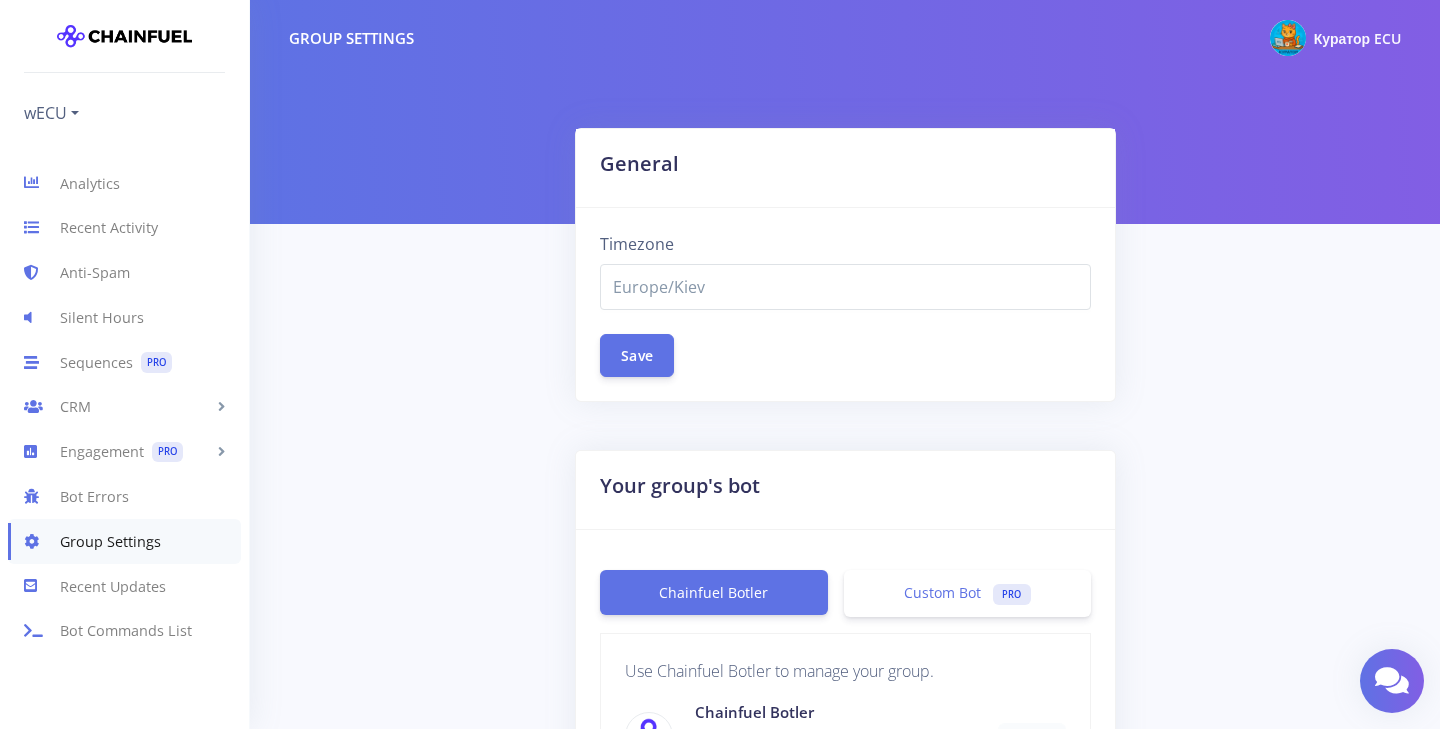 select on "Europe/Kiev" 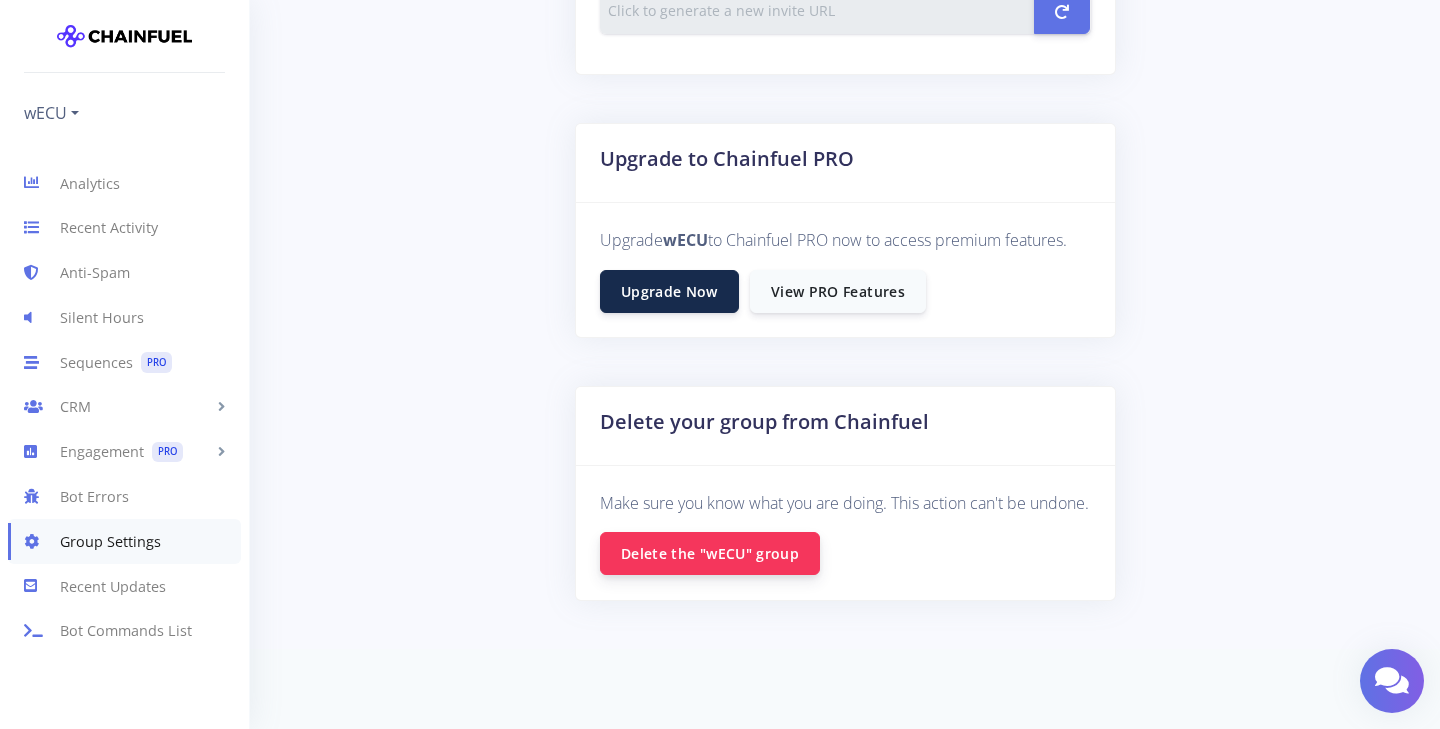 scroll, scrollTop: 1202, scrollLeft: 0, axis: vertical 